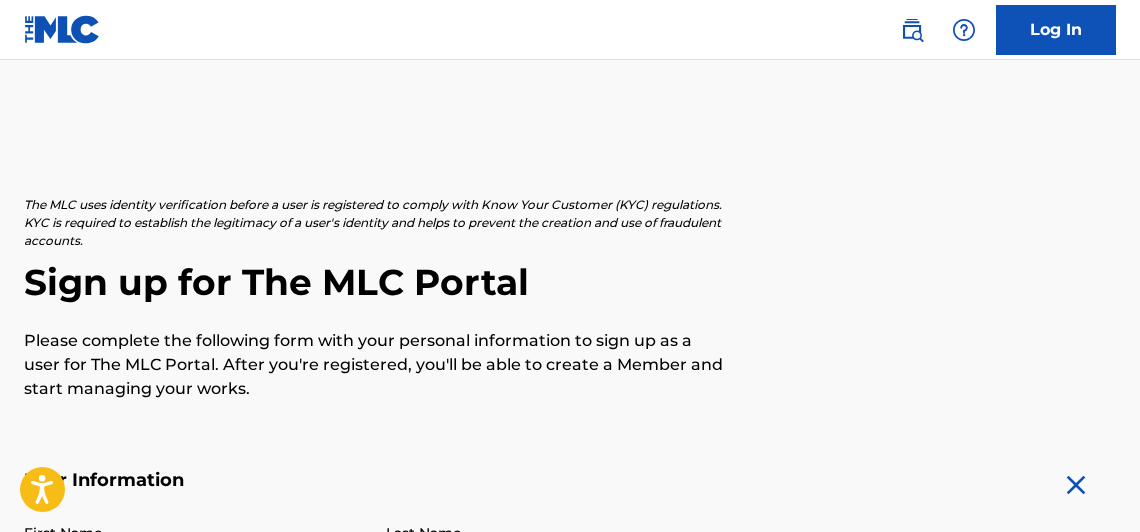 scroll, scrollTop: 208, scrollLeft: 0, axis: vertical 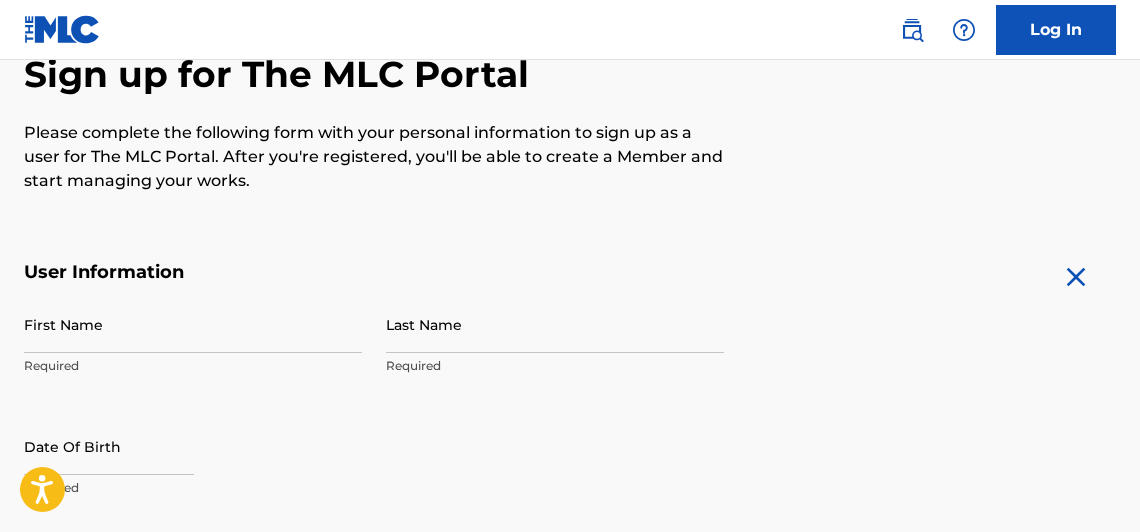 click on "First Name" at bounding box center (193, 324) 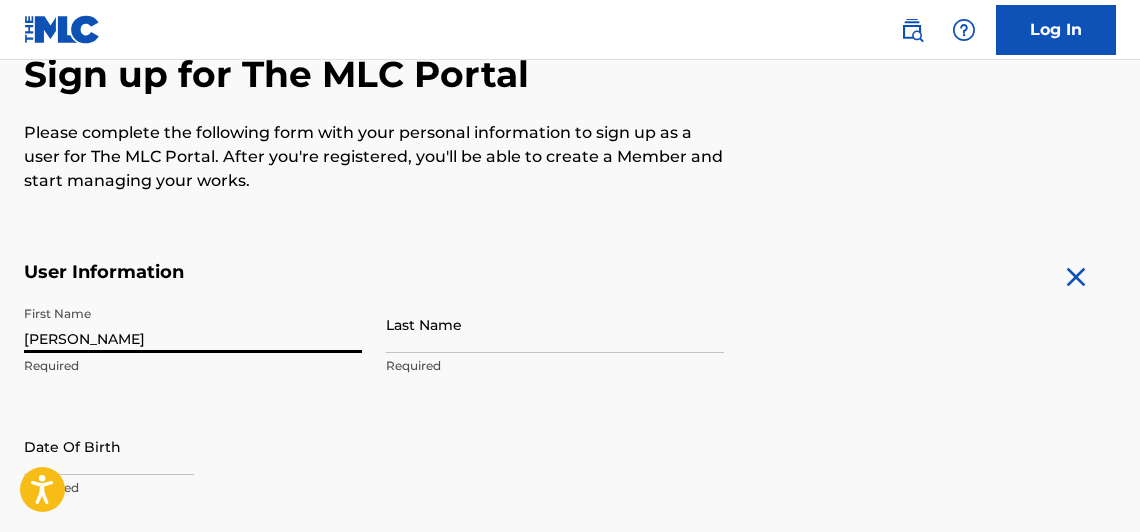 type on "[PERSON_NAME]" 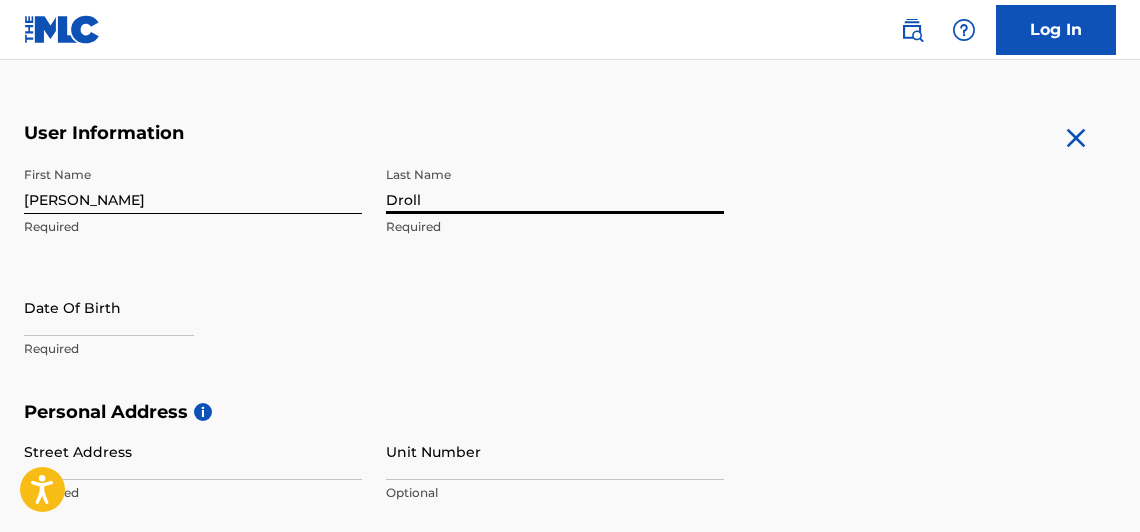scroll, scrollTop: 354, scrollLeft: 0, axis: vertical 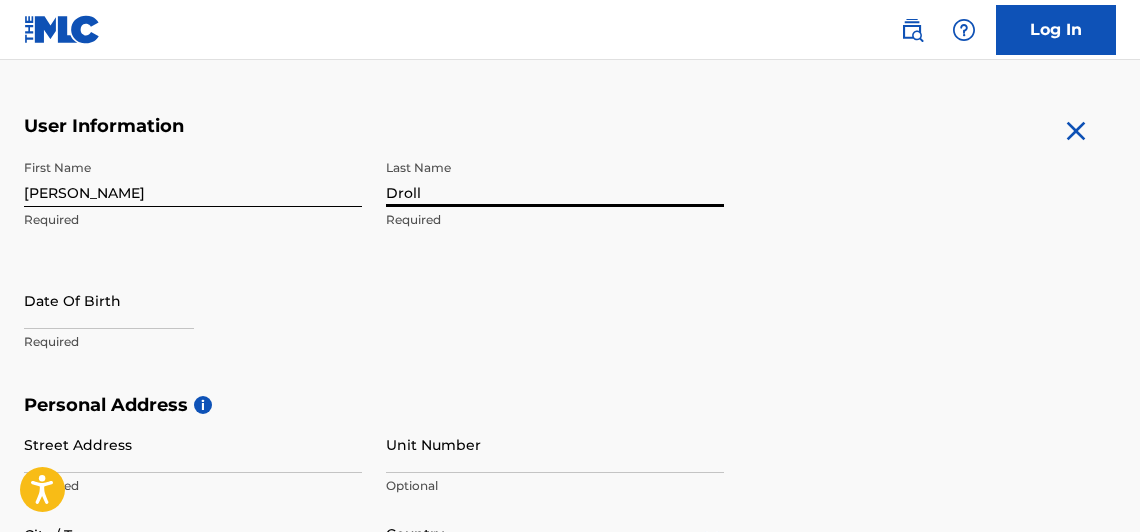 type on "Droll" 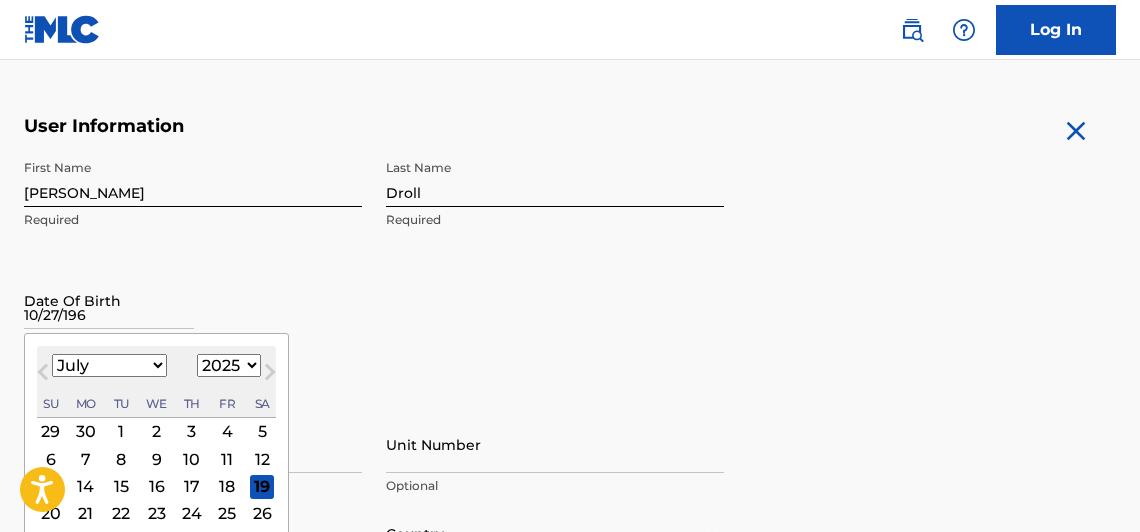 type on "10/27/1969" 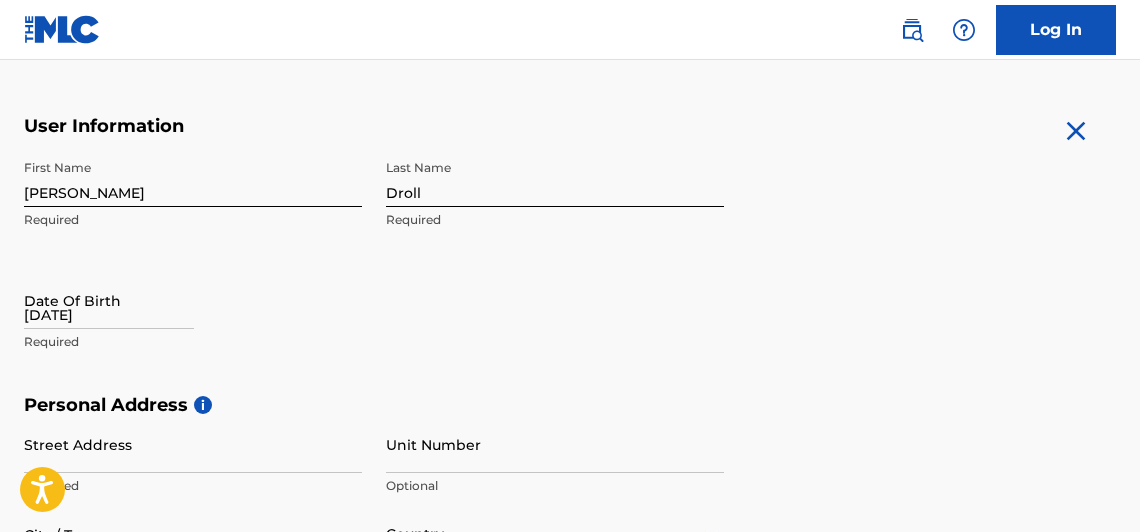 click on "First Name Gibbons Required Last Name Droll Required Date Of Birth 10/27/1969 Required" at bounding box center [374, 272] 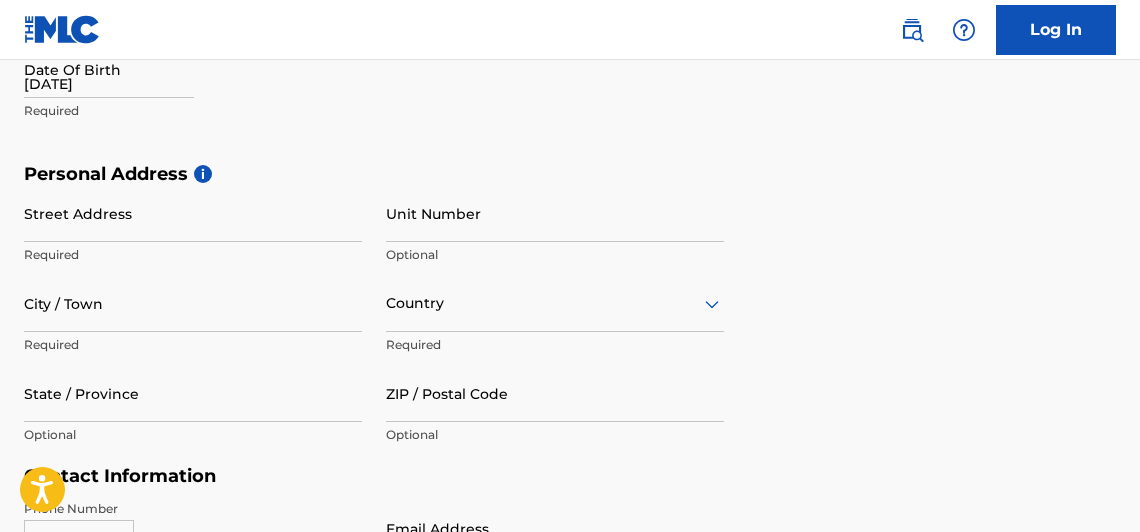 scroll, scrollTop: 610, scrollLeft: 0, axis: vertical 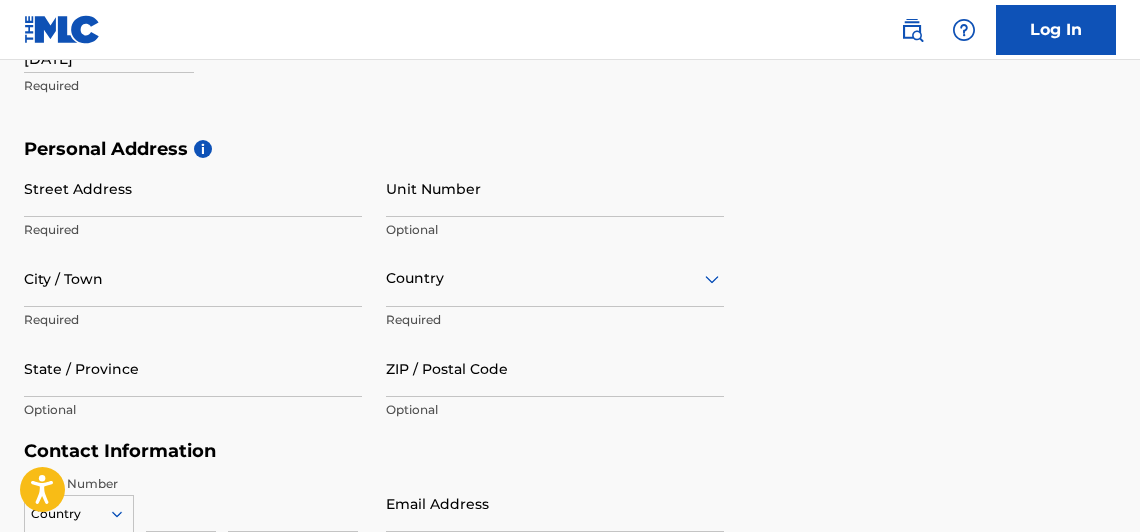 click on "Street Address" at bounding box center [193, 188] 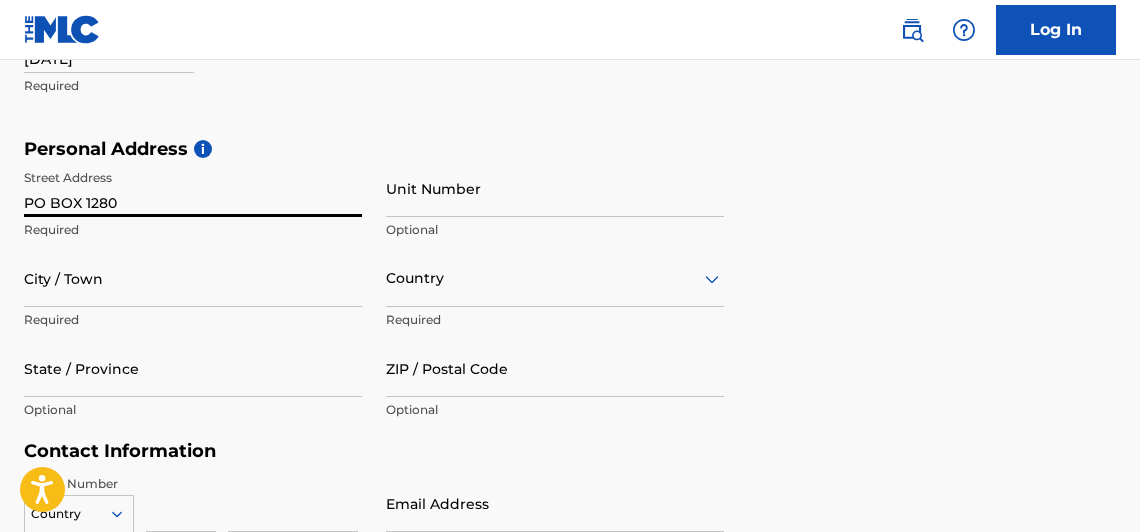 type on "PO BOX 1280" 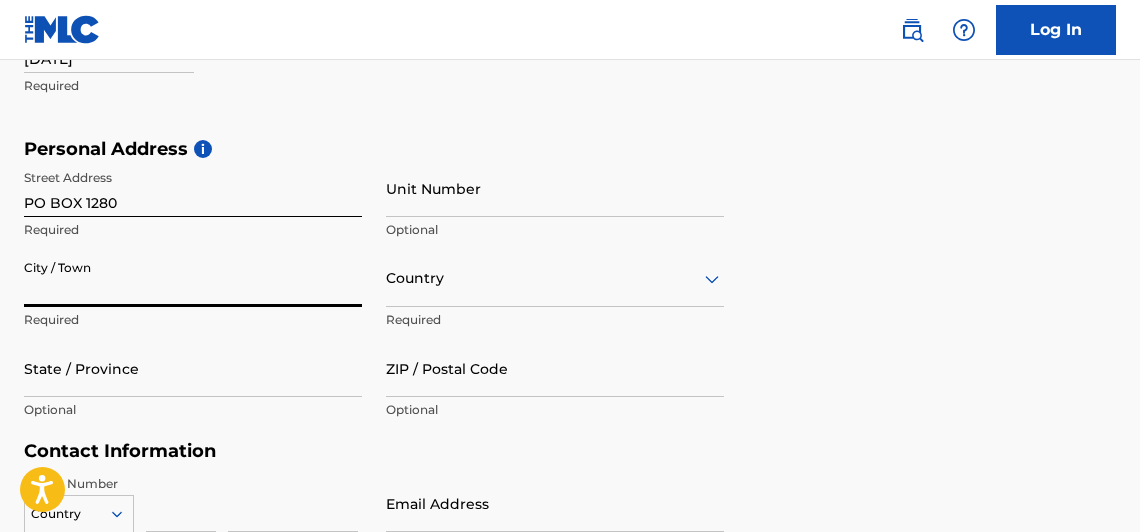 click on "City / Town" at bounding box center (193, 278) 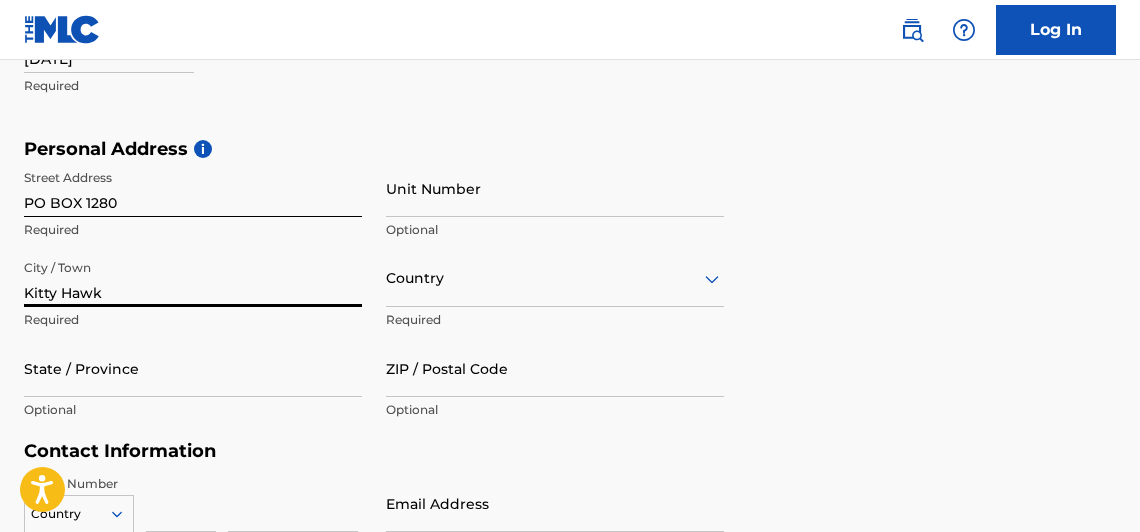 type on "Kitty Hawk" 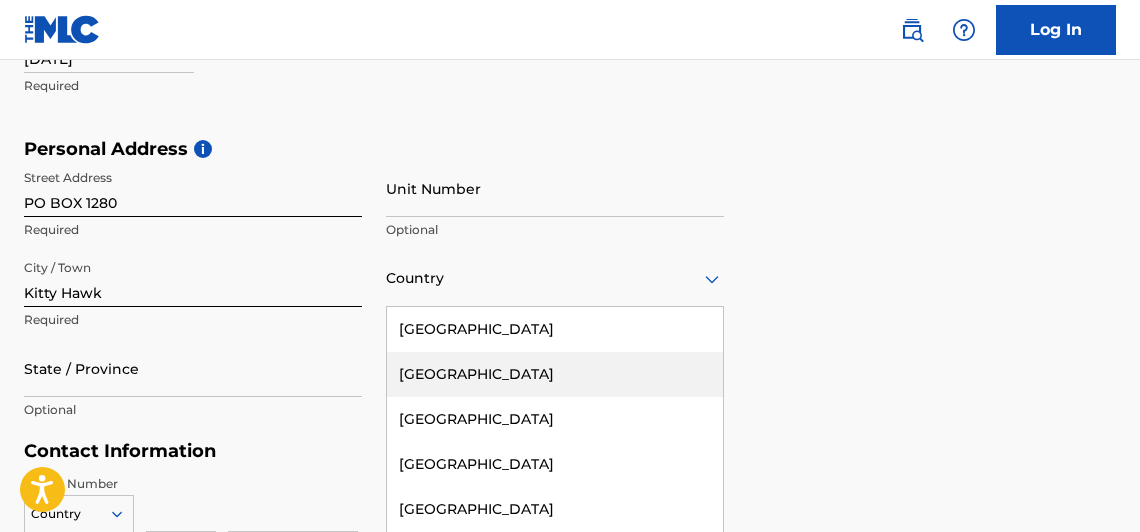 scroll, scrollTop: 686, scrollLeft: 0, axis: vertical 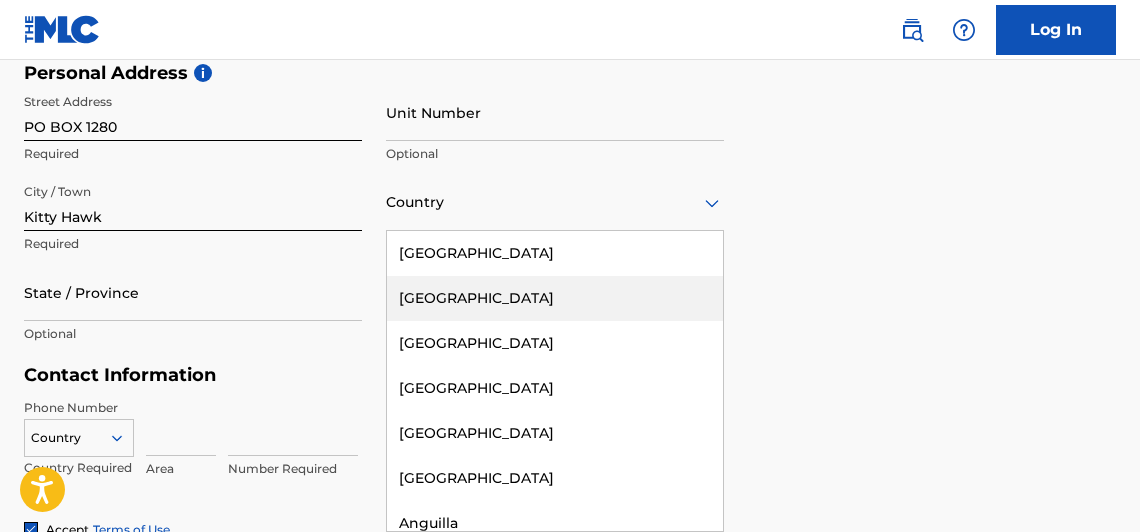 click on "Afghanistan, 2 of 223. 223 results available. Use Up and Down to choose options, press Enter to select the currently focused option, press Escape to exit the menu, press Tab to select the option and exit the menu. Country United States Afghanistan Albania Algeria Andorra Angola Anguilla Antigua and Barbuda Argentina Armenia Aruba Australia Austria Azerbaijan Bahamas Bahrain Bangladesh Barbados Belarus Belgium Belize Benin Bermuda Bhutan Bolivia Bosnia and Herzegovina Botswana Brazil Brunei Darussalam Bulgaria Burkina Faso Burundi Cambodia Cameroon Canada Cape Verde Cayman Islands Central African Republic Chad Chile China Colombia Comoros Congo Congo, the Democratic Republic of the Cook Islands Costa Rica Cote D'Ivoire Croatia Cuba Cyprus Czech Republic Denmark Djibouti Dominica Dominican Republic Ecuador Egypt El Salvador Equatorial Guinea Eritrea Estonia Ethiopia Falkland Islands (Malvinas) Faroe Islands Fiji Finland France French Guiana French Polynesia Gabon Gambia Georgia Germany Ghana Gibraltar Greece" at bounding box center (555, 202) 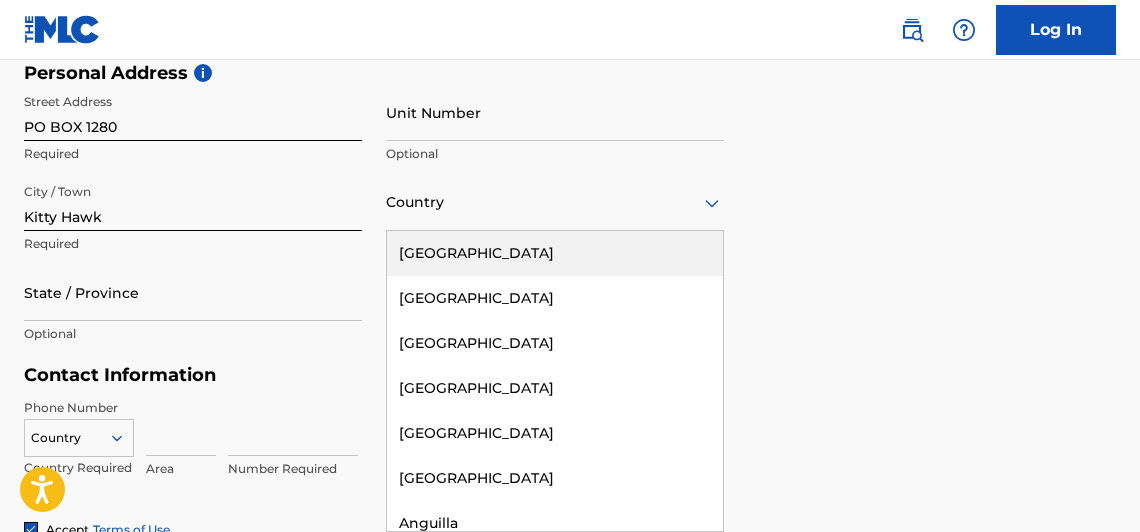 click on "[GEOGRAPHIC_DATA]" at bounding box center (555, 253) 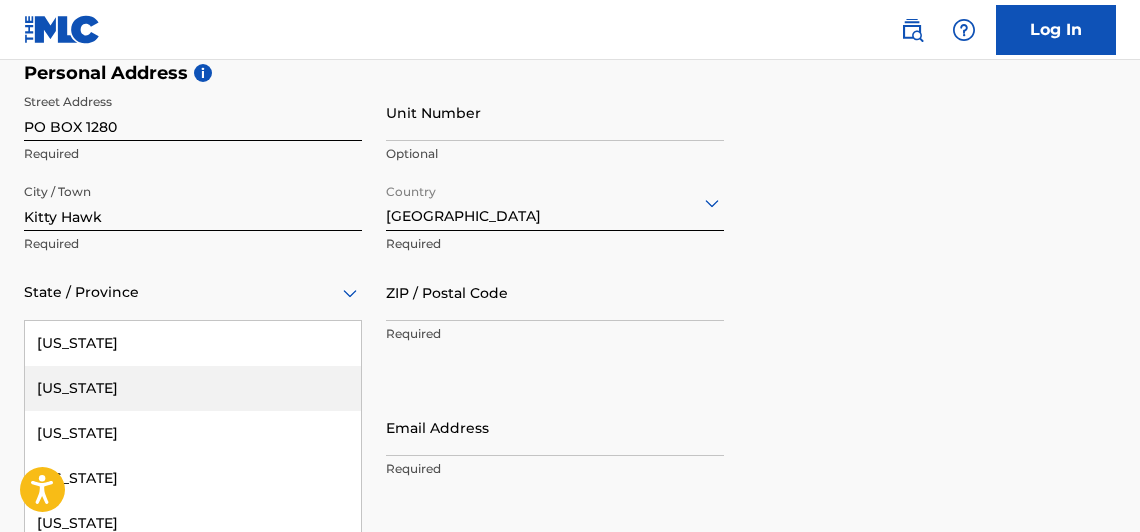 scroll, scrollTop: 776, scrollLeft: 0, axis: vertical 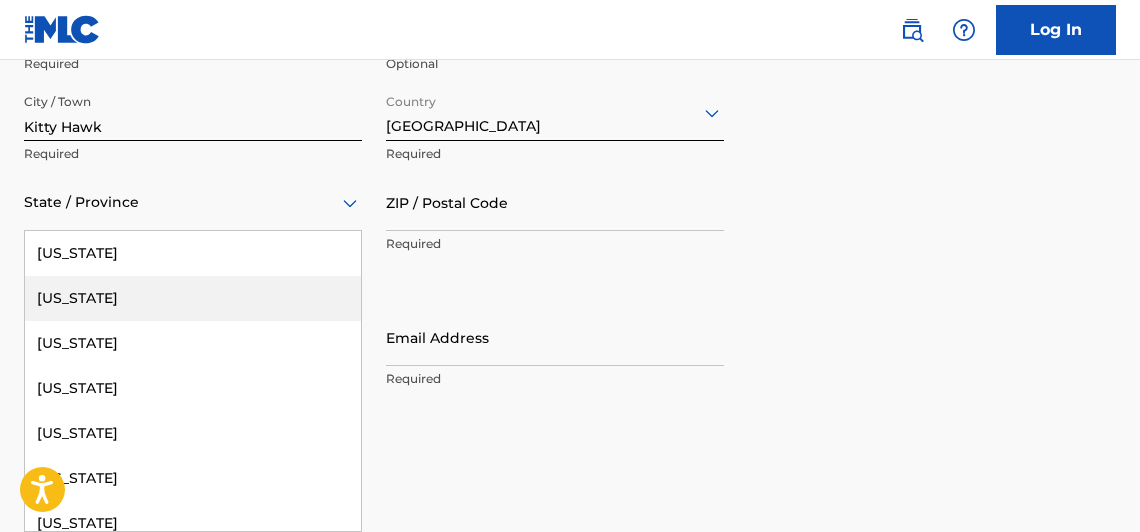 click on "Alaska, 2 of 57. 57 results available. Use Up and Down to choose options, press Enter to select the currently focused option, press Escape to exit the menu, press Tab to select the option and exit the menu. State / Province Alabama Alaska American Samoa Arizona Arkansas California Colorado Connecticut Delaware District of Columbia Florida Georgia Guam Hawaii Idaho Illinois Indiana Iowa Kansas Kentucky Louisiana Maine Maryland Massachusetts Michigan Minnesota Mississippi Missouri Montana Nebraska Nevada New Hampshire New Jersey New Mexico New York North Carolina North Dakota Northern Mariana Islands Ohio Oklahoma Oregon Pennsylvania Puerto Rico Puerto Rico Rhode Island South Carolina South Dakota Tennessee Texas Utah Vermont Virgin Islands, U.S. Virginia Washington West Virginia Wisconsin Wyoming" at bounding box center (193, 202) 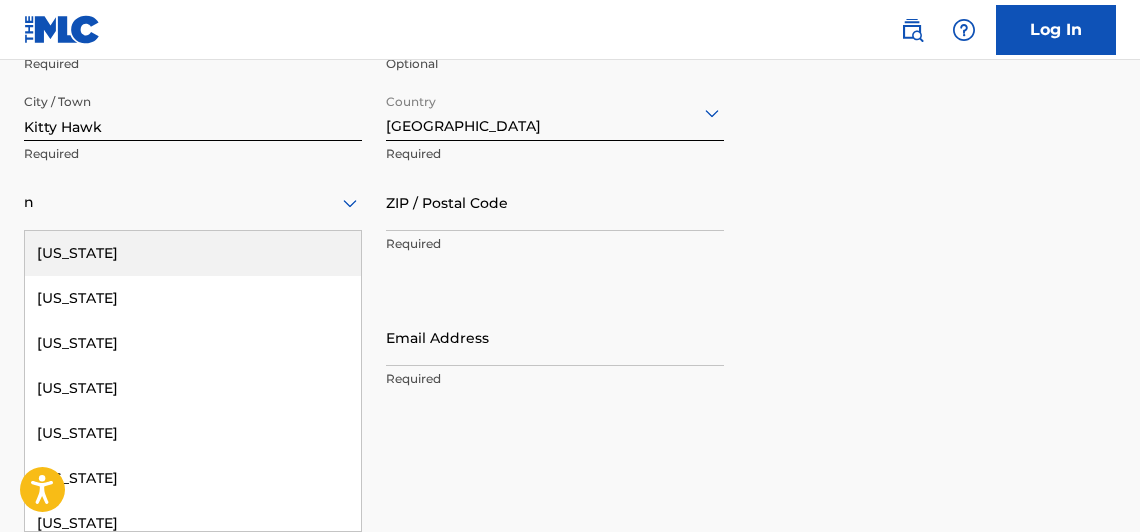 type on "nc" 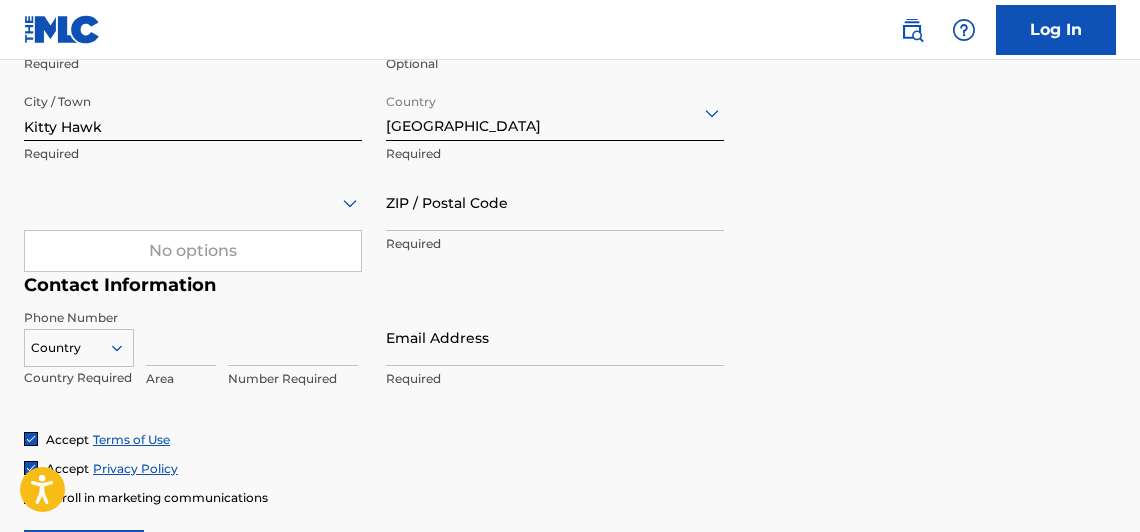 click 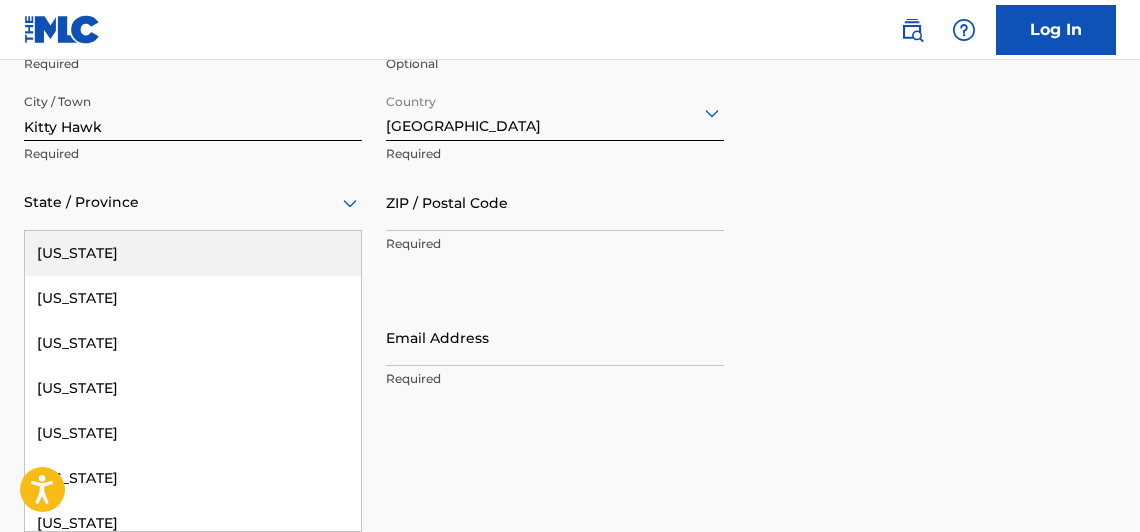 click at bounding box center (193, 202) 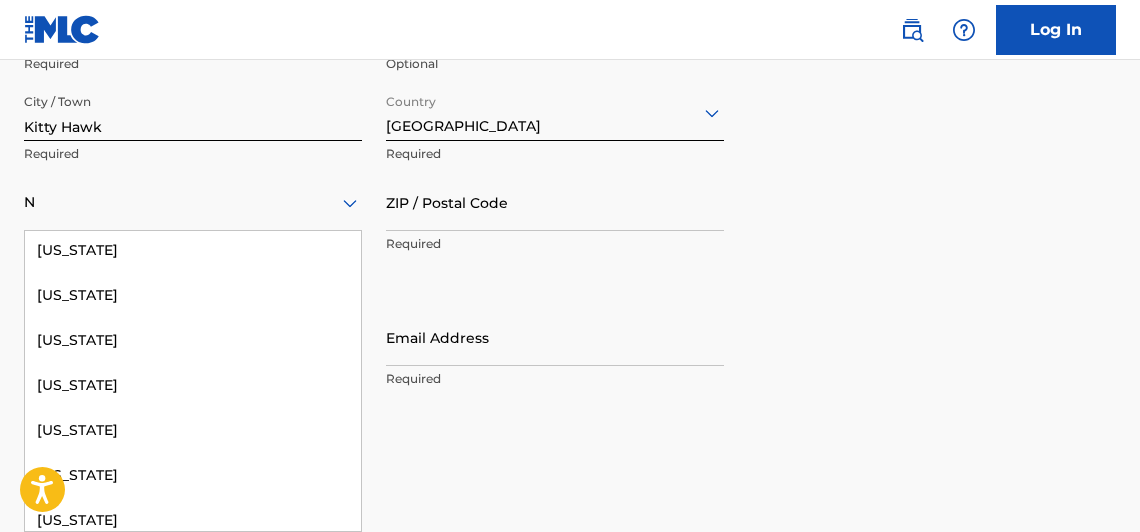 scroll, scrollTop: 815, scrollLeft: 0, axis: vertical 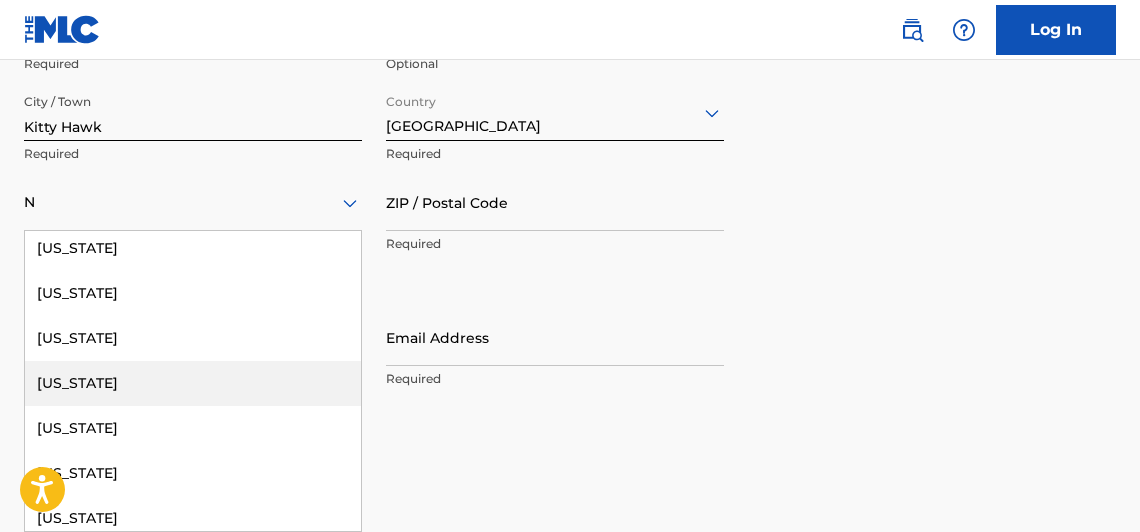 click on "[US_STATE]" at bounding box center [193, 383] 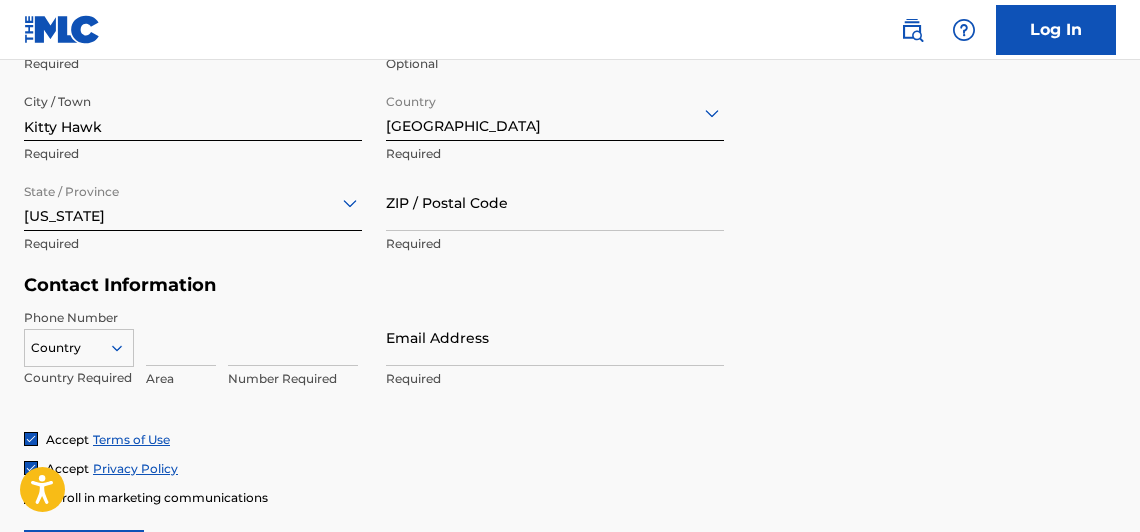 click on "ZIP / Postal Code" at bounding box center [555, 202] 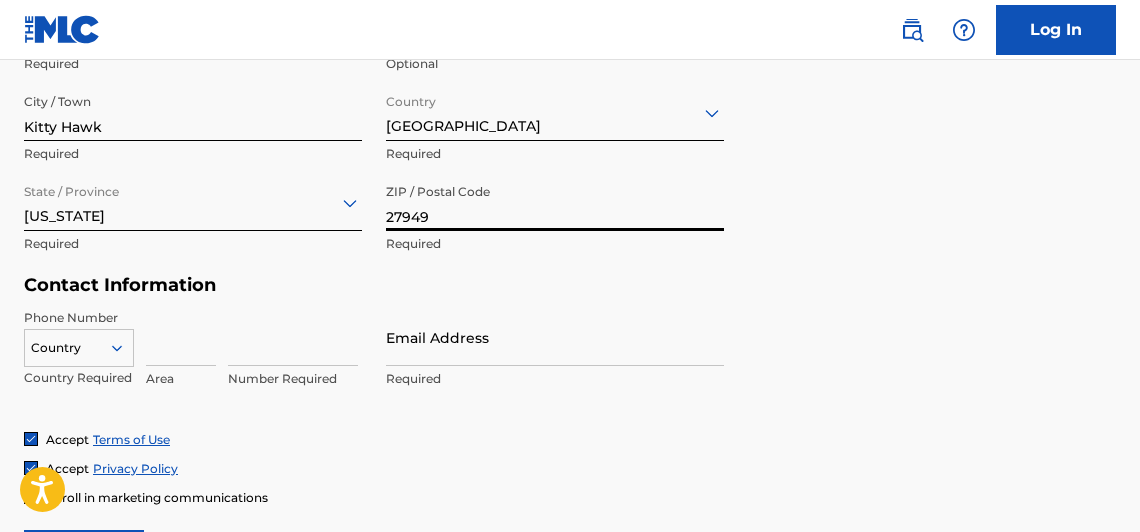type on "27949" 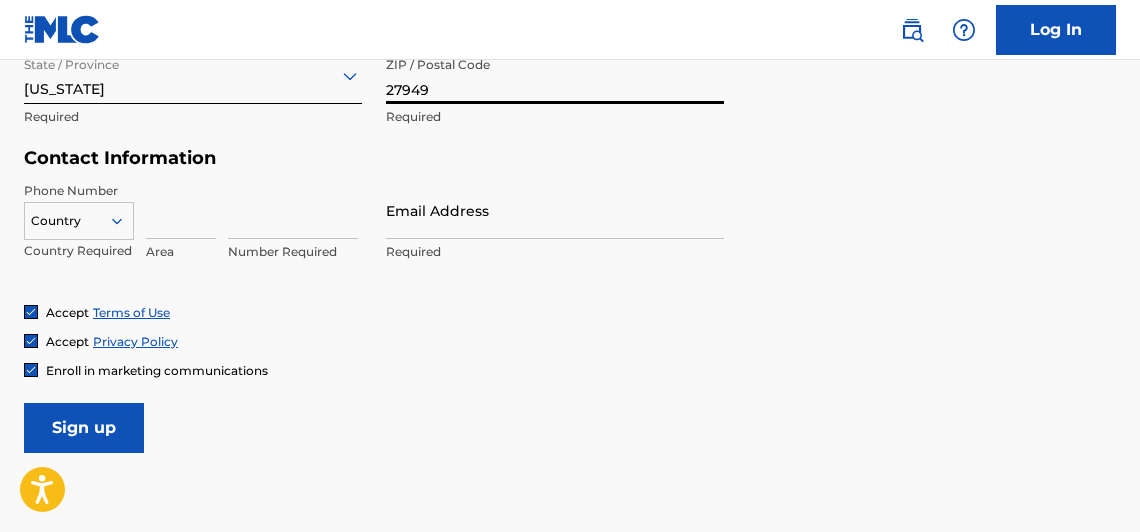 click on "Country" at bounding box center [79, 217] 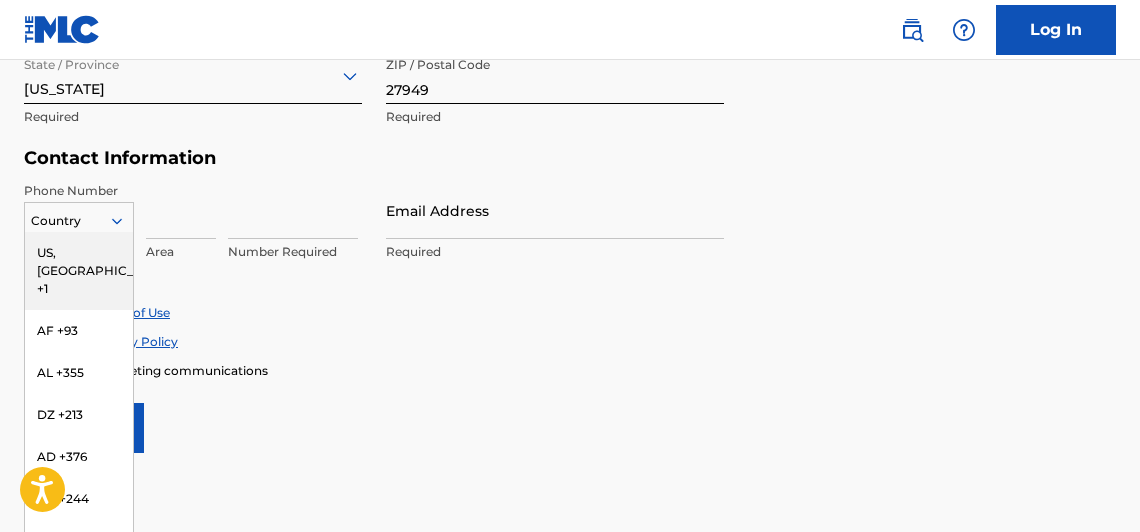click on "US, [GEOGRAPHIC_DATA] +1" at bounding box center (79, 271) 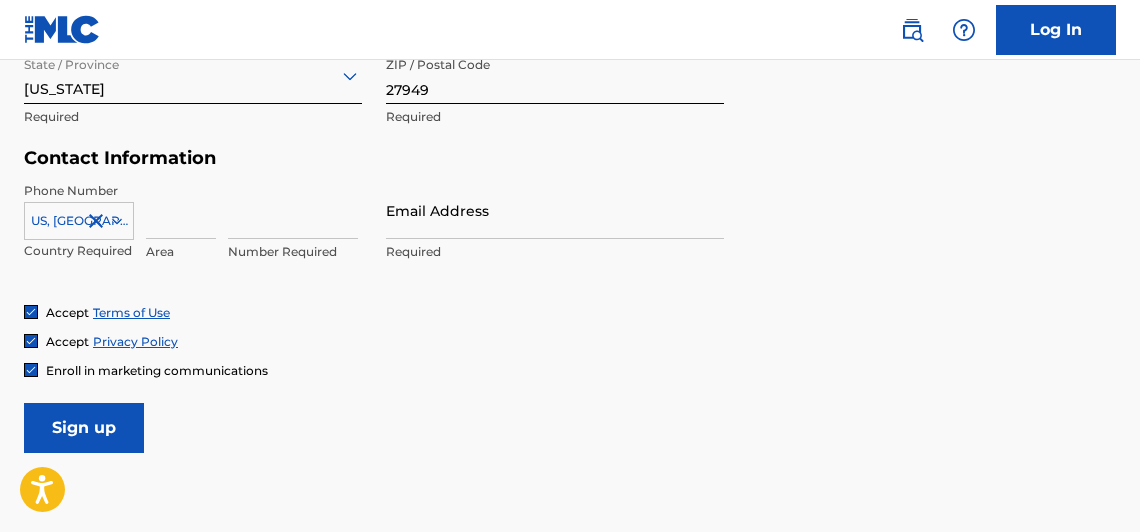 click at bounding box center [181, 210] 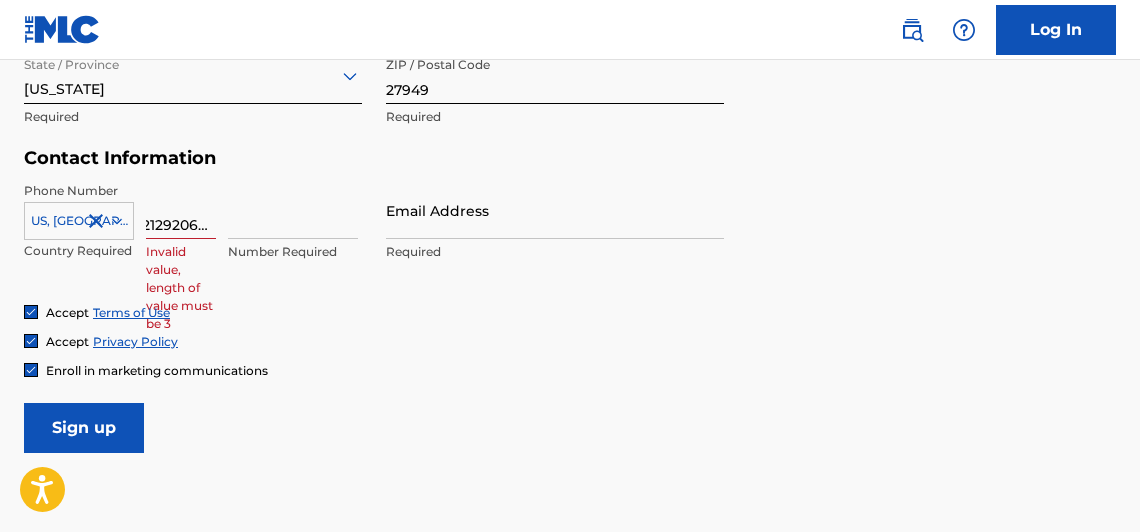 scroll, scrollTop: 0, scrollLeft: 13, axis: horizontal 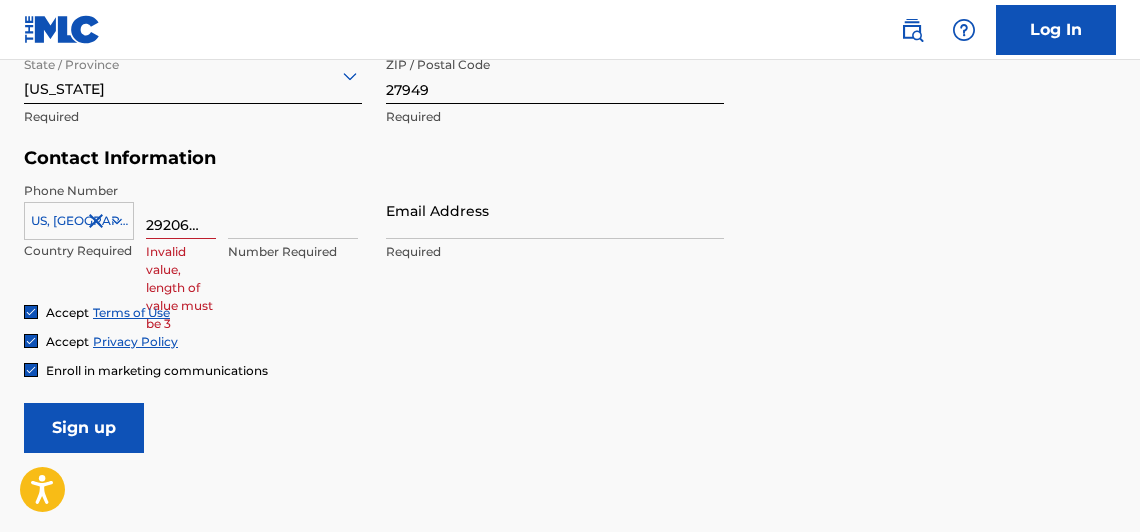 type on "2129206446" 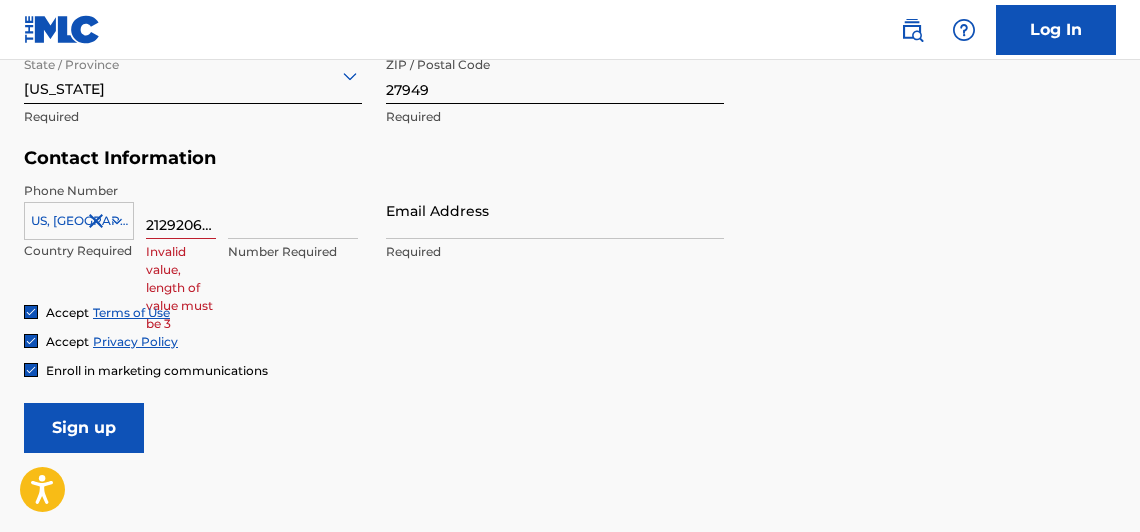 click at bounding box center [293, 210] 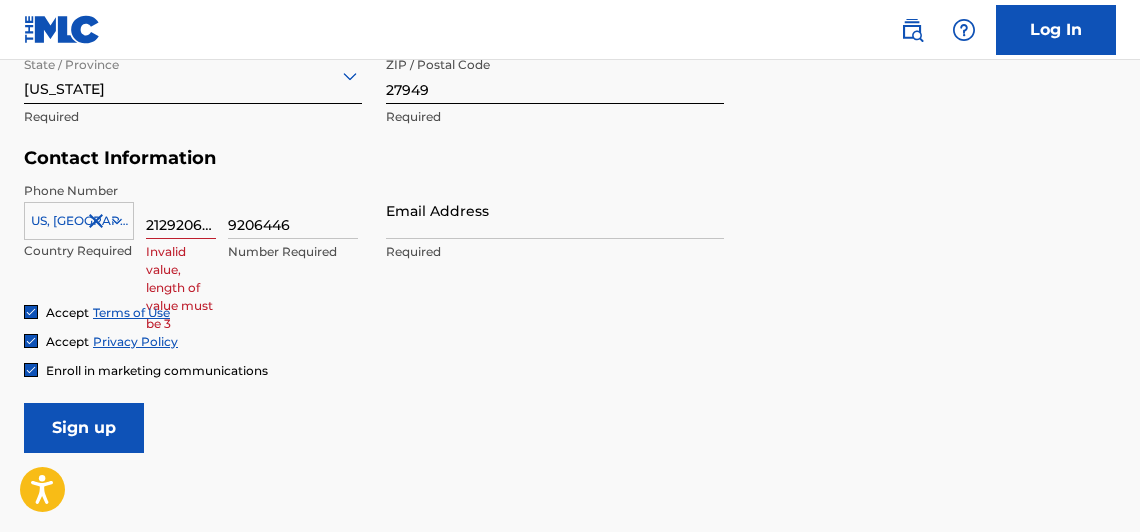 type on "9206446" 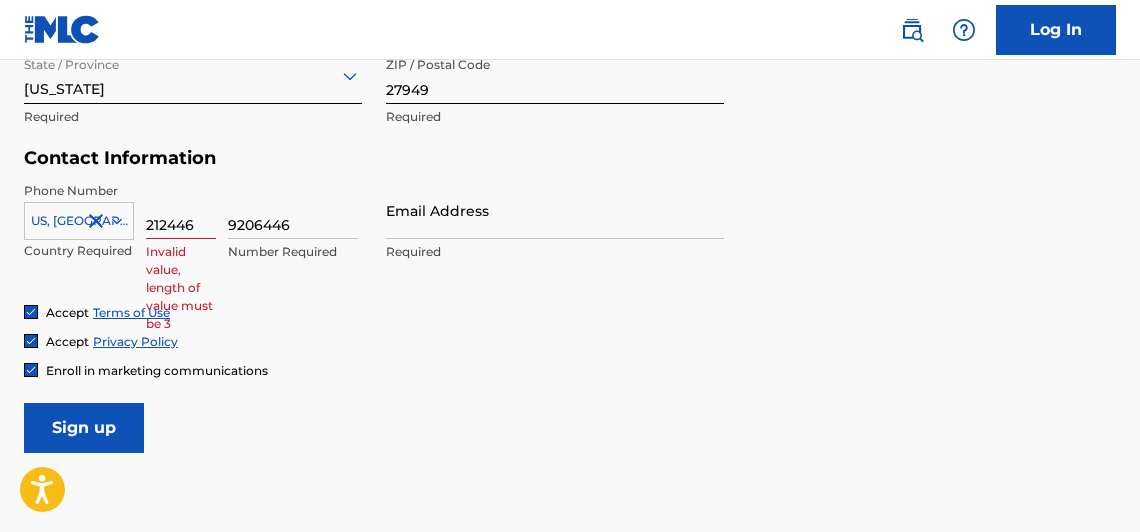 click on "212446" at bounding box center [181, 210] 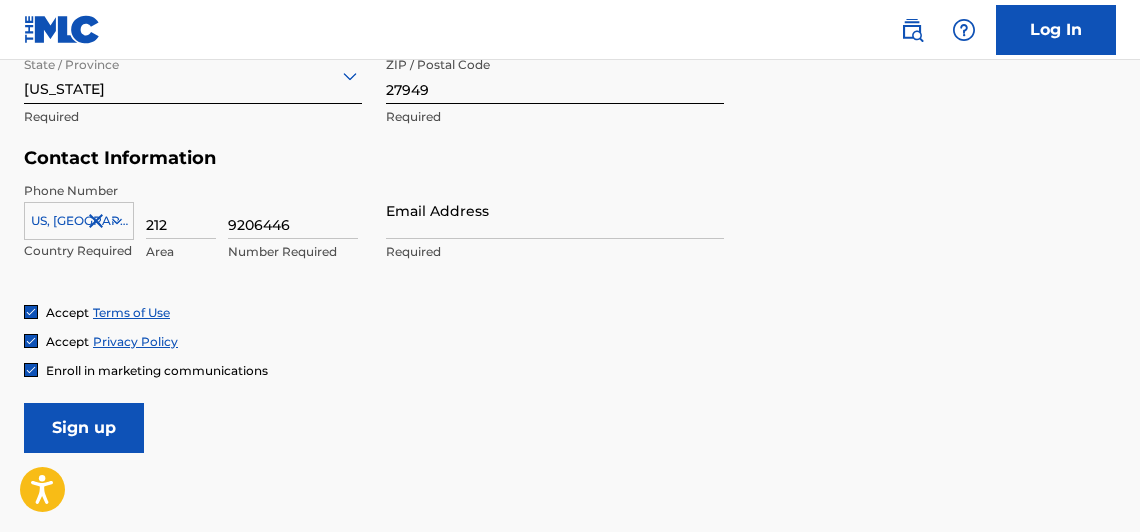 type on "212" 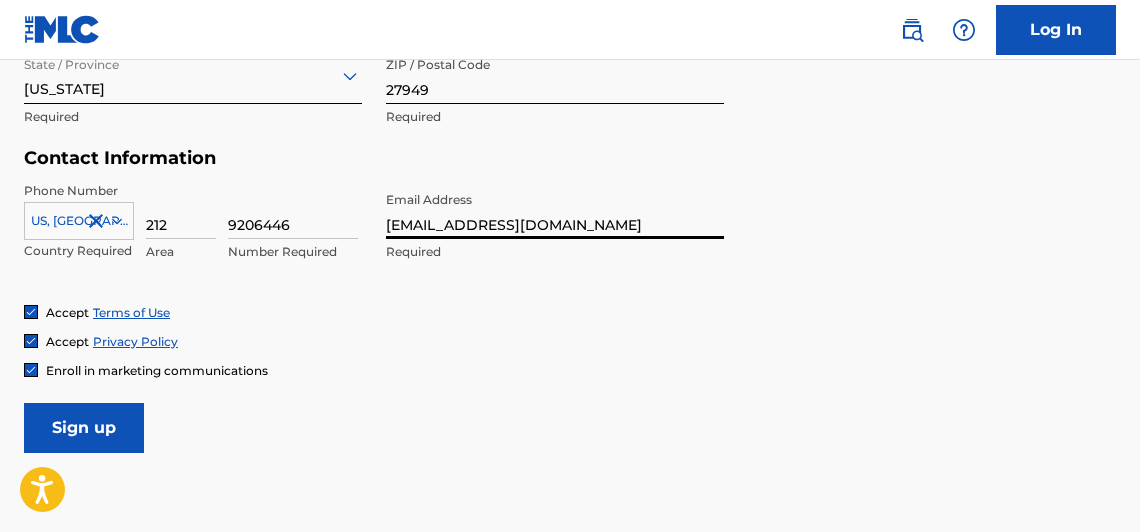 type on "[EMAIL_ADDRESS][DOMAIN_NAME]" 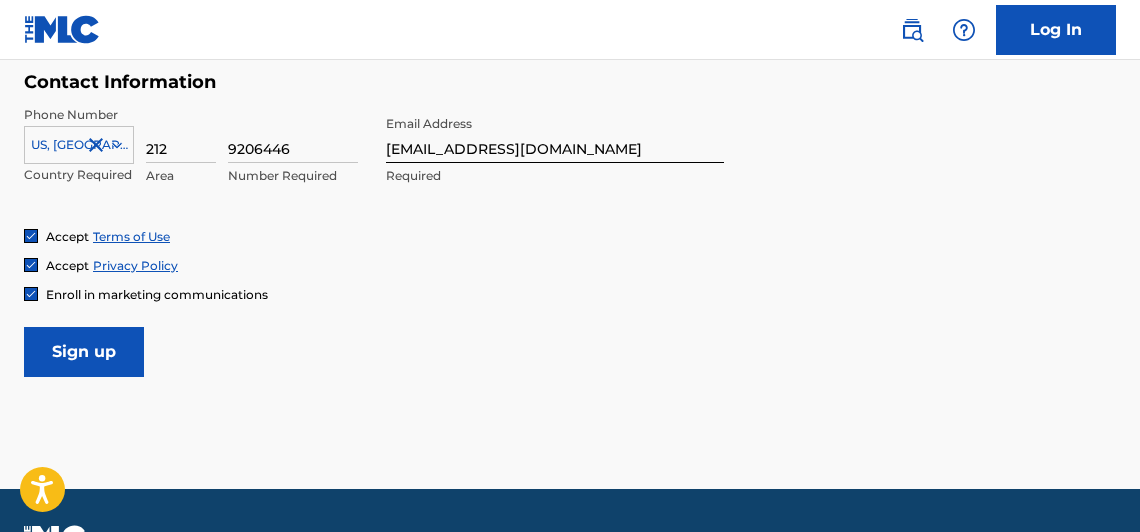 scroll, scrollTop: 1020, scrollLeft: 0, axis: vertical 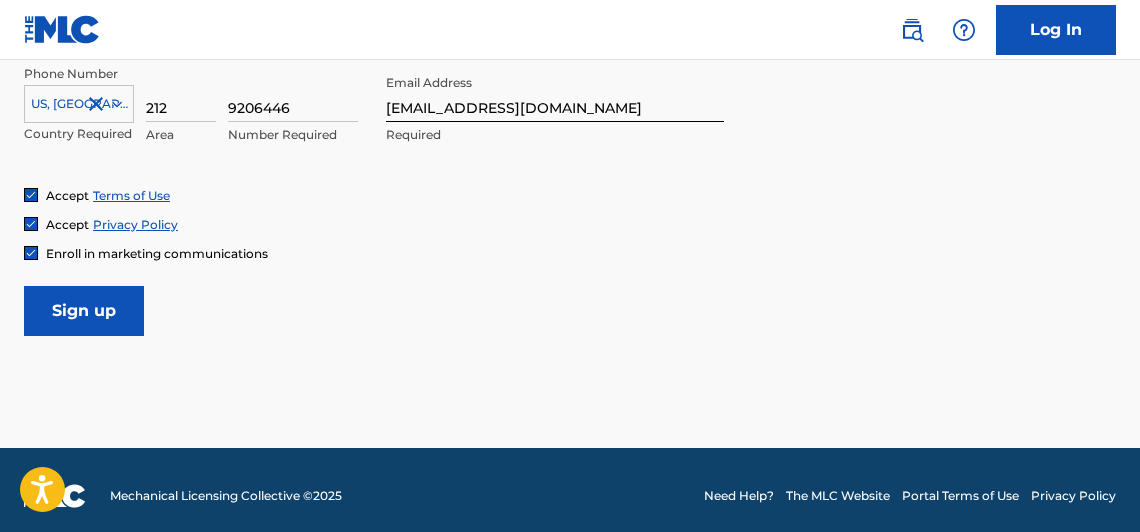 click at bounding box center (31, 253) 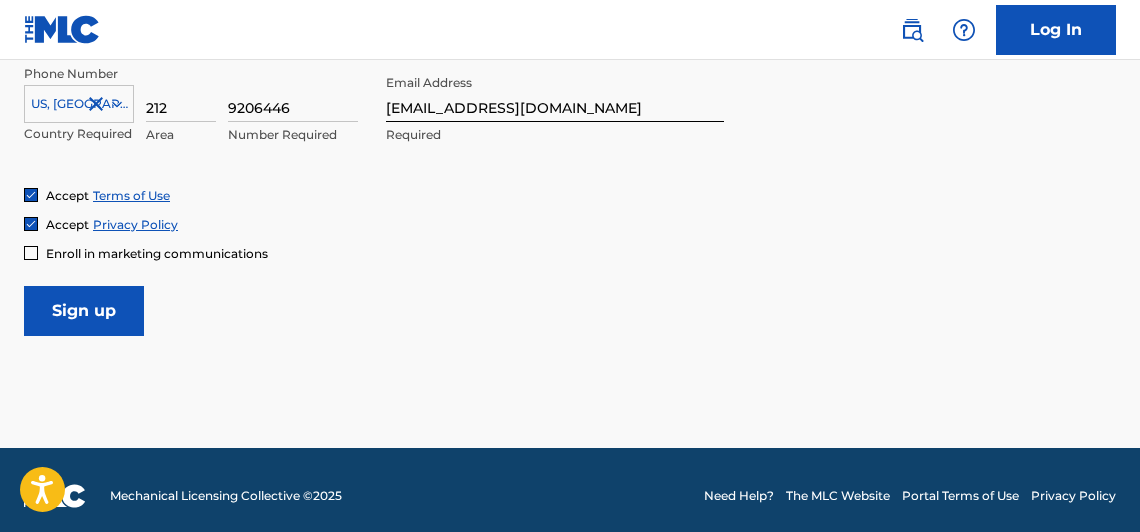 click on "Sign up" at bounding box center (84, 311) 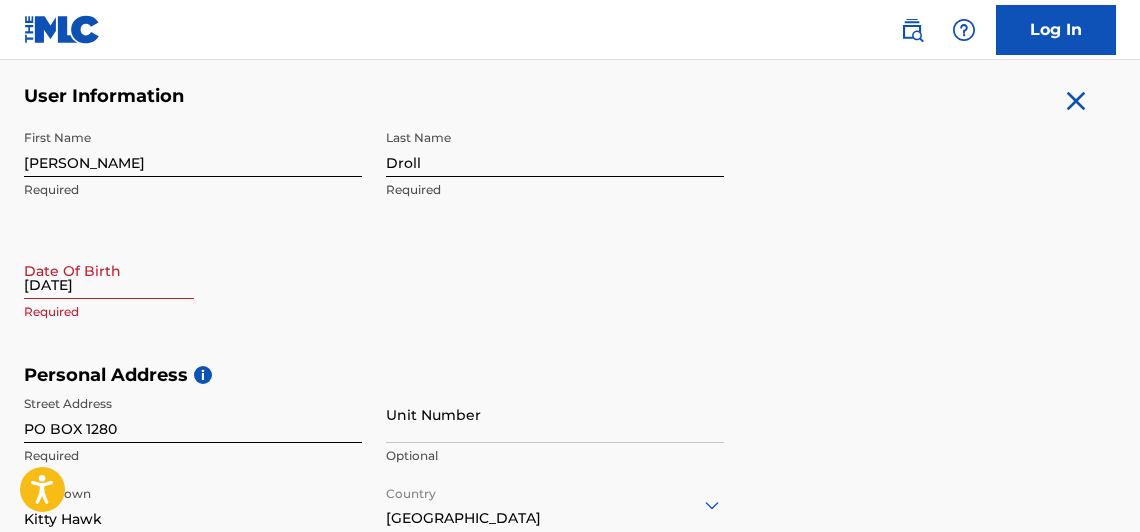 scroll, scrollTop: 402, scrollLeft: 0, axis: vertical 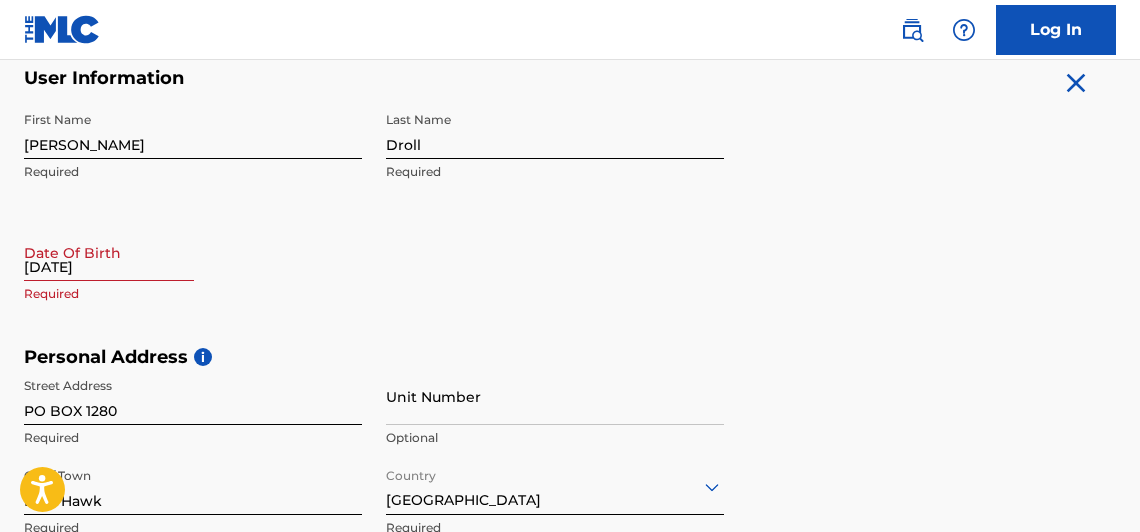 select on "6" 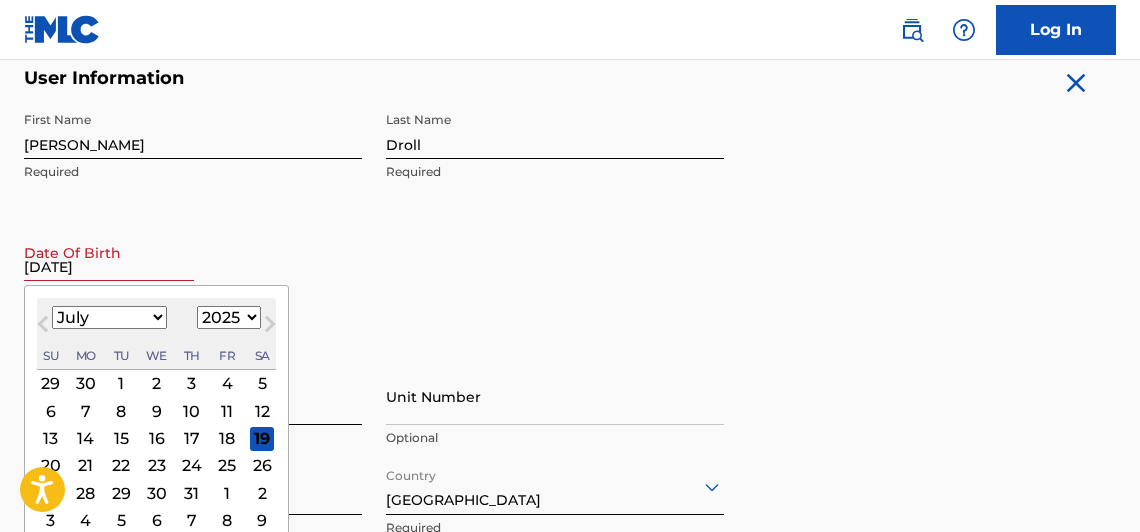 click on "10/27/1969" at bounding box center [109, 252] 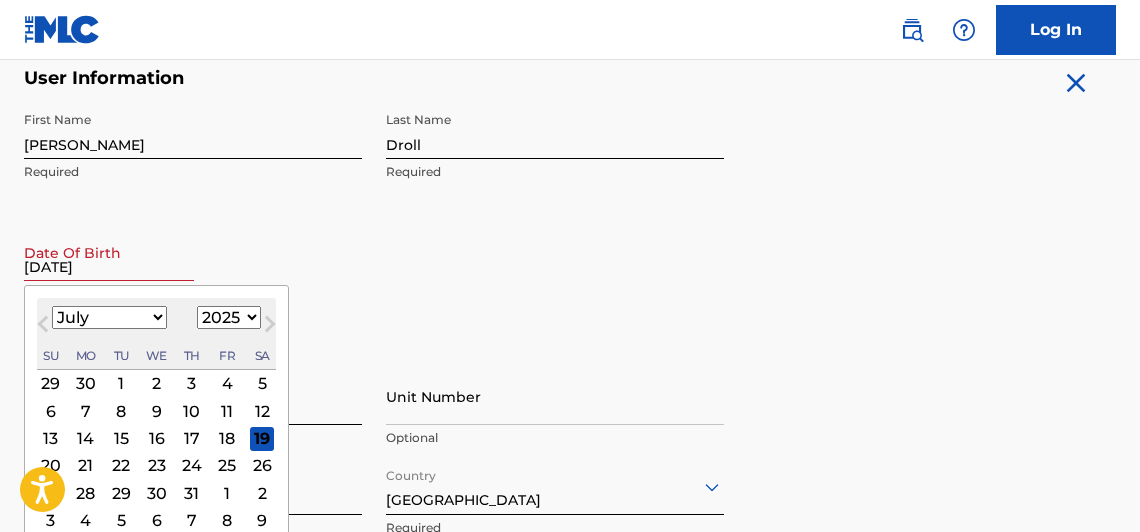 select on "9" 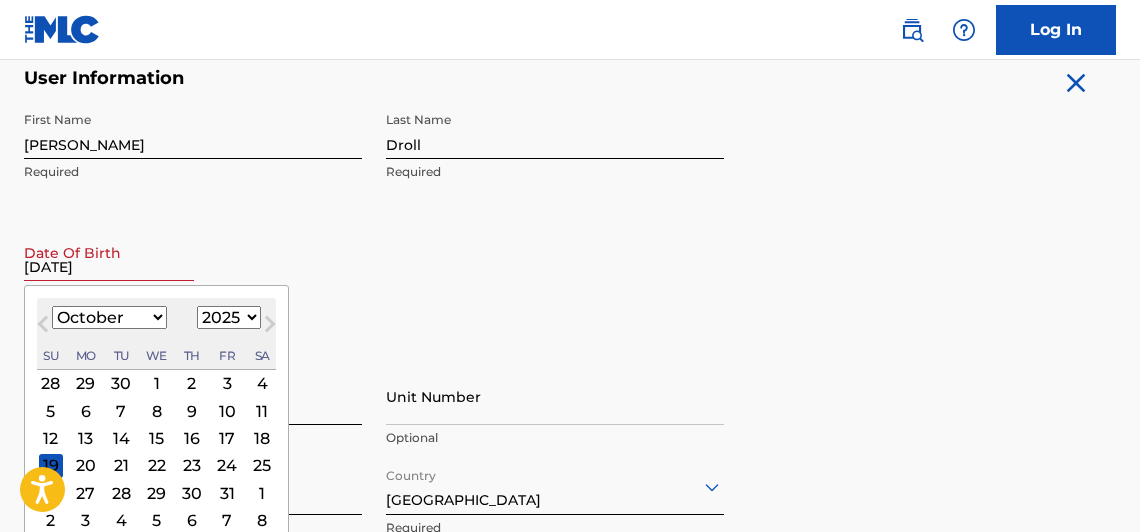 click on "1899 1900 1901 1902 1903 1904 1905 1906 1907 1908 1909 1910 1911 1912 1913 1914 1915 1916 1917 1918 1919 1920 1921 1922 1923 1924 1925 1926 1927 1928 1929 1930 1931 1932 1933 1934 1935 1936 1937 1938 1939 1940 1941 1942 1943 1944 1945 1946 1947 1948 1949 1950 1951 1952 1953 1954 1955 1956 1957 1958 1959 1960 1961 1962 1963 1964 1965 1966 1967 1968 1969 1970 1971 1972 1973 1974 1975 1976 1977 1978 1979 1980 1981 1982 1983 1984 1985 1986 1987 1988 1989 1990 1991 1992 1993 1994 1995 1996 1997 1998 1999 2000 2001 2002 2003 2004 2005 2006 2007 2008 2009 2010 2011 2012 2013 2014 2015 2016 2017 2018 2019 2020 2021 2022 2023 2024 2025 2026 2027 2028 2029 2030 2031 2032 2033 2034 2035 2036 2037 2038 2039 2040 2041 2042 2043 2044 2045 2046 2047 2048 2049 2050 2051 2052 2053 2054 2055 2056 2057 2058 2059 2060 2061 2062 2063 2064 2065 2066 2067 2068 2069 2070 2071 2072 2073 2074 2075 2076 2077 2078 2079 2080 2081 2082 2083 2084 2085 2086 2087 2088 2089 2090 2091 2092 2093 2094 2095 2096 2097 2098 2099 2100" at bounding box center (229, 317) 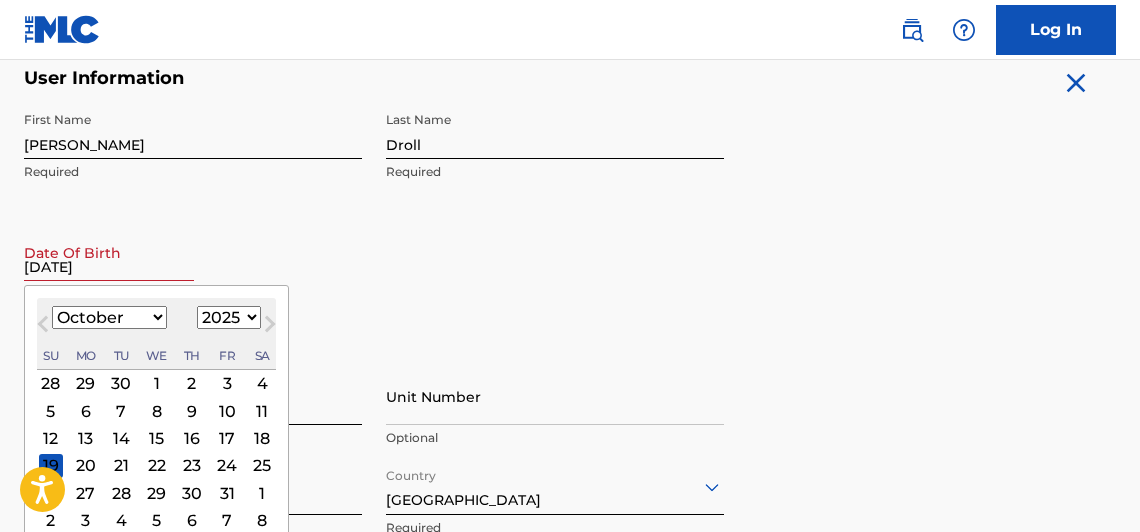 select on "1969" 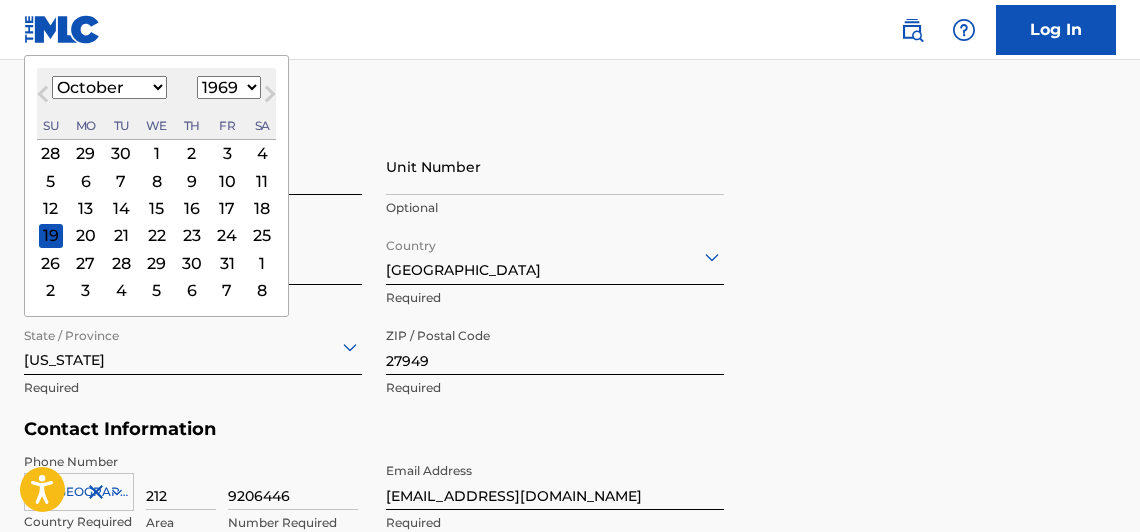 scroll, scrollTop: 640, scrollLeft: 0, axis: vertical 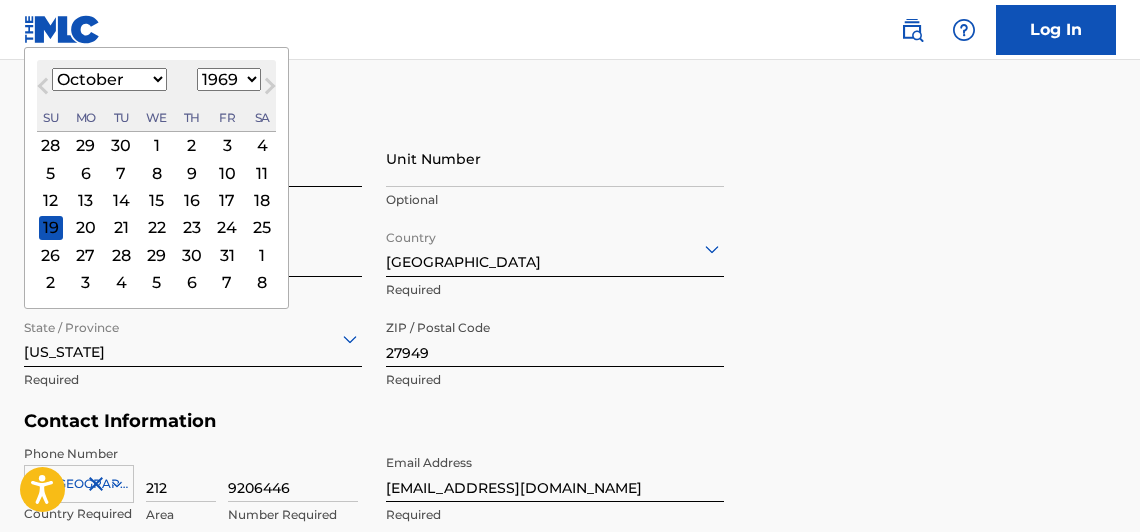 click on "27" at bounding box center (86, 255) 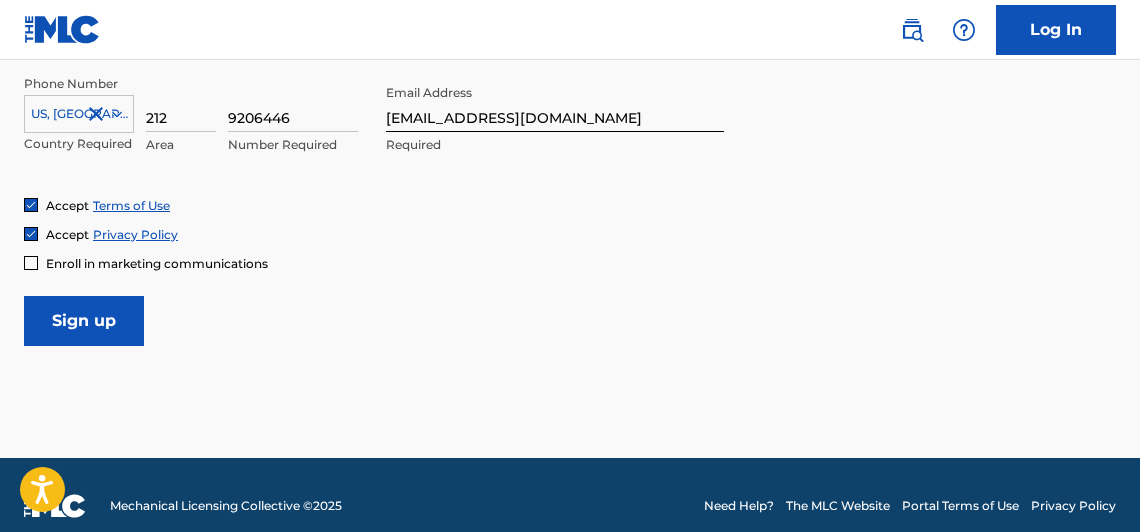 scroll, scrollTop: 1031, scrollLeft: 0, axis: vertical 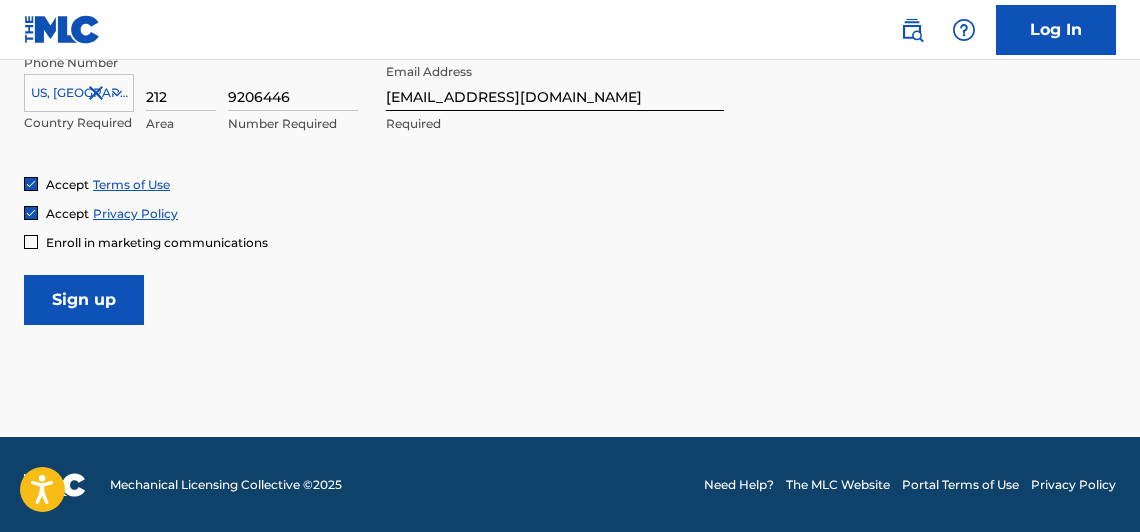 click on "Sign up" at bounding box center [84, 300] 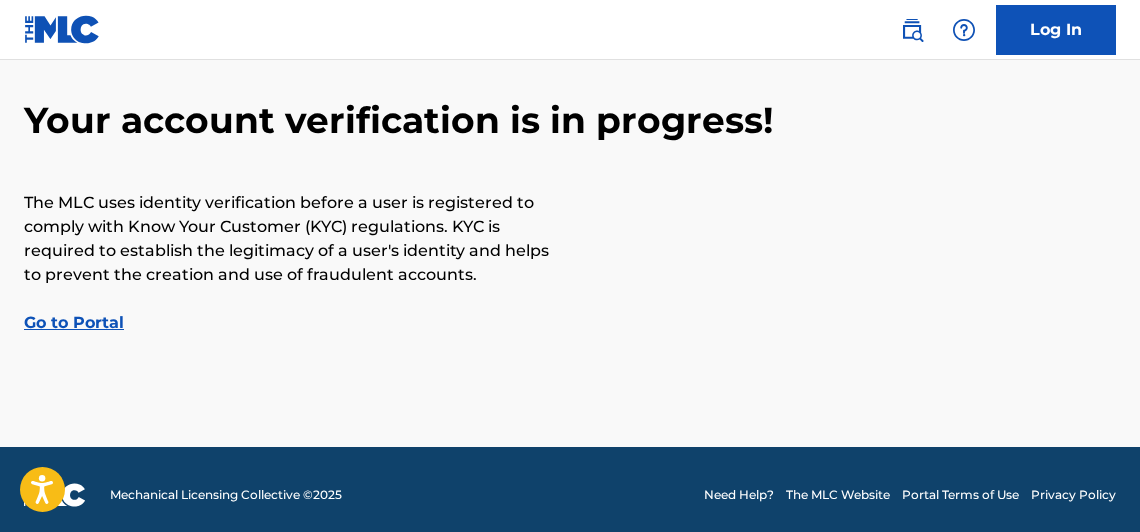 scroll, scrollTop: 119, scrollLeft: 0, axis: vertical 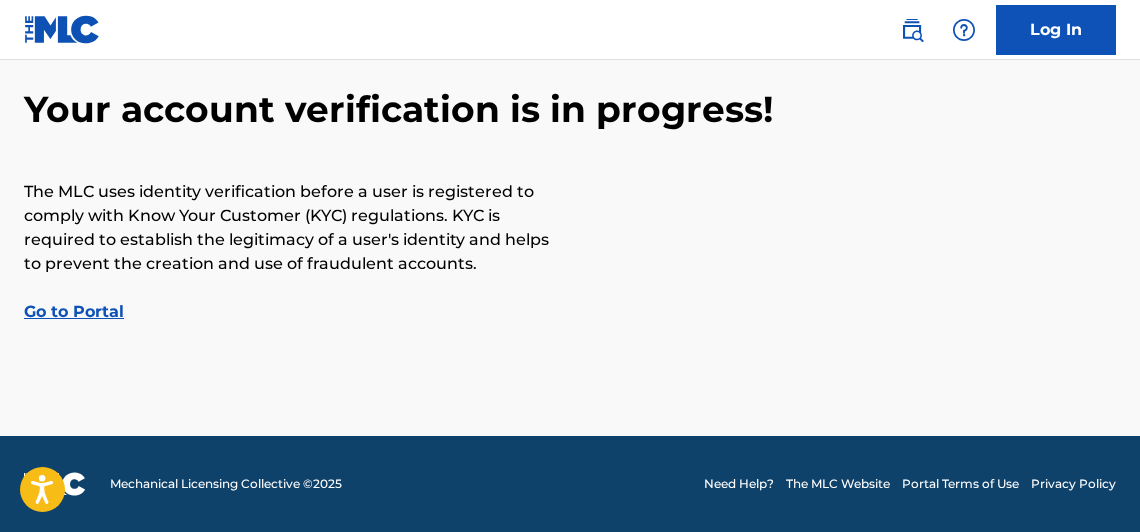 click on "Log In" at bounding box center [1056, 30] 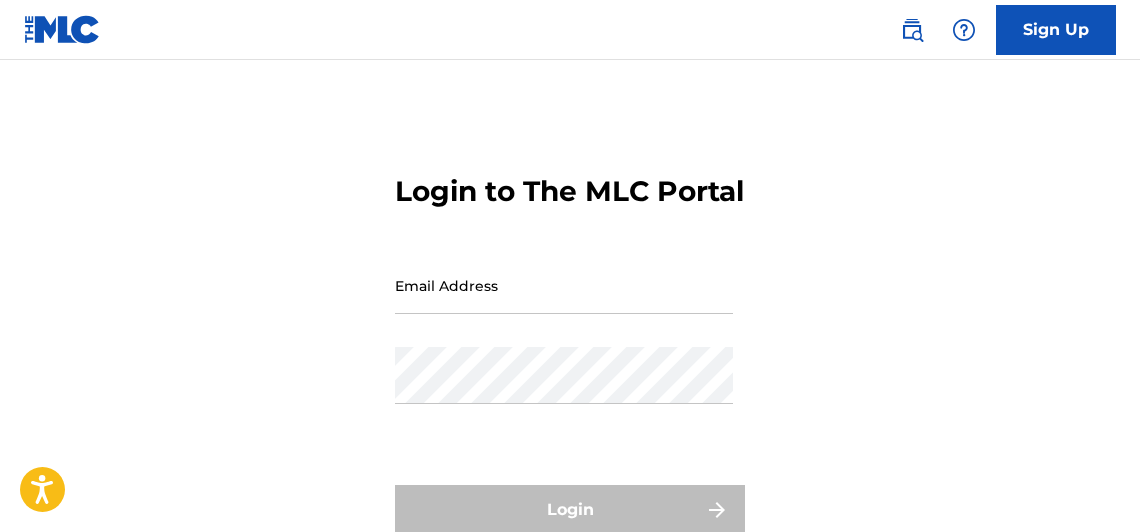 click on "Email Address" at bounding box center (564, 285) 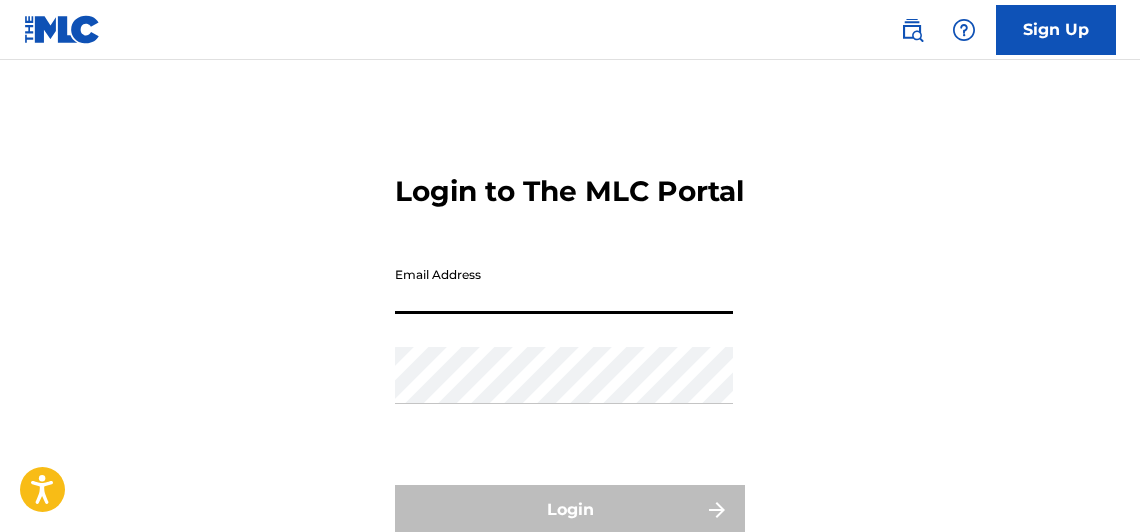 click on "Email Address" at bounding box center (564, 285) 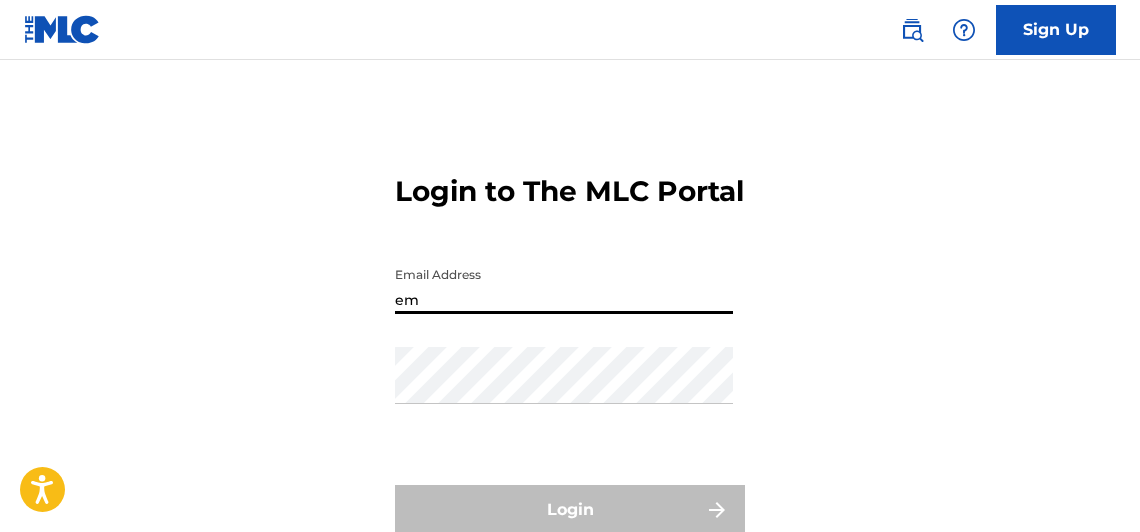 type on "e" 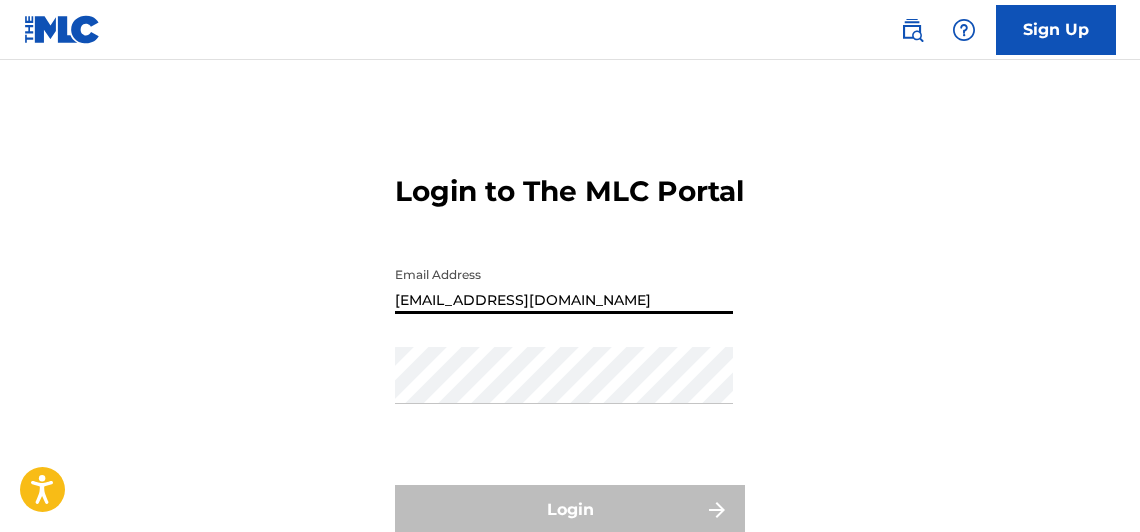 type on "[EMAIL_ADDRESS][DOMAIN_NAME]" 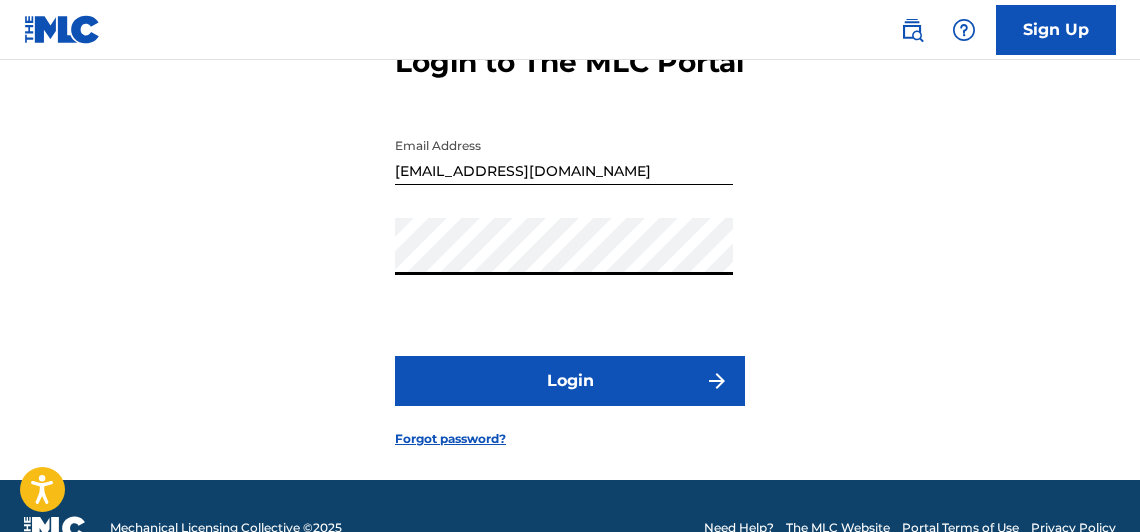 scroll, scrollTop: 165, scrollLeft: 0, axis: vertical 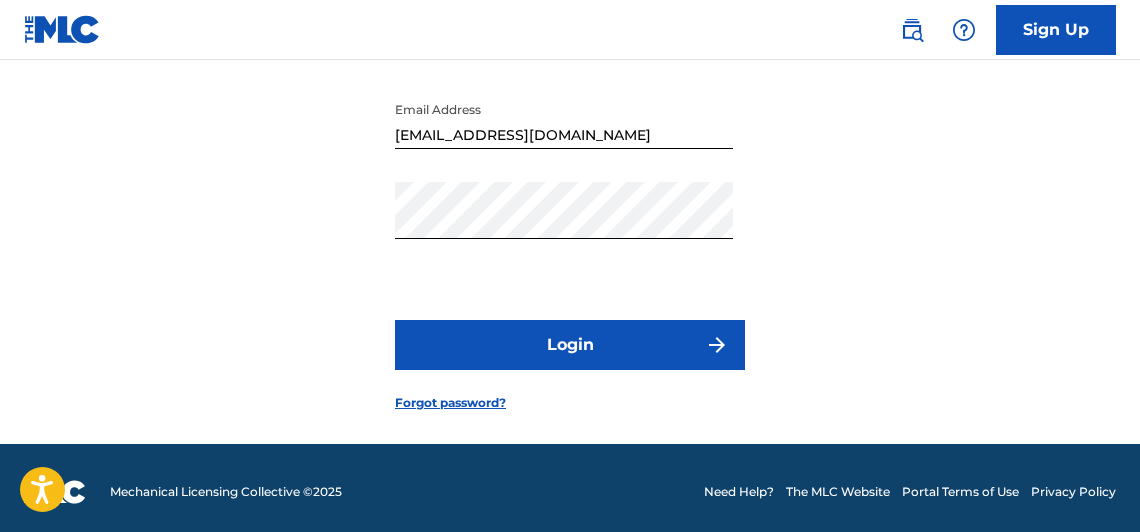 click on "Login" at bounding box center [570, 345] 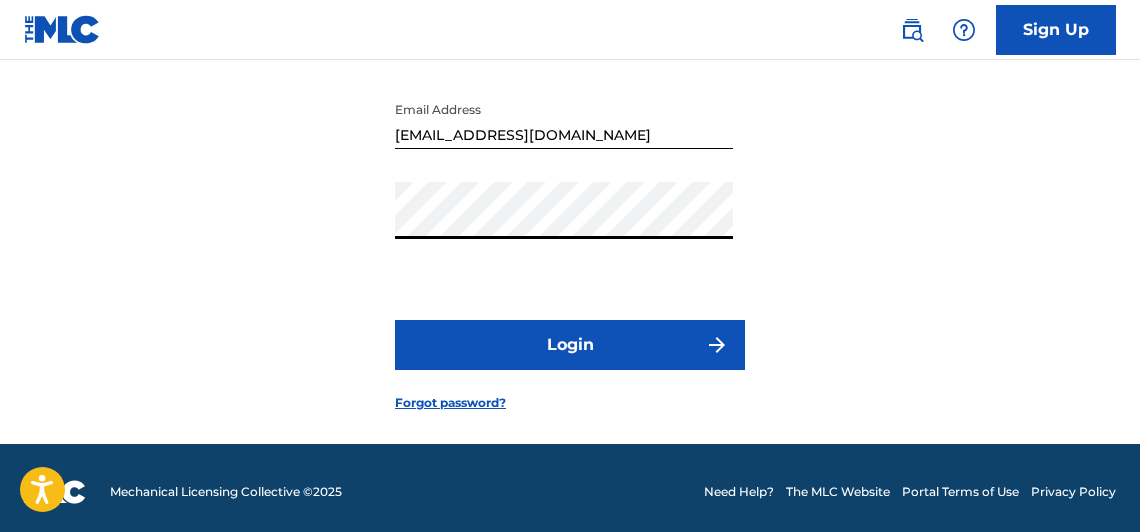 click on "Login to The MLC Portal Email Address [EMAIL_ADDRESS][DOMAIN_NAME] Password Login Forgot password?" at bounding box center (570, 194) 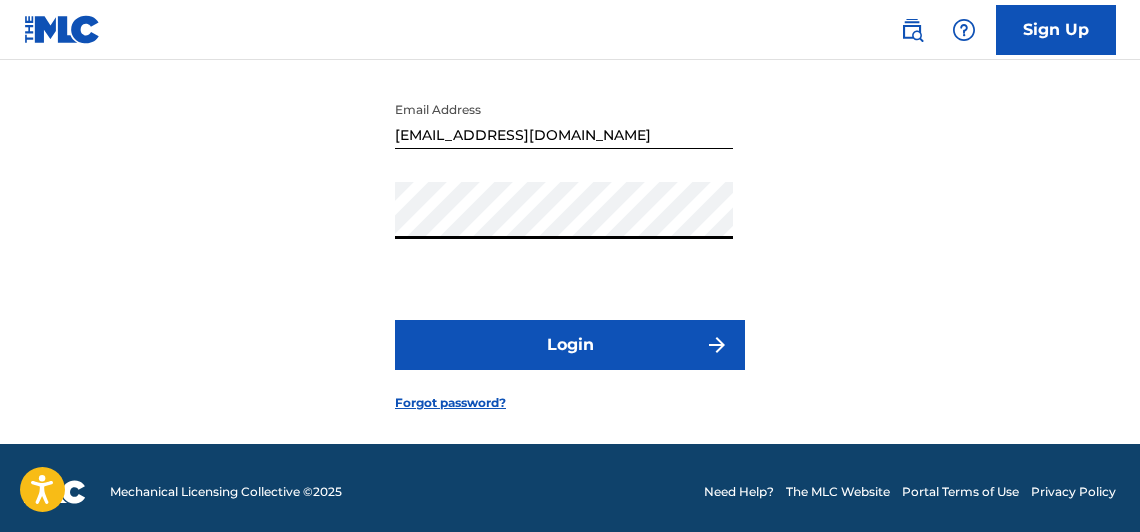 click on "Login" at bounding box center (570, 345) 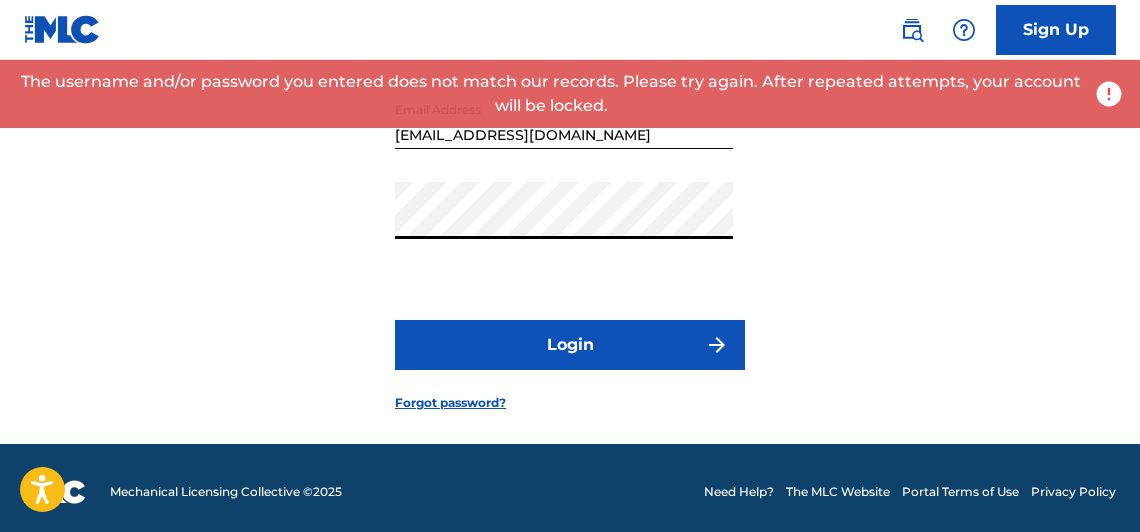 click on "Login to The MLC Portal Email Address [EMAIL_ADDRESS][DOMAIN_NAME] Password Login Forgot password?" at bounding box center (570, 194) 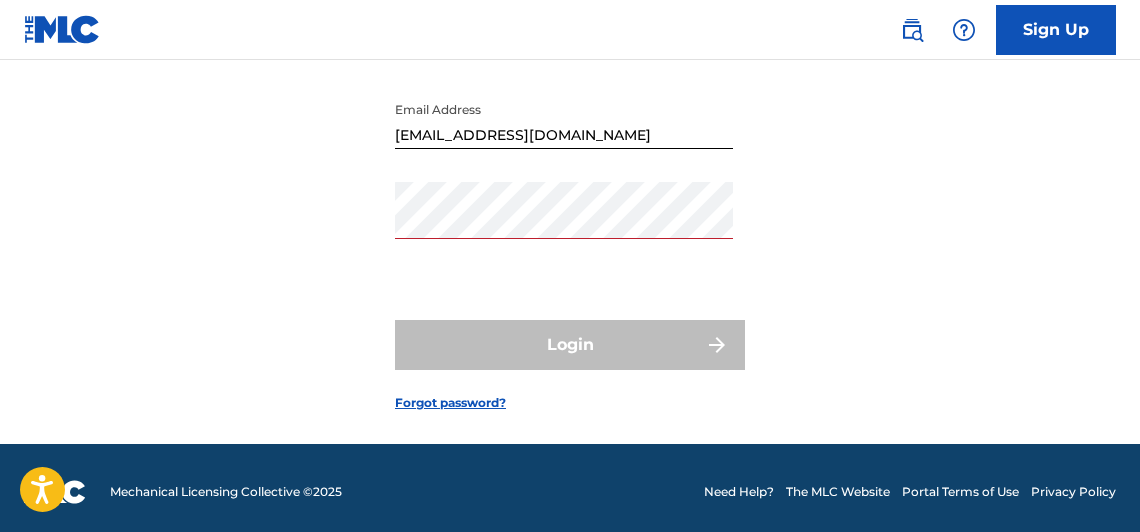 click on "Login to The MLC Portal Email Address [EMAIL_ADDRESS][DOMAIN_NAME] Password Login Forgot password?" at bounding box center (570, 194) 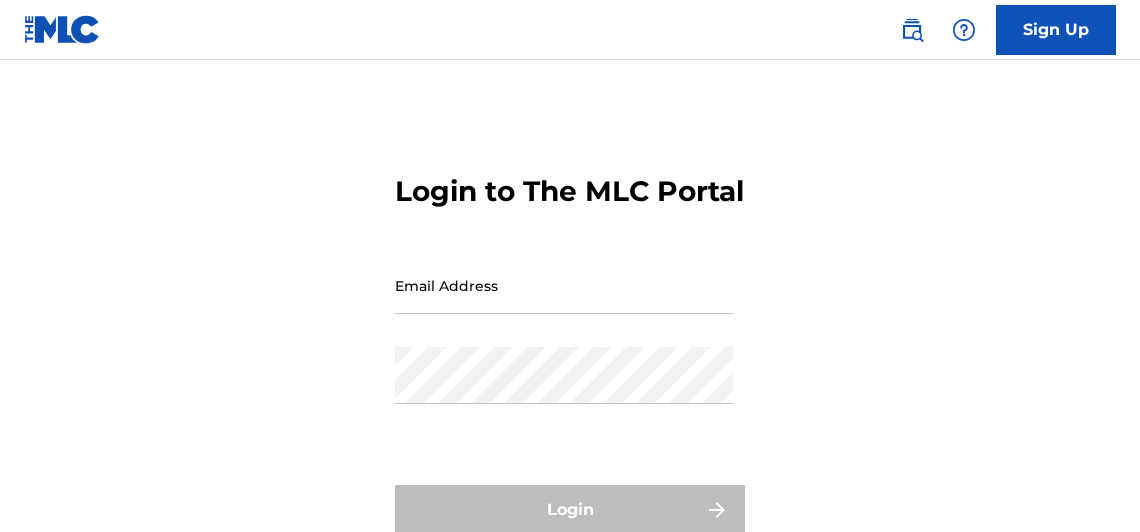 scroll, scrollTop: 0, scrollLeft: 0, axis: both 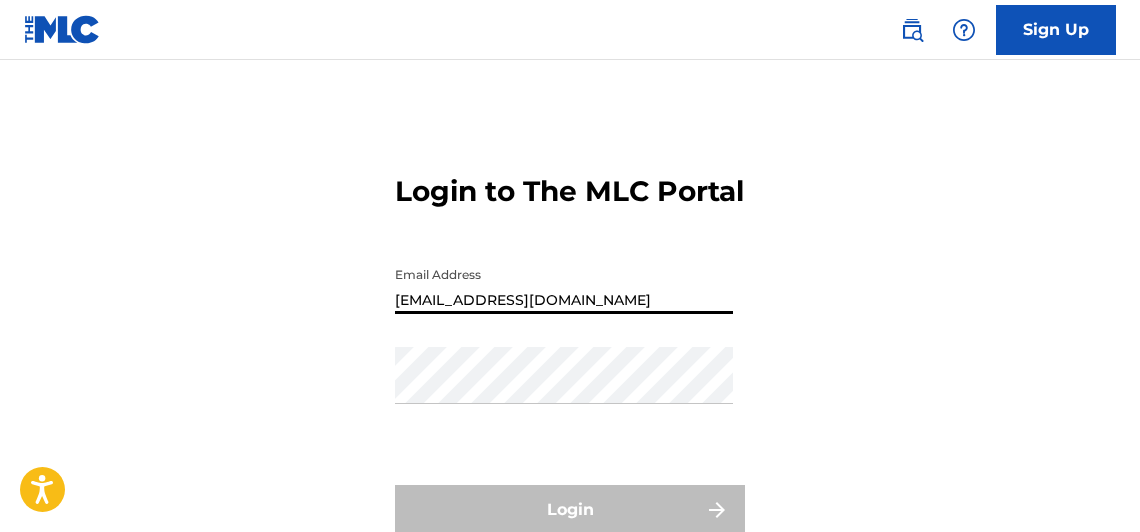 type on "[EMAIL_ADDRESS][DOMAIN_NAME]" 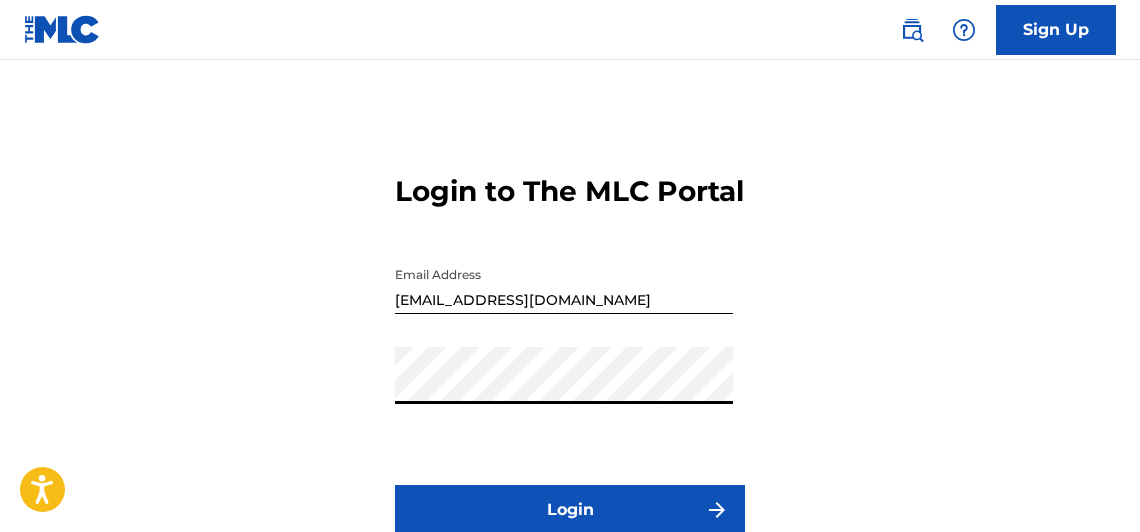 click on "Login to The MLC Portal Email Address [EMAIL_ADDRESS][DOMAIN_NAME] Password Login Forgot password?" at bounding box center [570, 359] 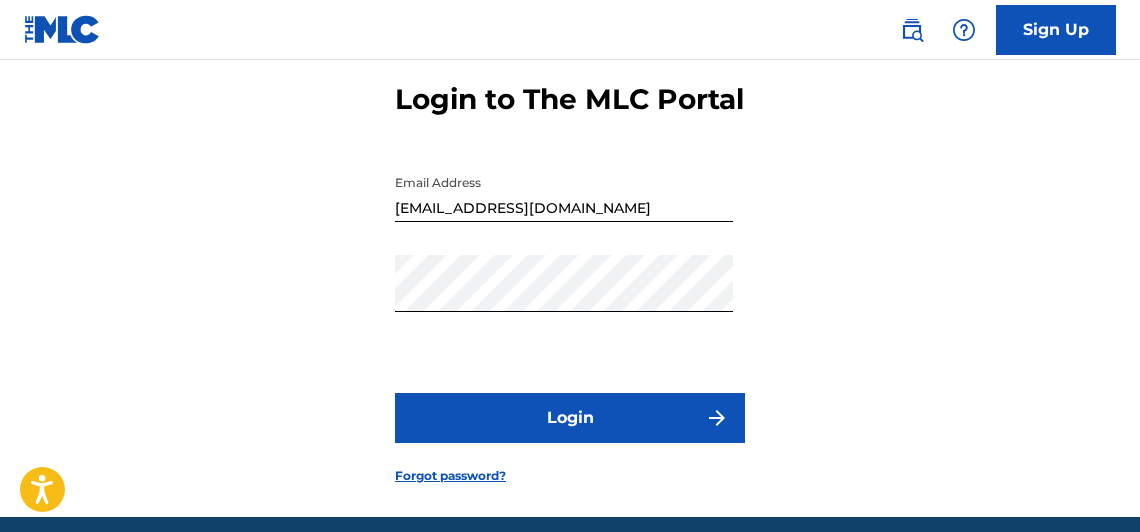 scroll, scrollTop: 104, scrollLeft: 0, axis: vertical 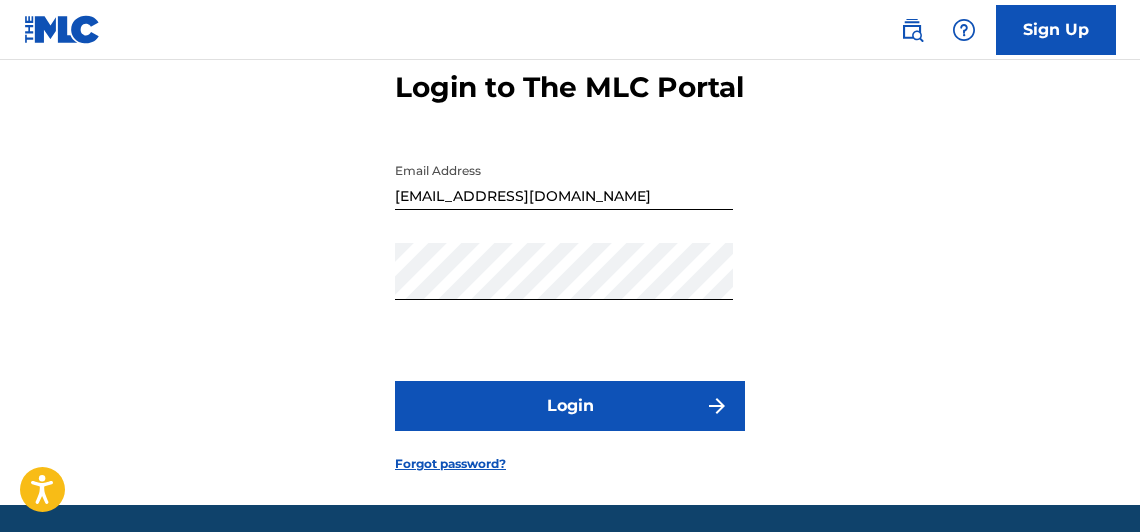 click on "Login" at bounding box center [570, 406] 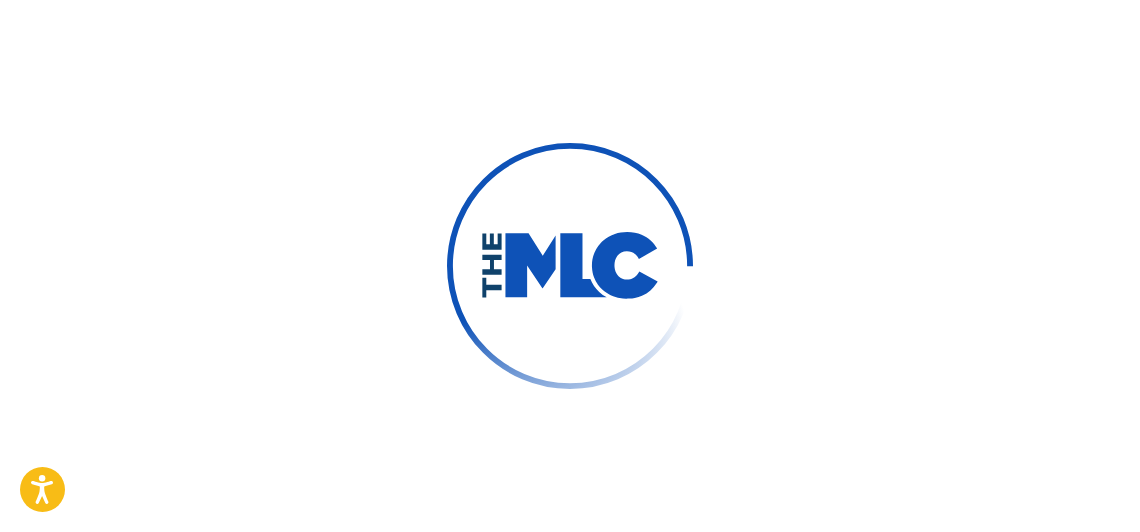 scroll, scrollTop: 134, scrollLeft: 0, axis: vertical 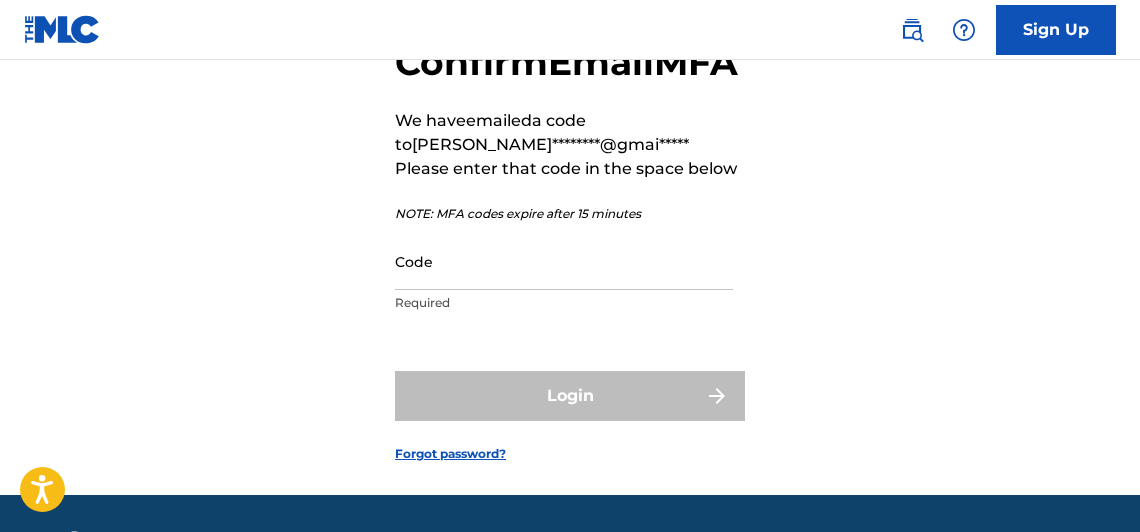 click on "Code" at bounding box center (564, 261) 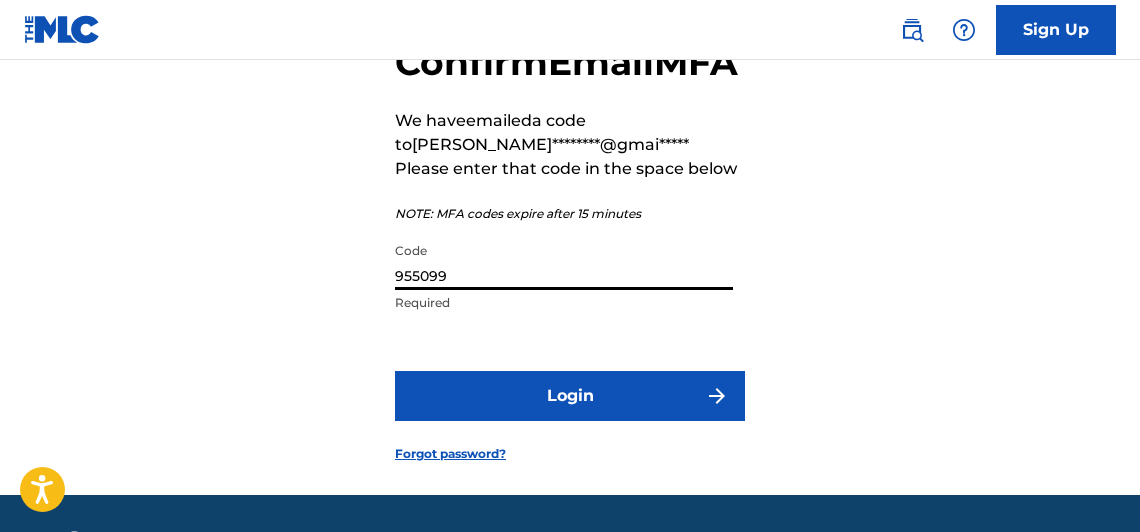 type on "955099" 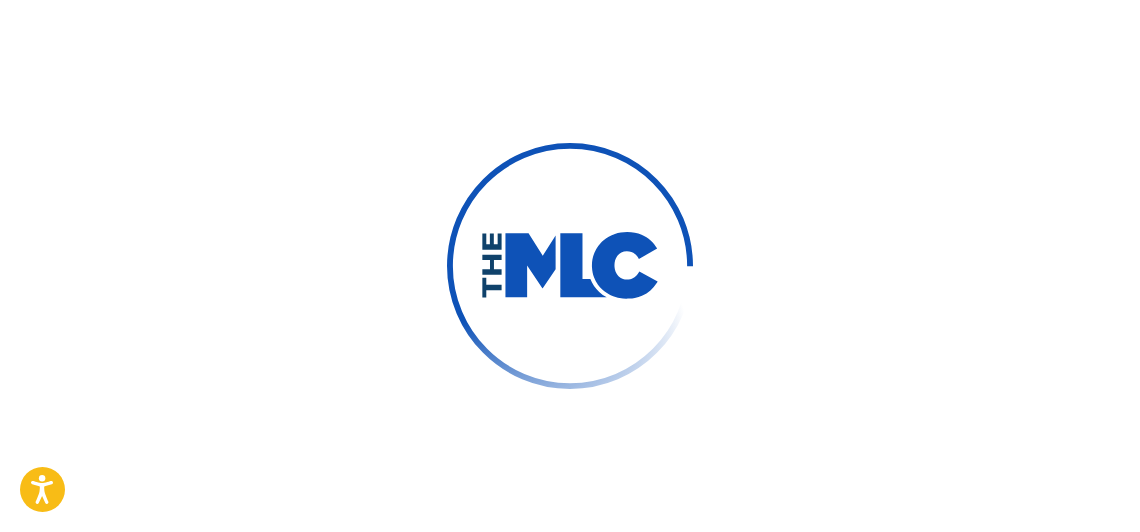 scroll, scrollTop: 0, scrollLeft: 0, axis: both 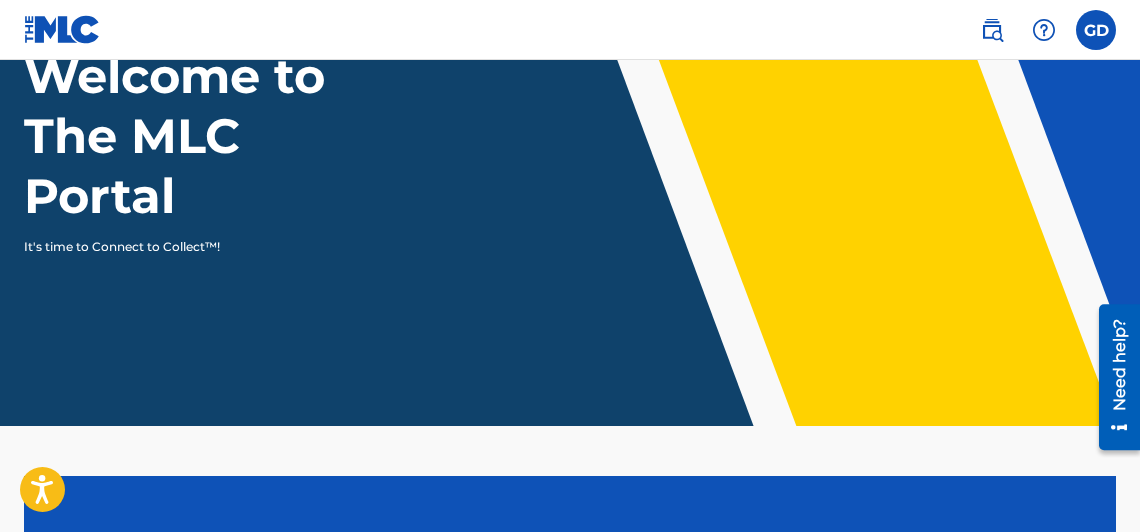 click at bounding box center [1096, 30] 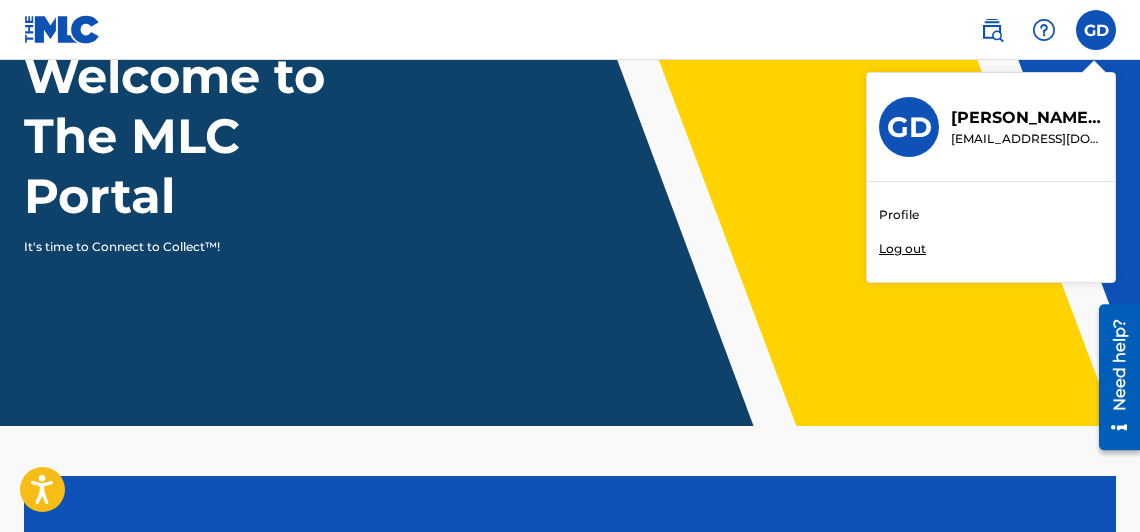 click on "Profile" at bounding box center (899, 215) 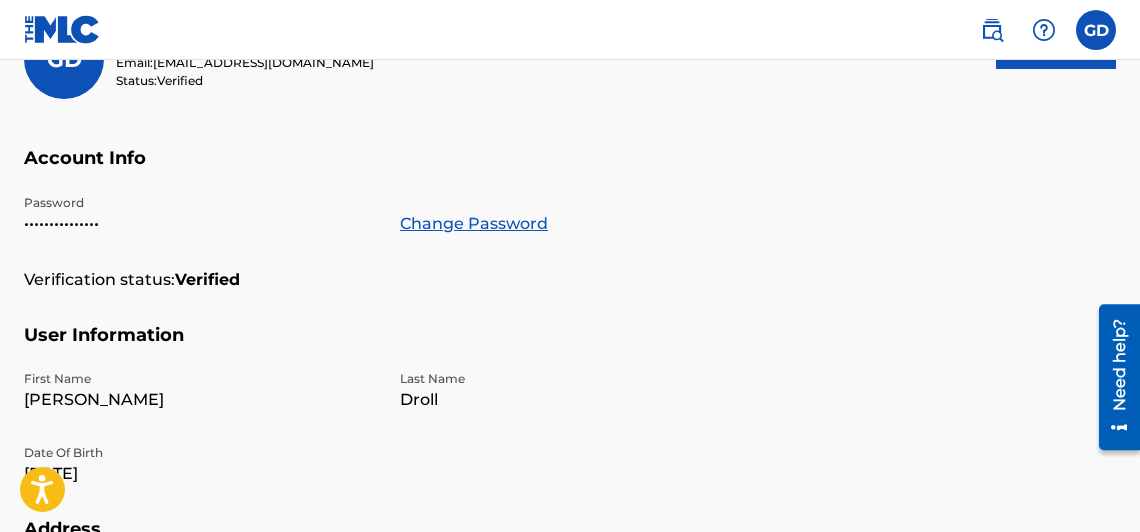 scroll, scrollTop: 0, scrollLeft: 0, axis: both 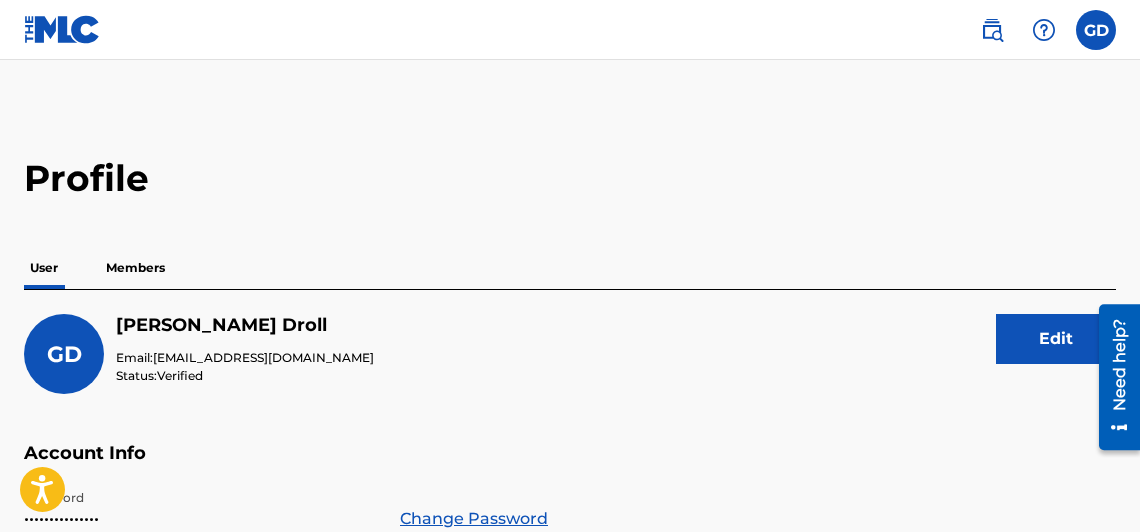 click on "Members" at bounding box center [135, 268] 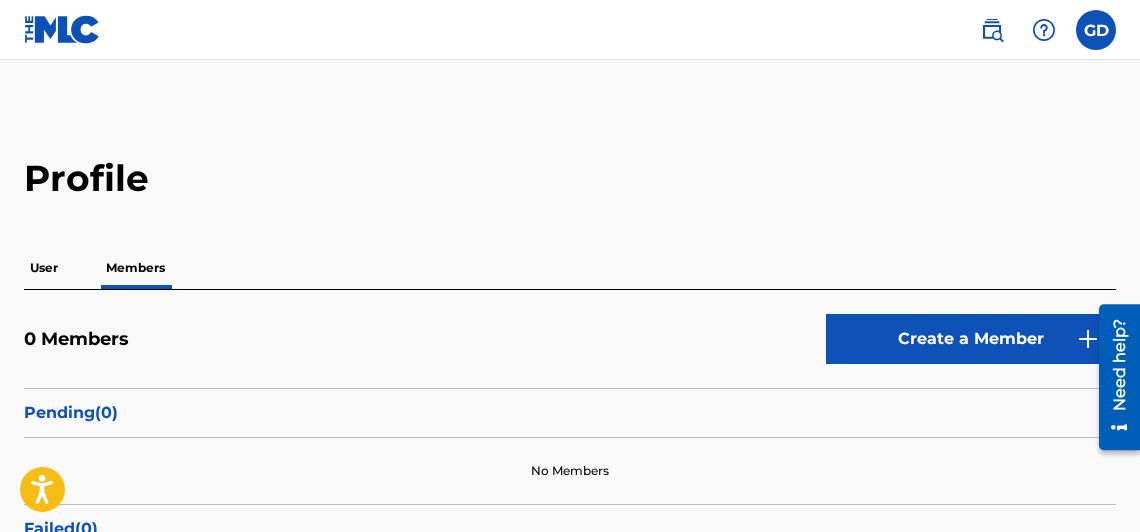 scroll, scrollTop: 9, scrollLeft: 0, axis: vertical 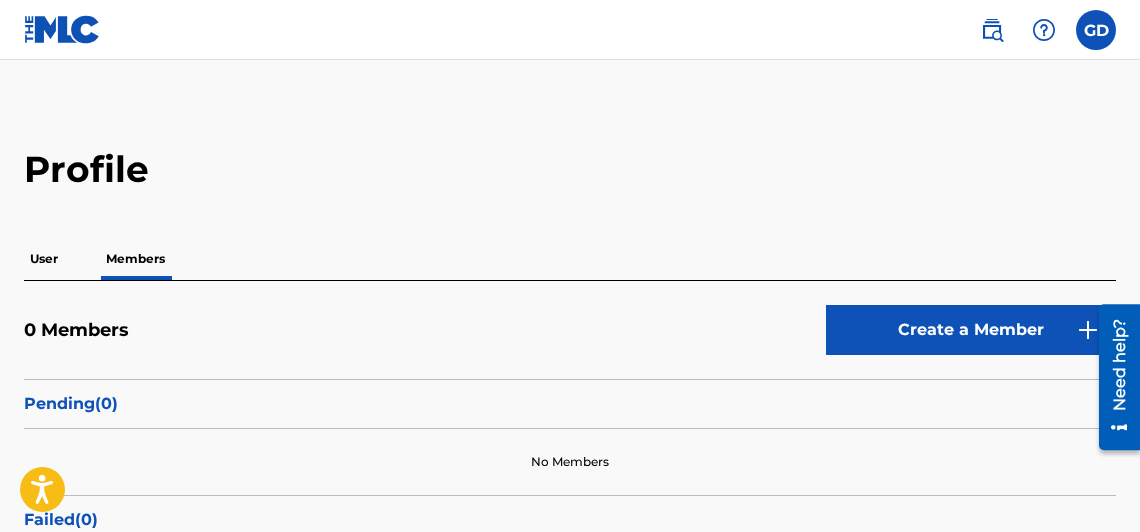 click on "Create a Member" at bounding box center (971, 330) 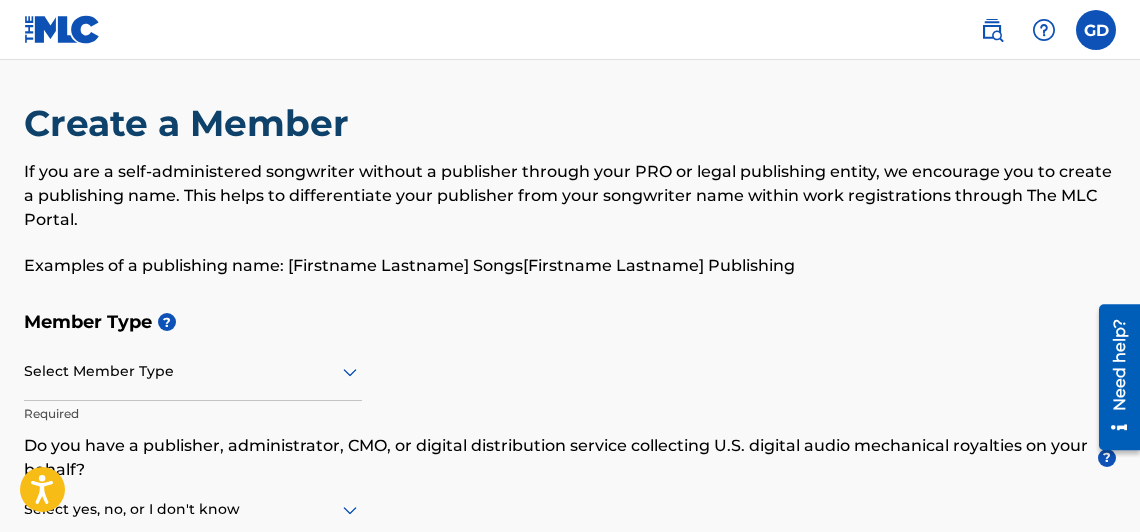 scroll, scrollTop: 0, scrollLeft: 0, axis: both 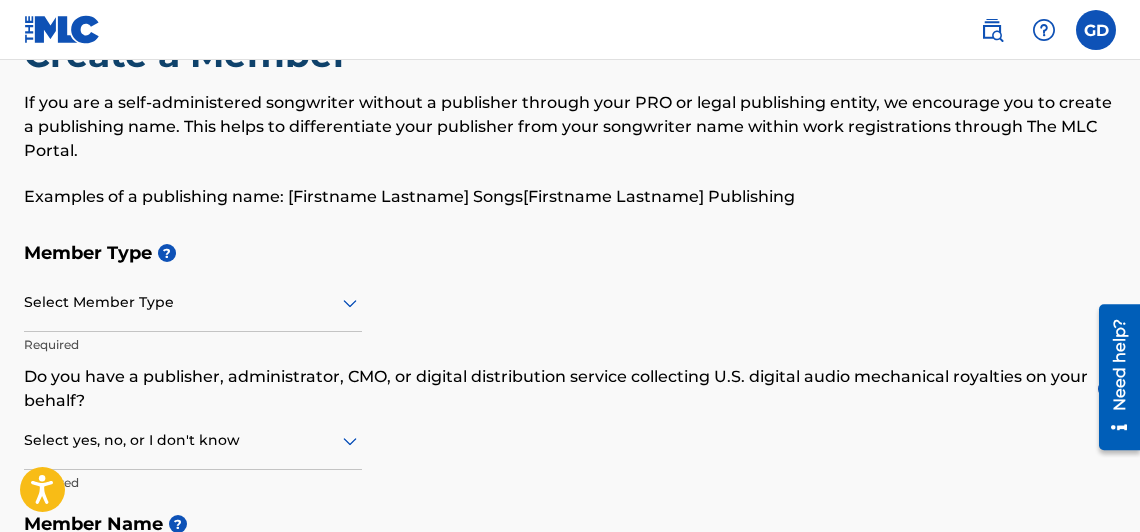 click on "Select Member Type" at bounding box center (193, 303) 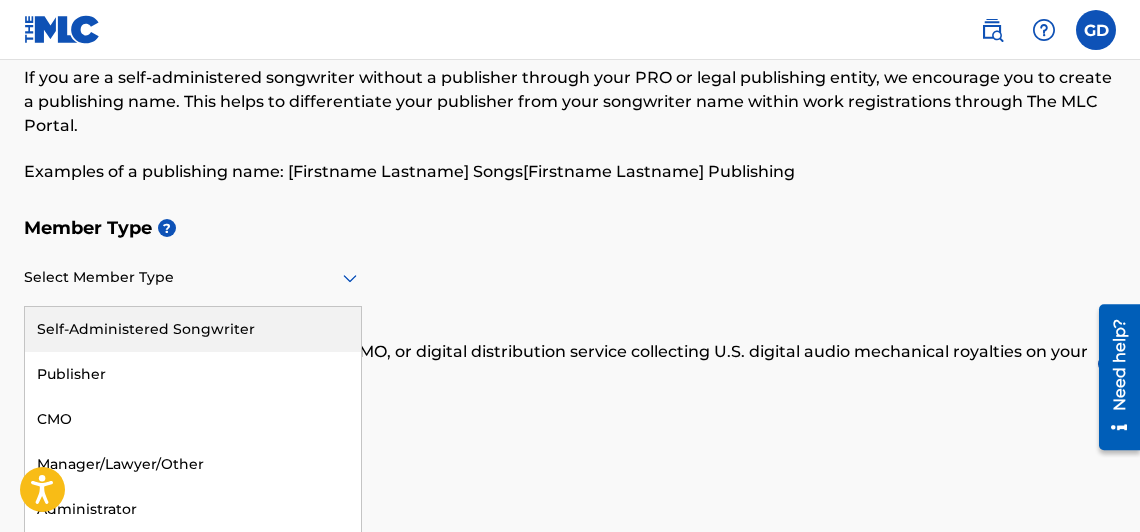 click on "Self-Administered Songwriter" at bounding box center [193, 329] 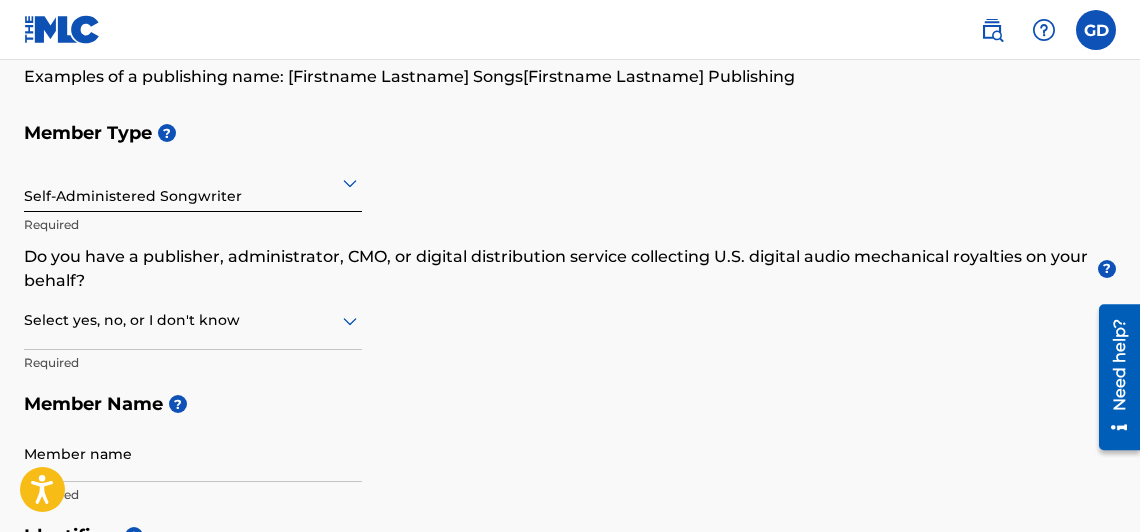 scroll, scrollTop: 206, scrollLeft: 0, axis: vertical 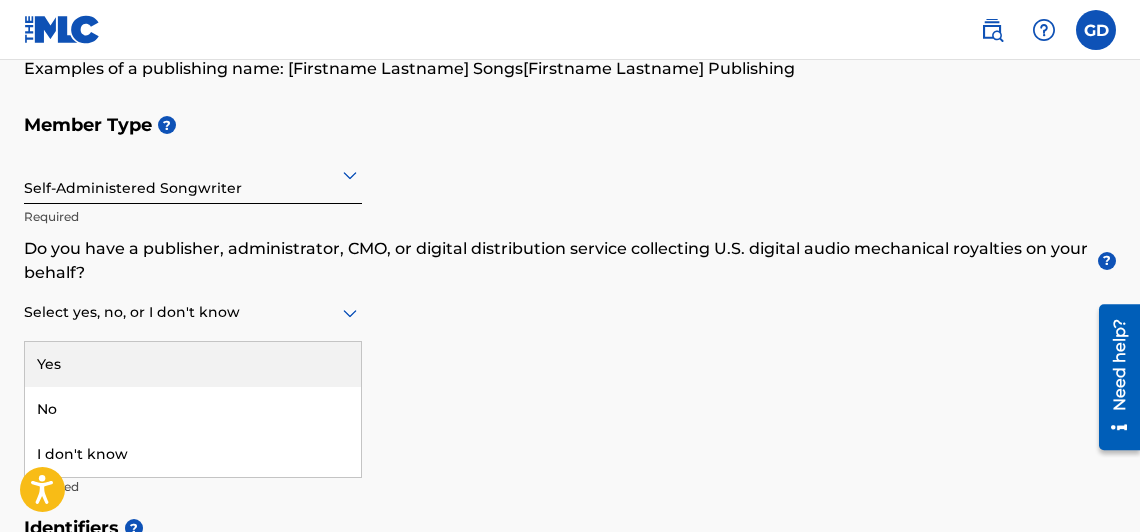 click at bounding box center (193, 312) 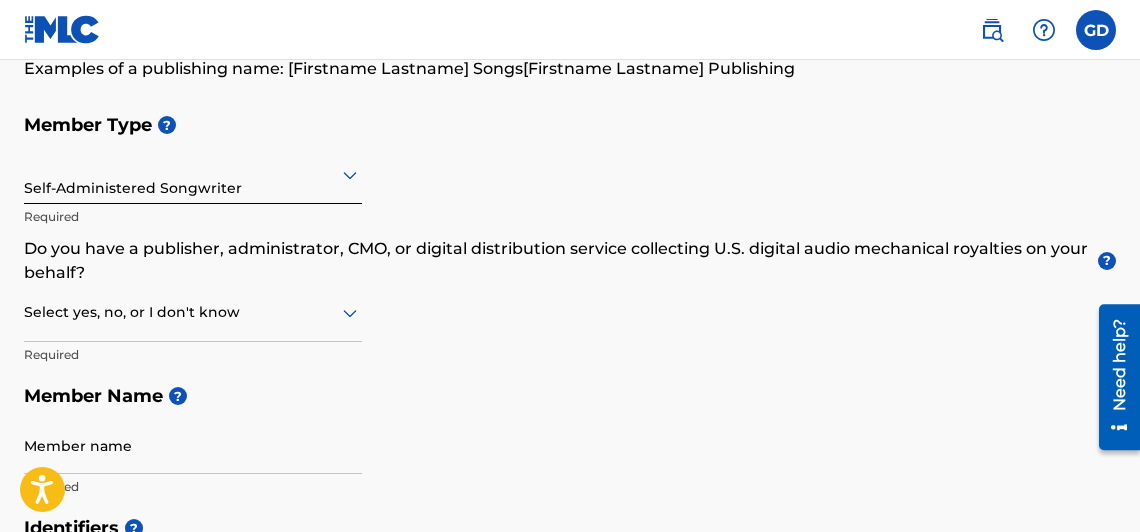 click on "Member Type ? Self-Administered Songwriter Required Do you have a publisher, administrator, CMO, or digital distribution service collecting U.S. digital audio mechanical royalties on your behalf? ? Select yes, no, or I don't know Required Member Name ? Member name Required" at bounding box center (570, 305) 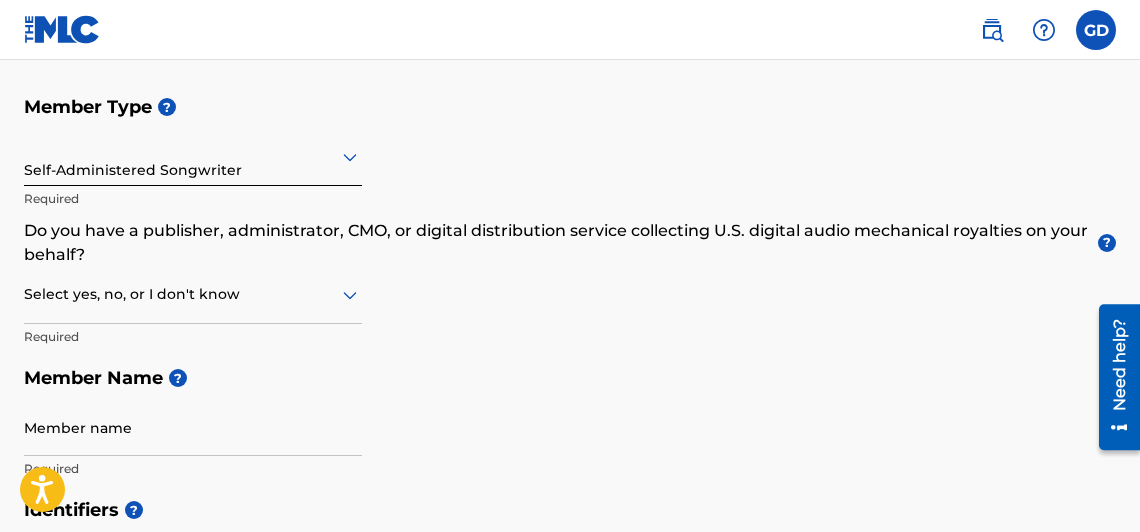 scroll, scrollTop: 227, scrollLeft: 0, axis: vertical 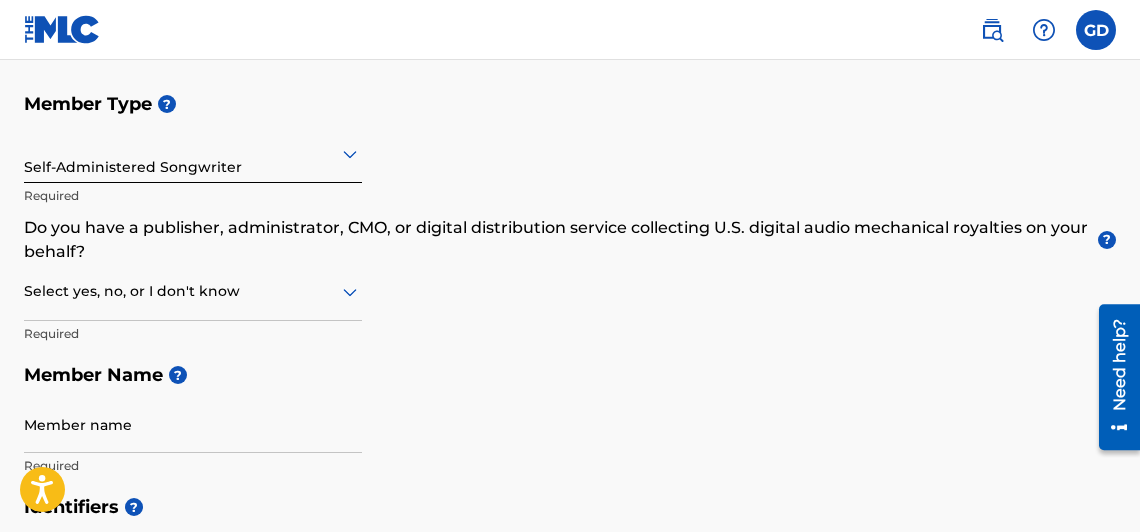 click 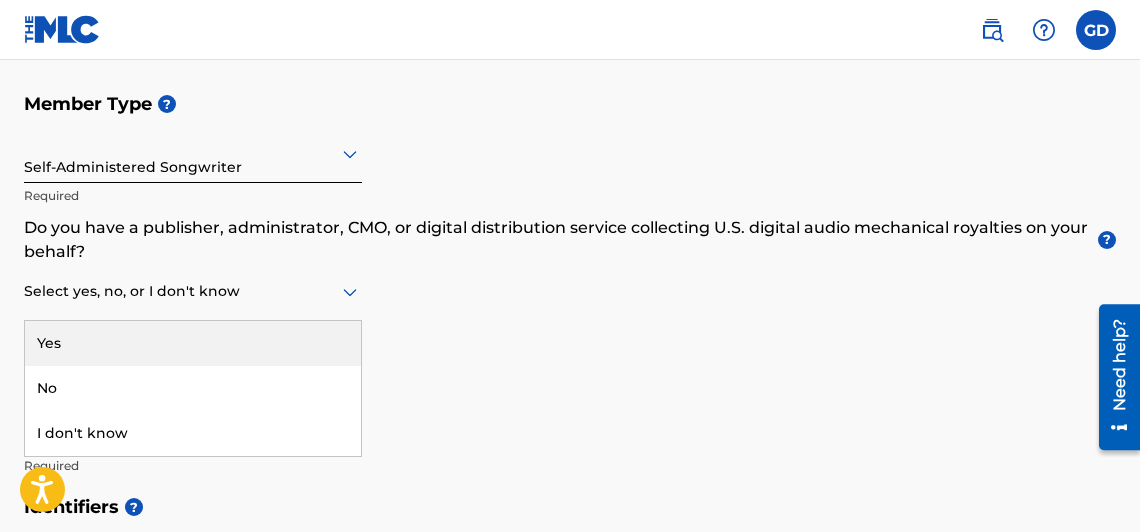 click on "Member Type ? Self-Administered Songwriter Required Do you have a publisher, administrator, CMO, or digital distribution service collecting U.S. digital audio mechanical royalties on your behalf? ? Yes, 1 of 3. 3 results available. Use Up and Down to choose options, press Enter to select the currently focused option, press Escape to exit the menu, press Tab to select the option and exit the menu. Select yes, no, or I don't know Yes No I don't know Required Member Name ? Member name Required" at bounding box center (570, 284) 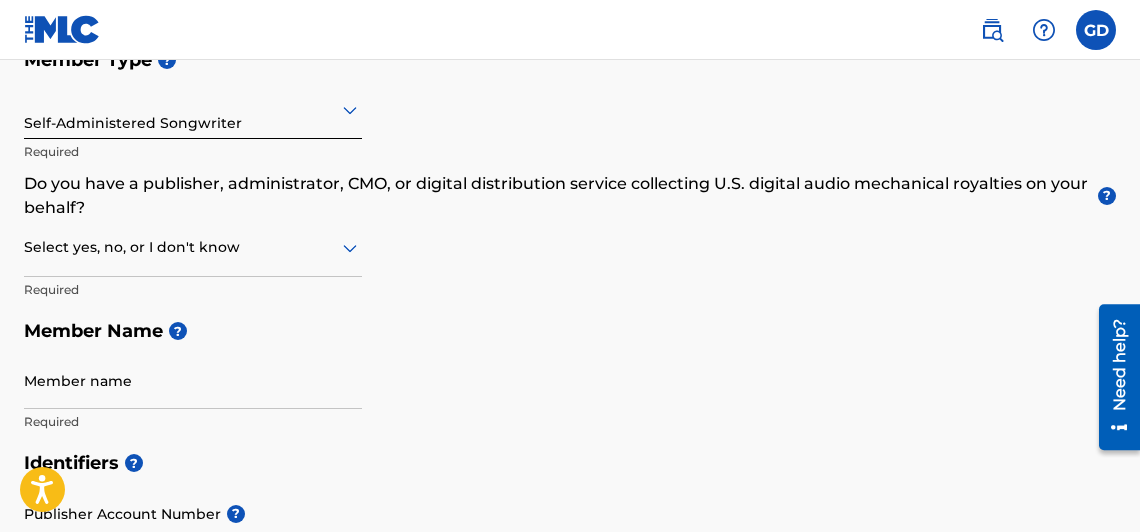 scroll, scrollTop: 304, scrollLeft: 0, axis: vertical 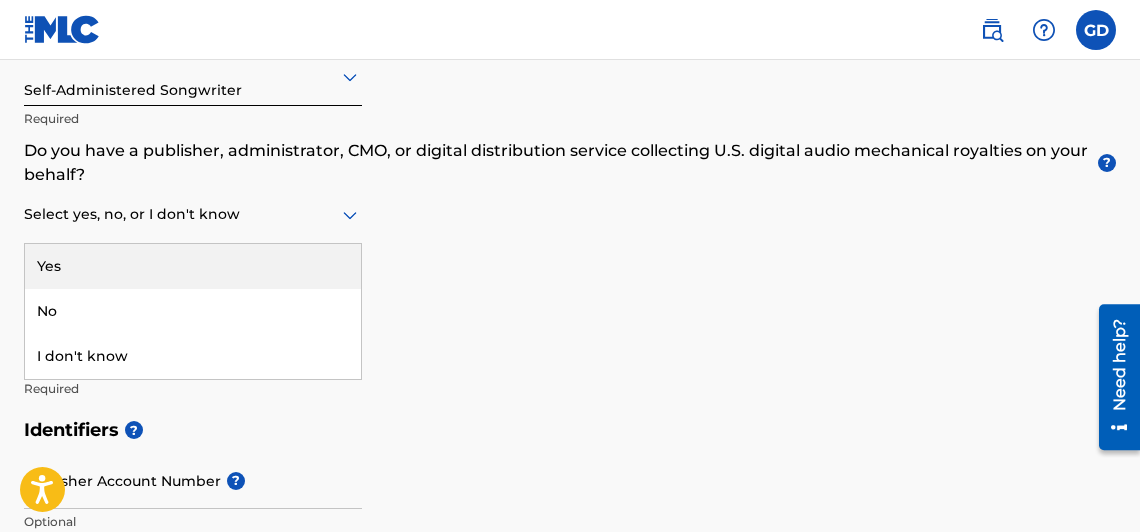 click 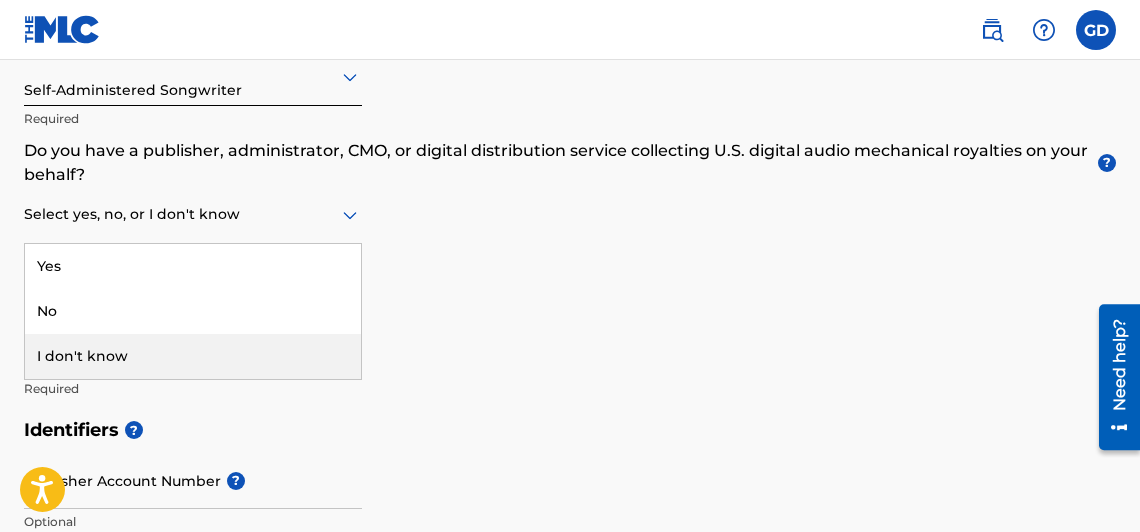 click on "I don't know" at bounding box center (193, 356) 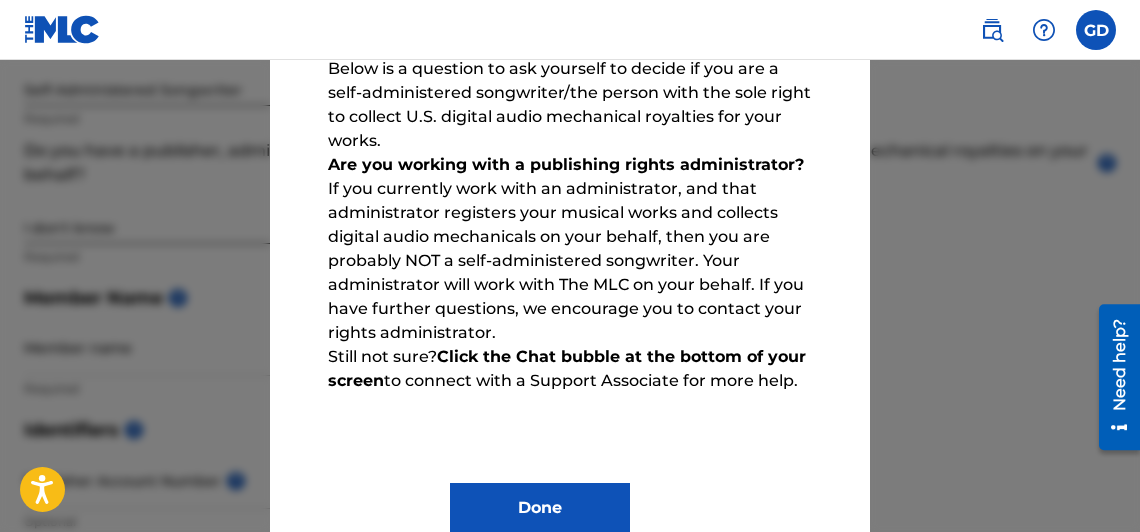 scroll, scrollTop: 192, scrollLeft: 0, axis: vertical 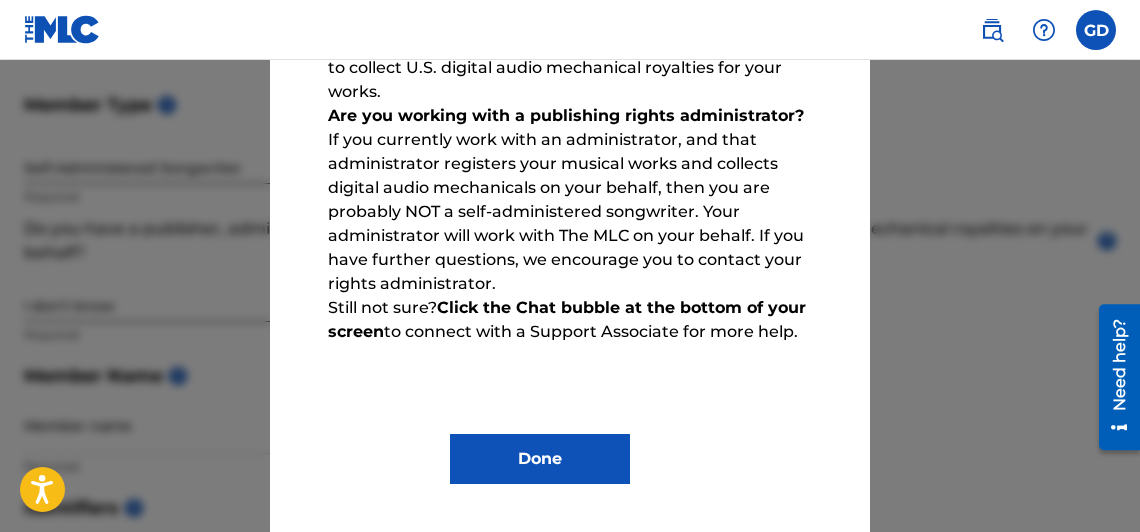 click on "Done" at bounding box center (540, 459) 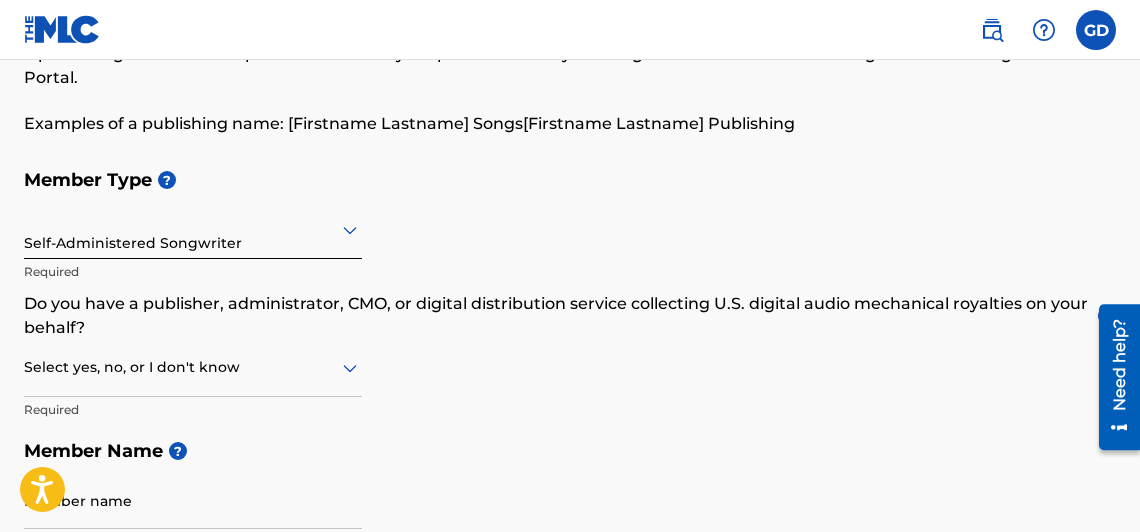 scroll, scrollTop: 133, scrollLeft: 0, axis: vertical 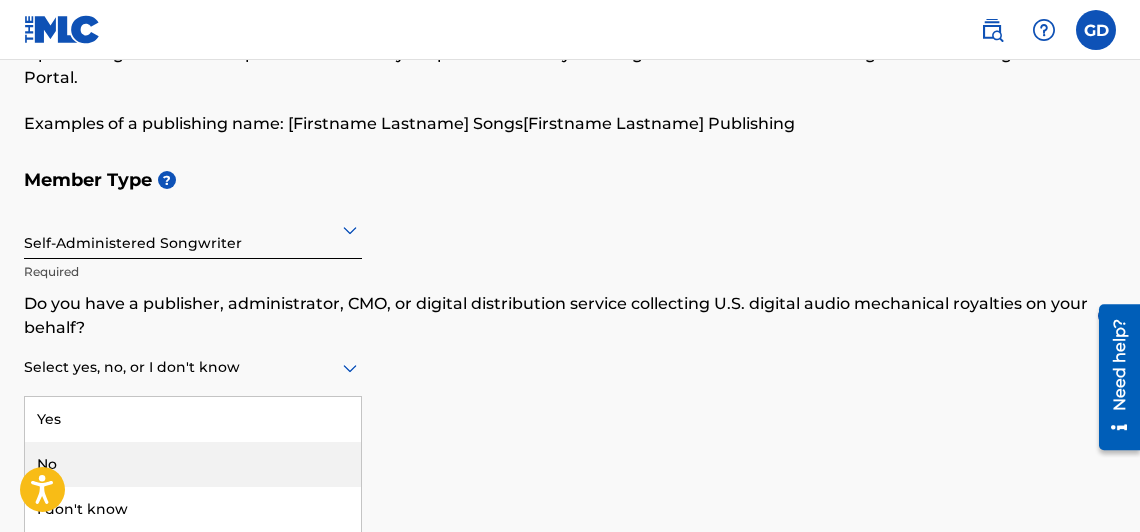 click on "No" at bounding box center [193, 464] 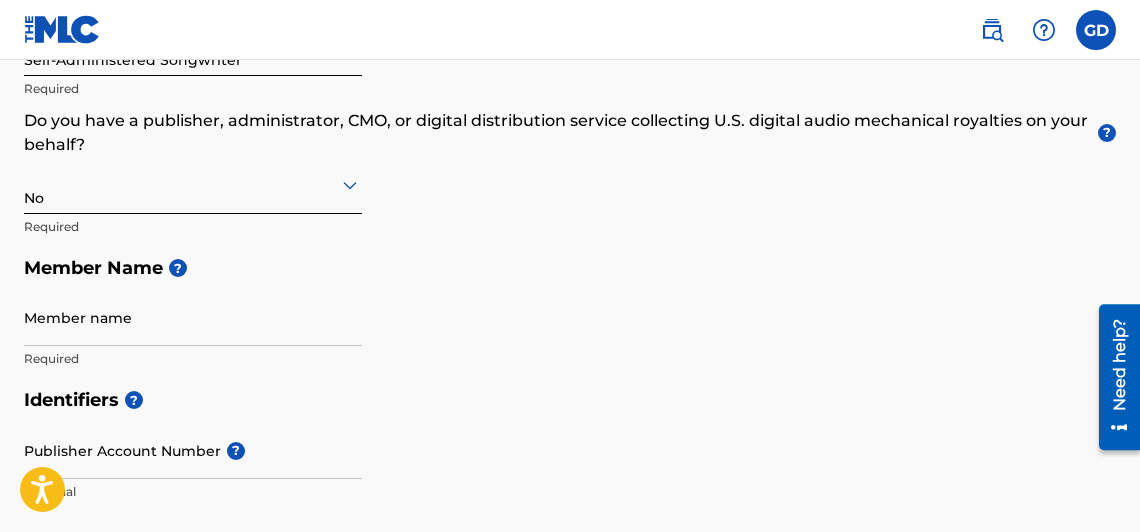scroll, scrollTop: 336, scrollLeft: 0, axis: vertical 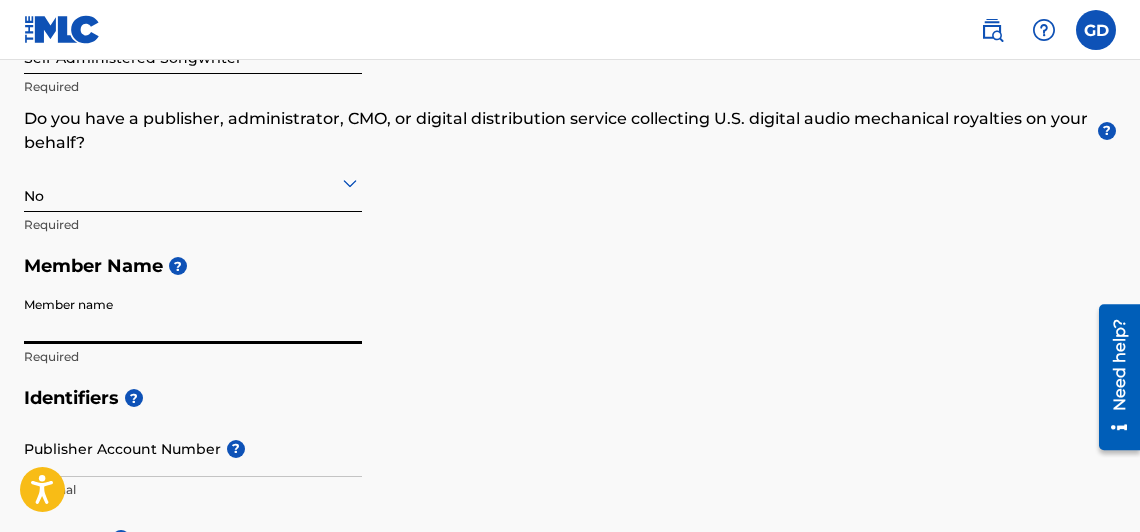 click on "Member name" at bounding box center [193, 315] 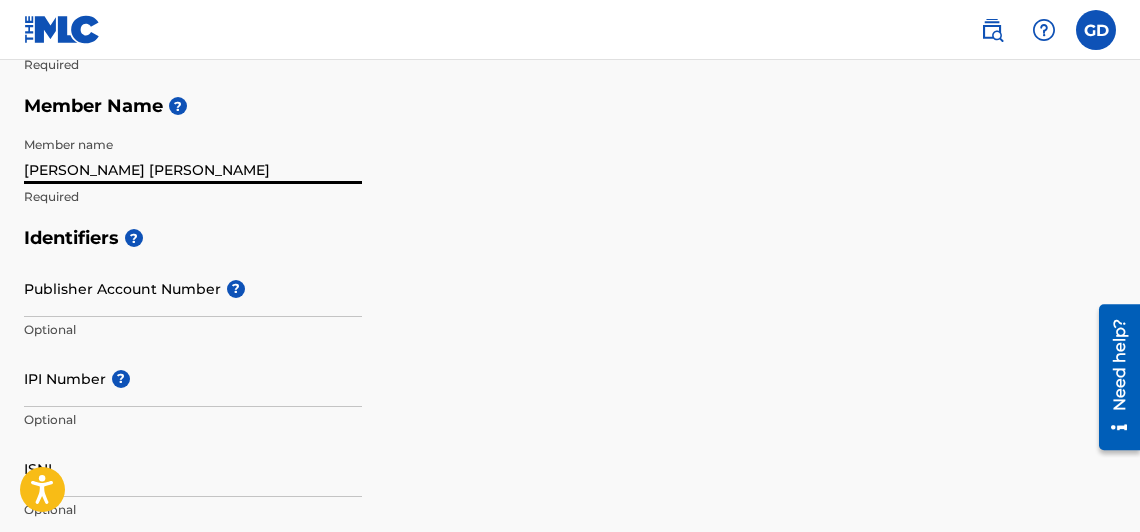 scroll, scrollTop: 500, scrollLeft: 0, axis: vertical 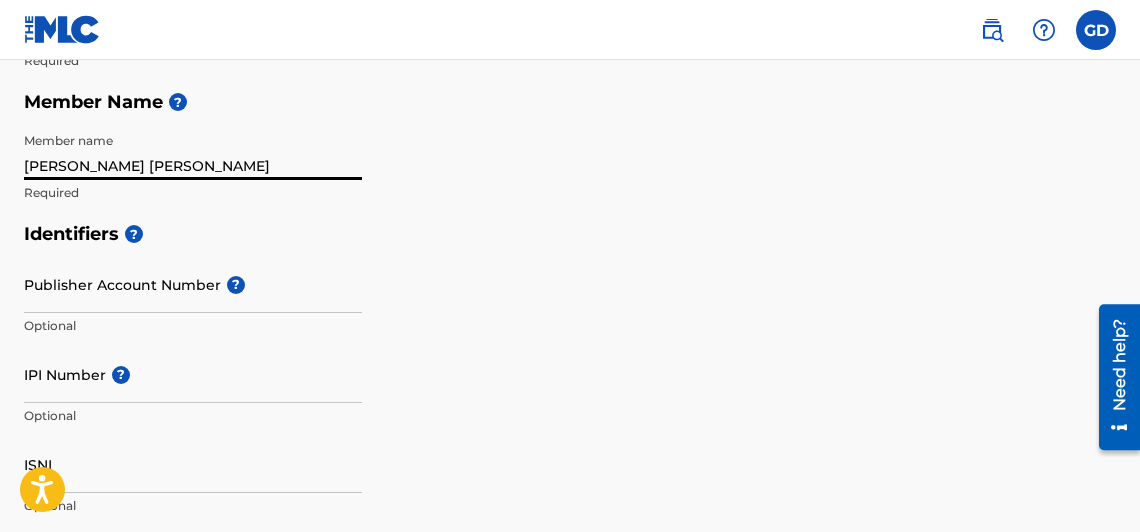 type on "[PERSON_NAME] [PERSON_NAME]" 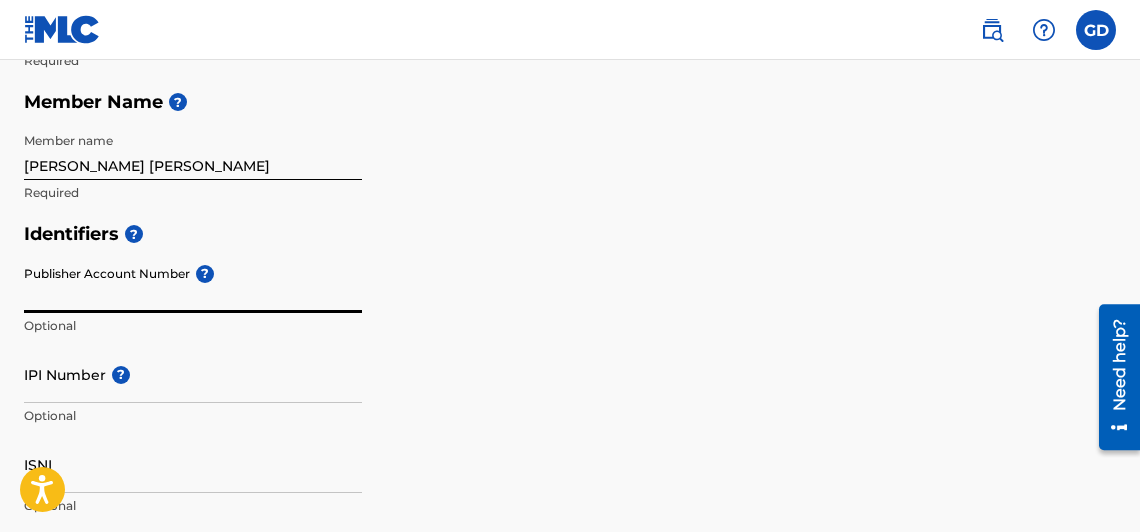 click on "Publisher Account Number ?" at bounding box center [193, 284] 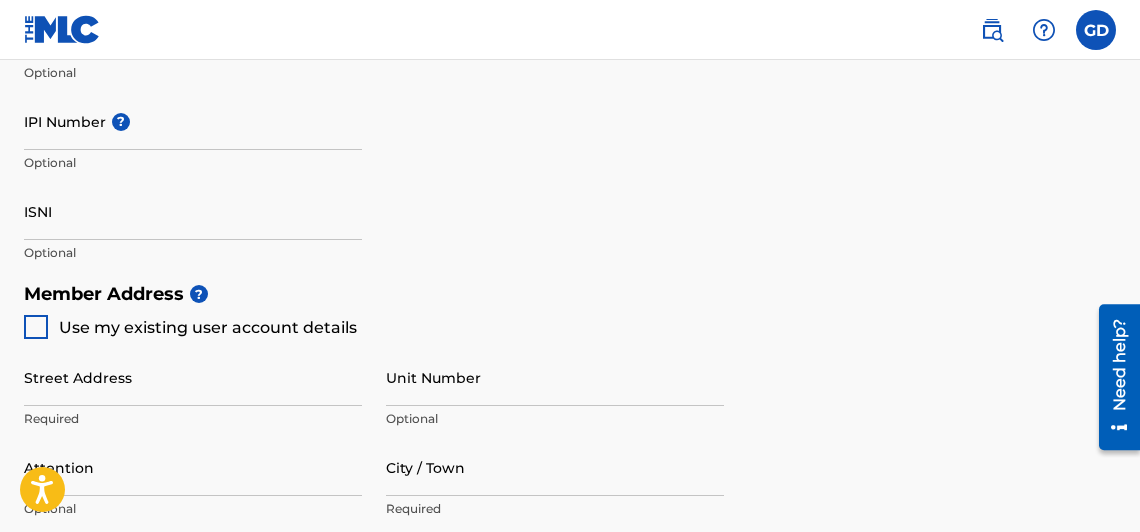 scroll, scrollTop: 798, scrollLeft: 0, axis: vertical 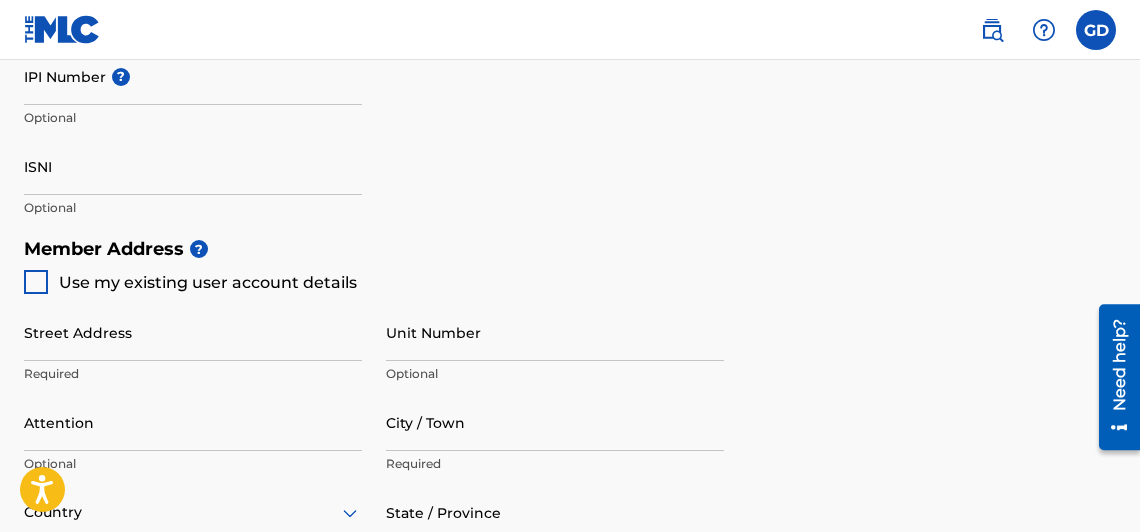 click at bounding box center [36, 282] 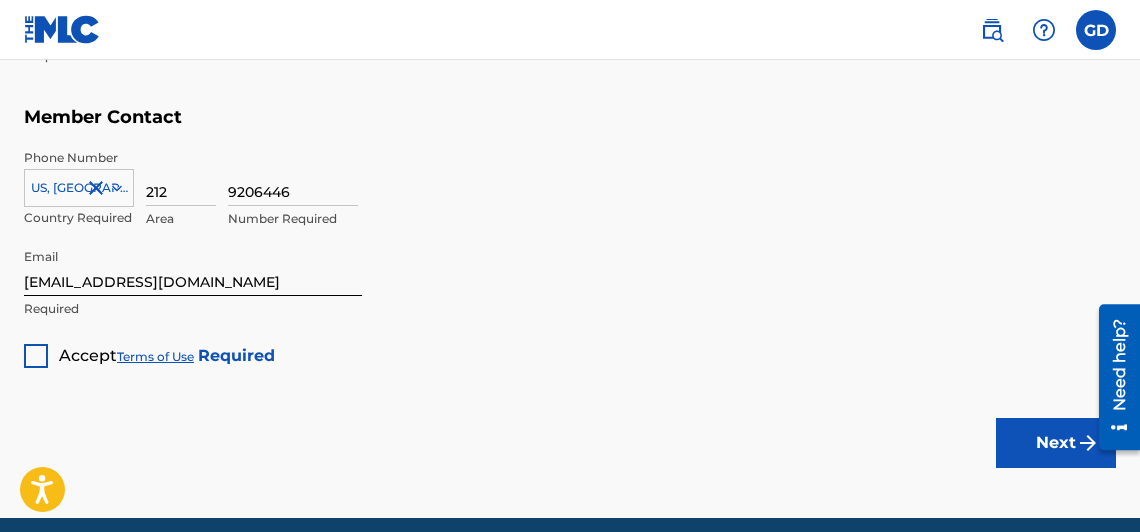 scroll, scrollTop: 1387, scrollLeft: 0, axis: vertical 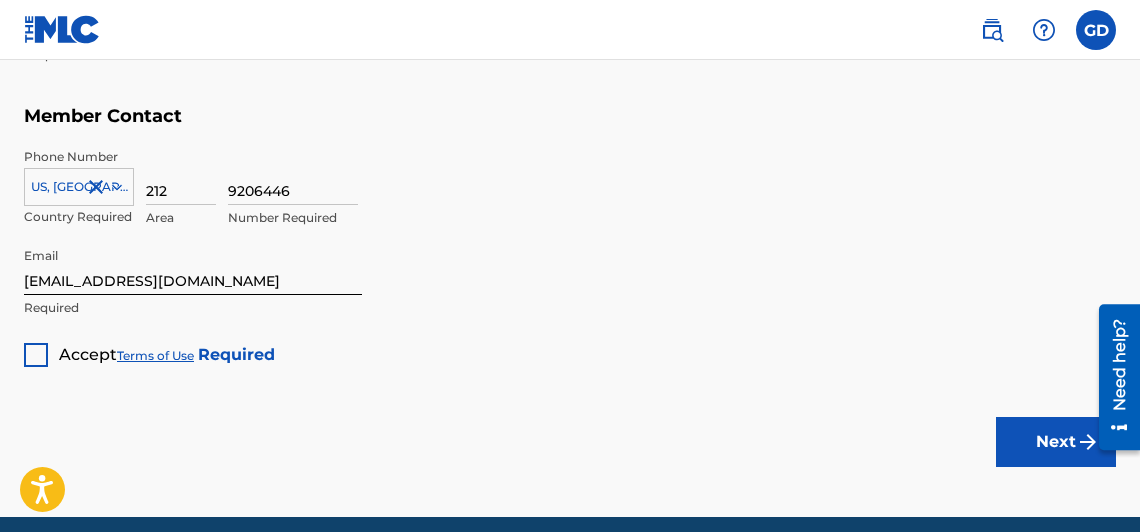 click at bounding box center [36, 355] 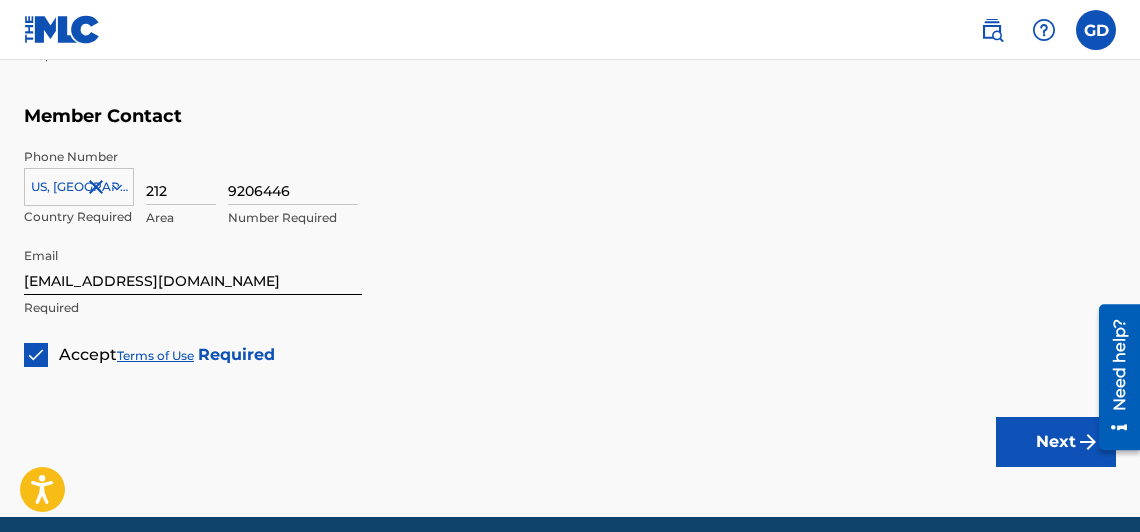 click on "Next" at bounding box center (1056, 442) 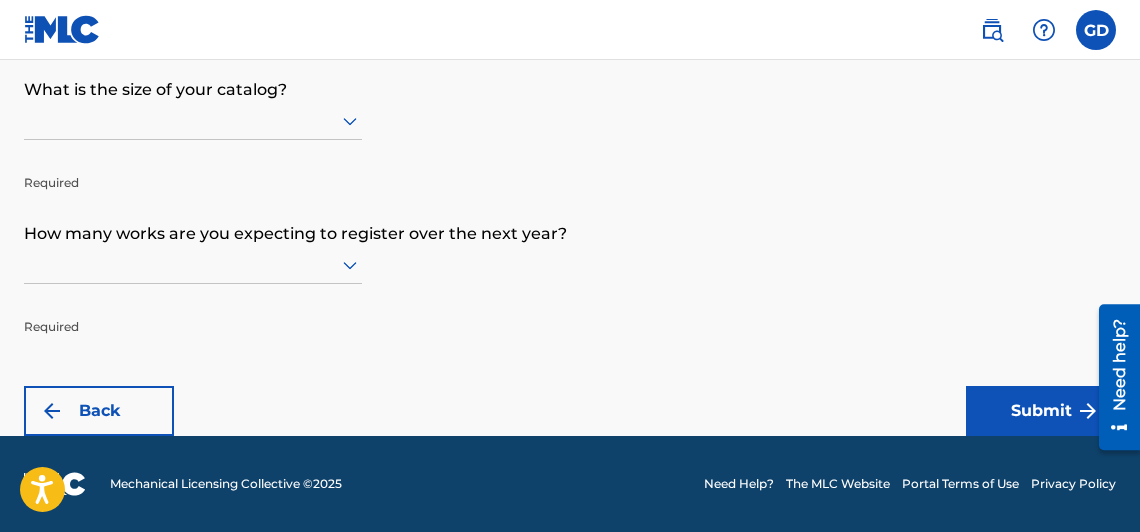 scroll, scrollTop: 0, scrollLeft: 0, axis: both 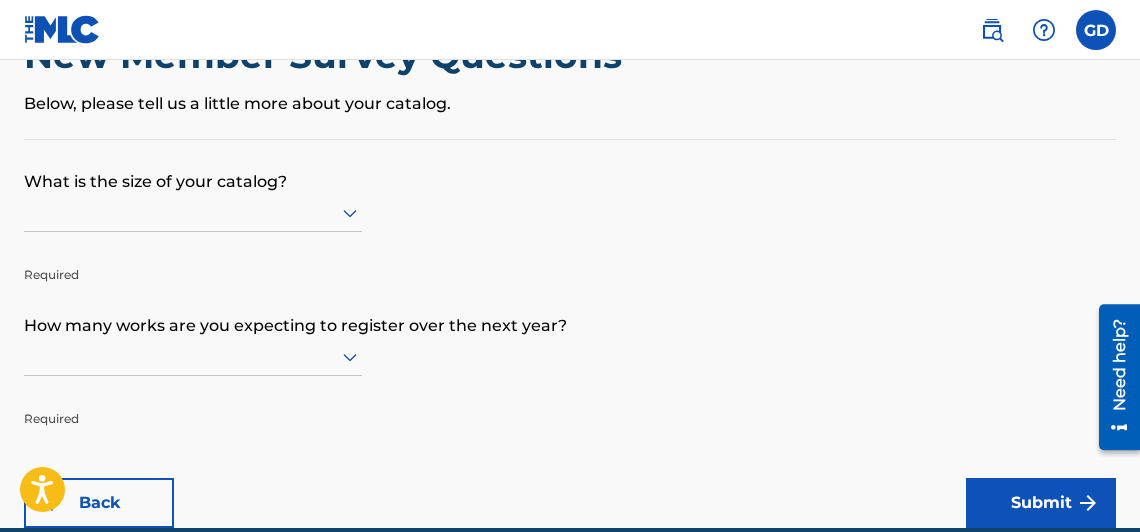 click at bounding box center [193, 213] 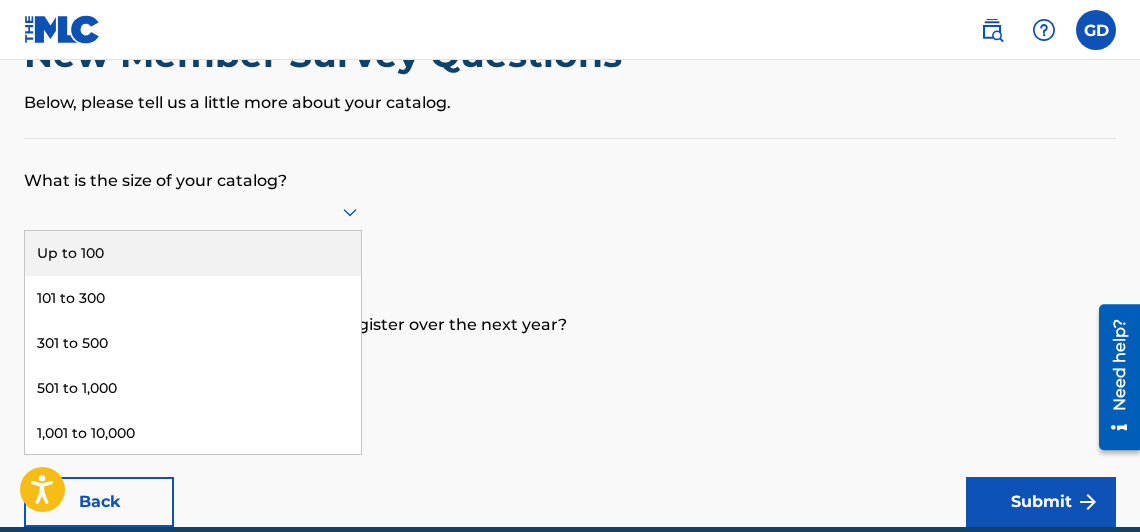 click on "Up to 100" at bounding box center (193, 253) 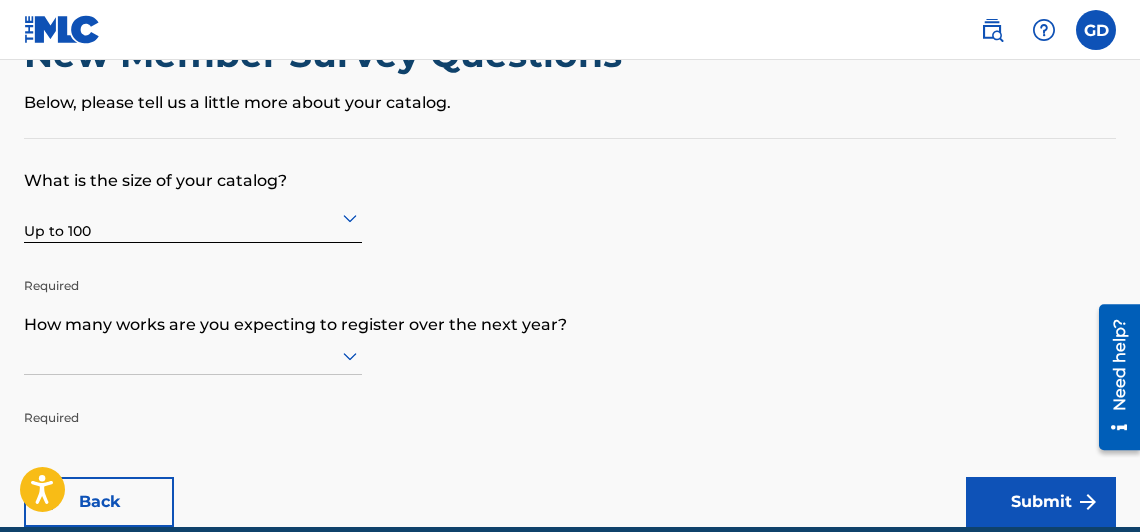 scroll, scrollTop: 222, scrollLeft: 0, axis: vertical 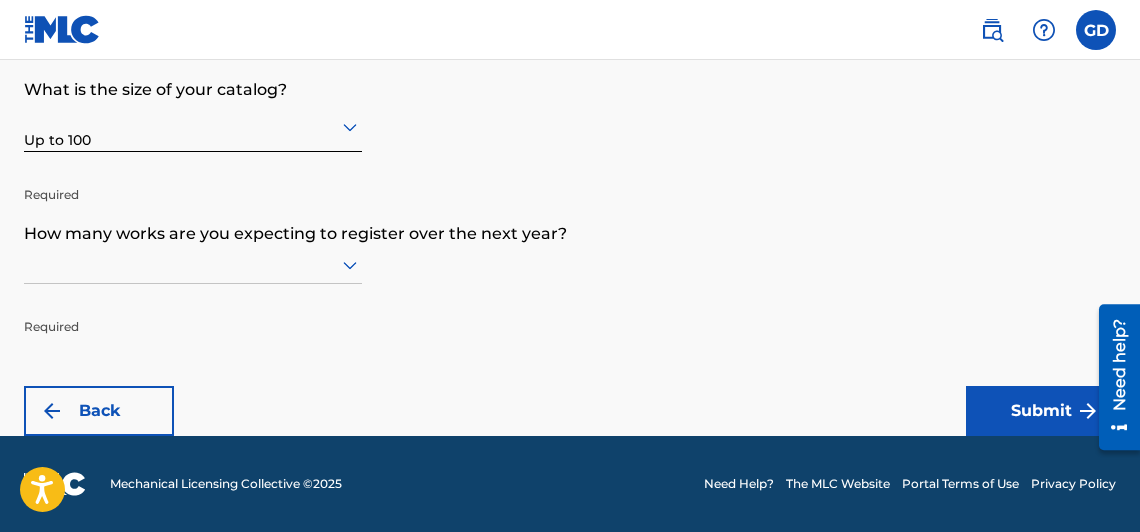 click at bounding box center (193, 265) 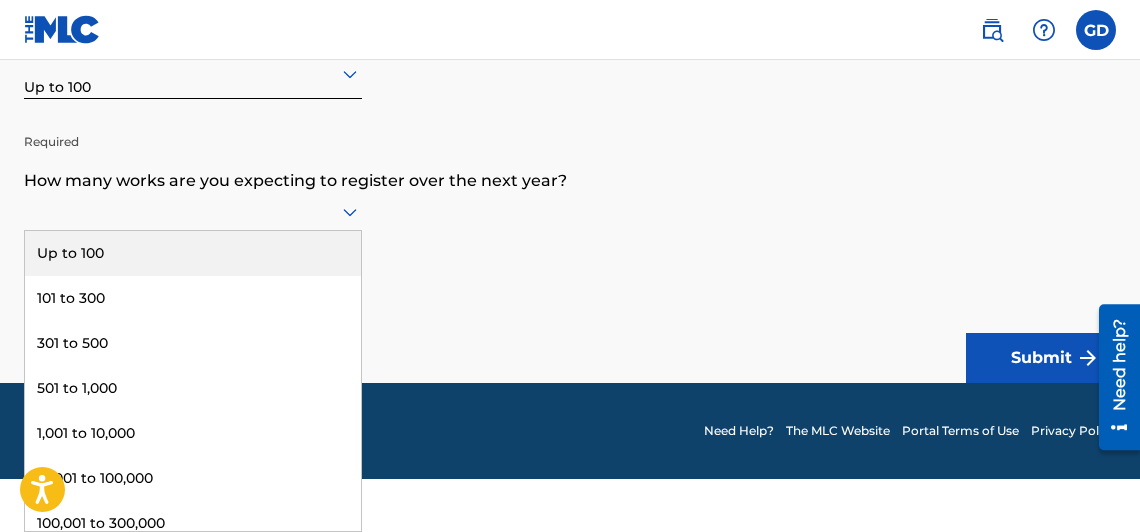 click on "Up to 100" at bounding box center (193, 253) 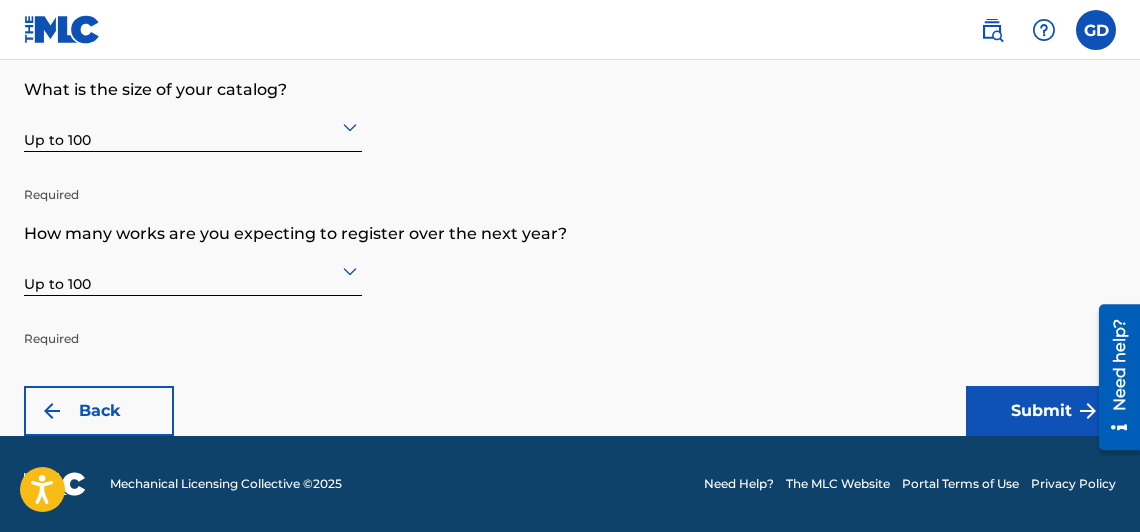 click on "Submit" at bounding box center (1041, 411) 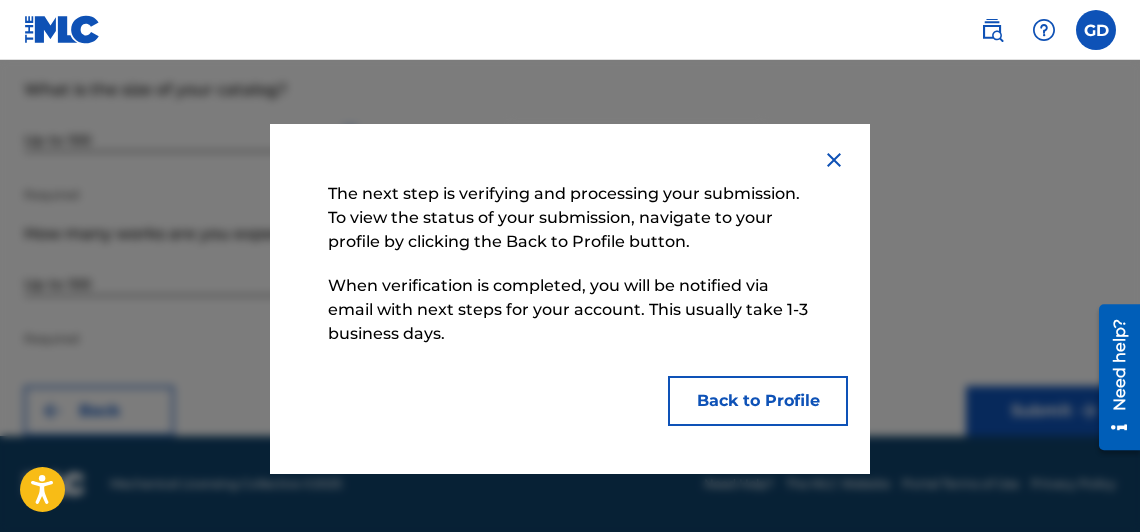 click on "Back to Profile" at bounding box center (758, 401) 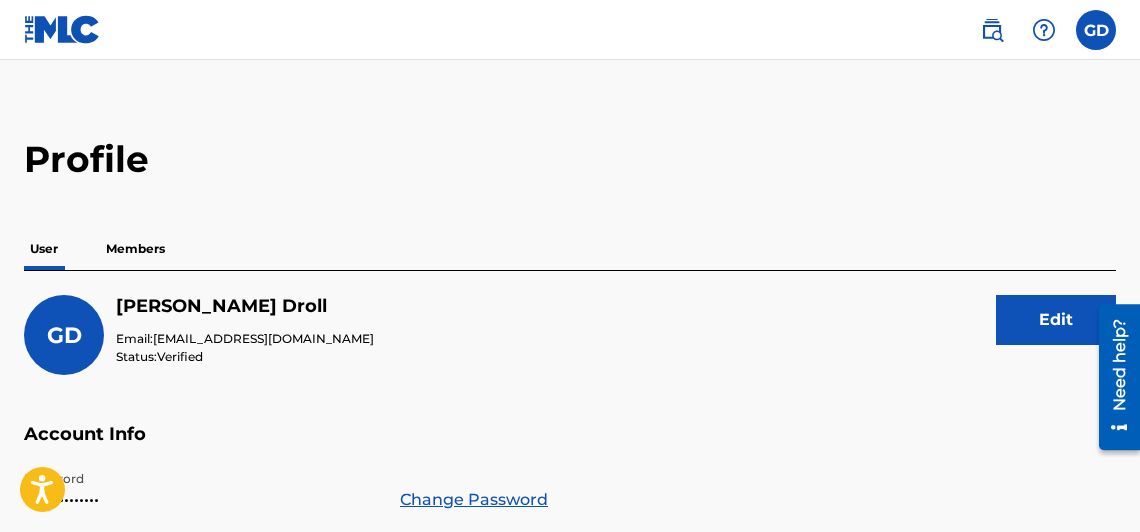 scroll, scrollTop: 13, scrollLeft: 0, axis: vertical 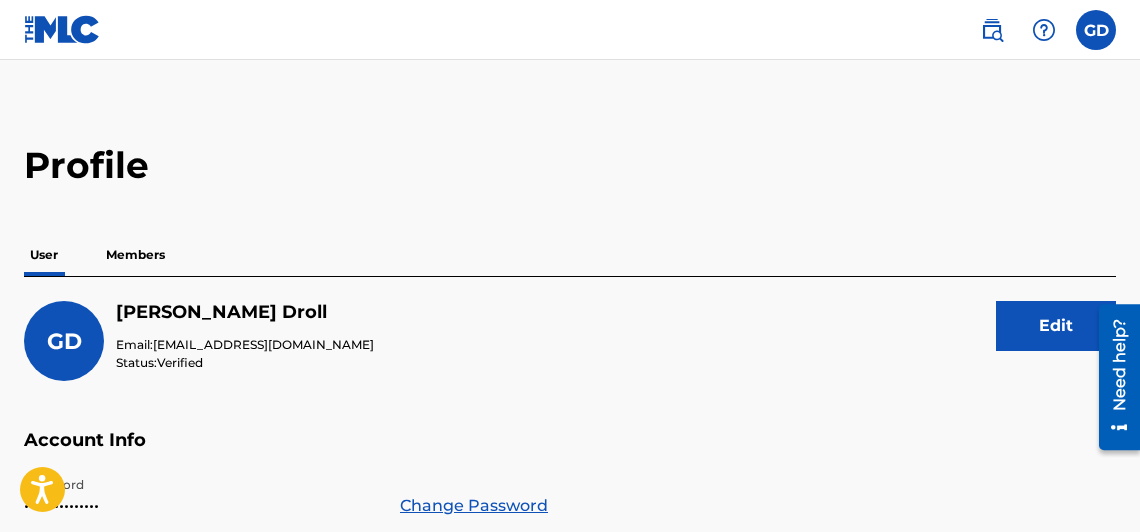 click on "Members" at bounding box center (135, 255) 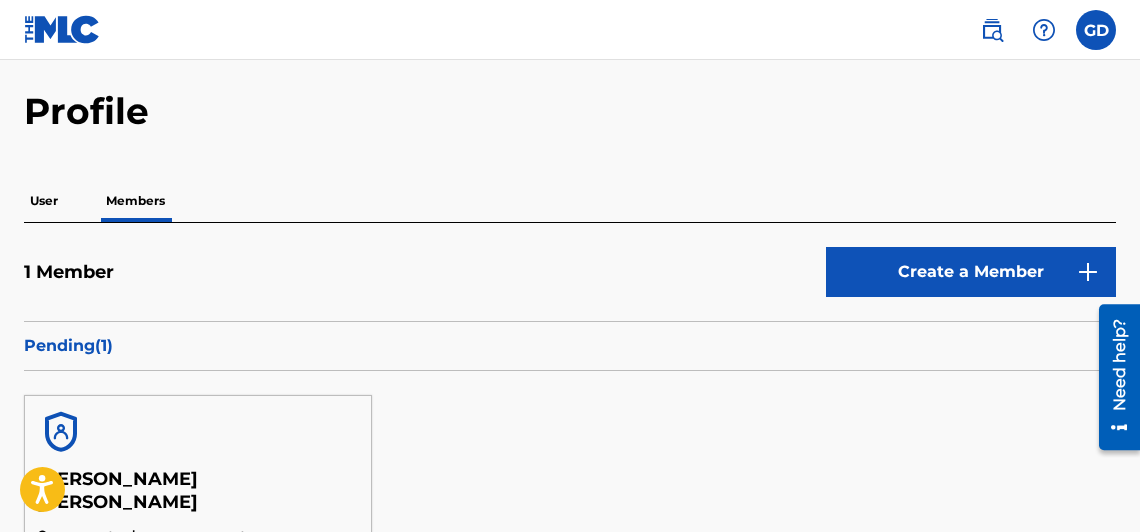 scroll, scrollTop: 0, scrollLeft: 0, axis: both 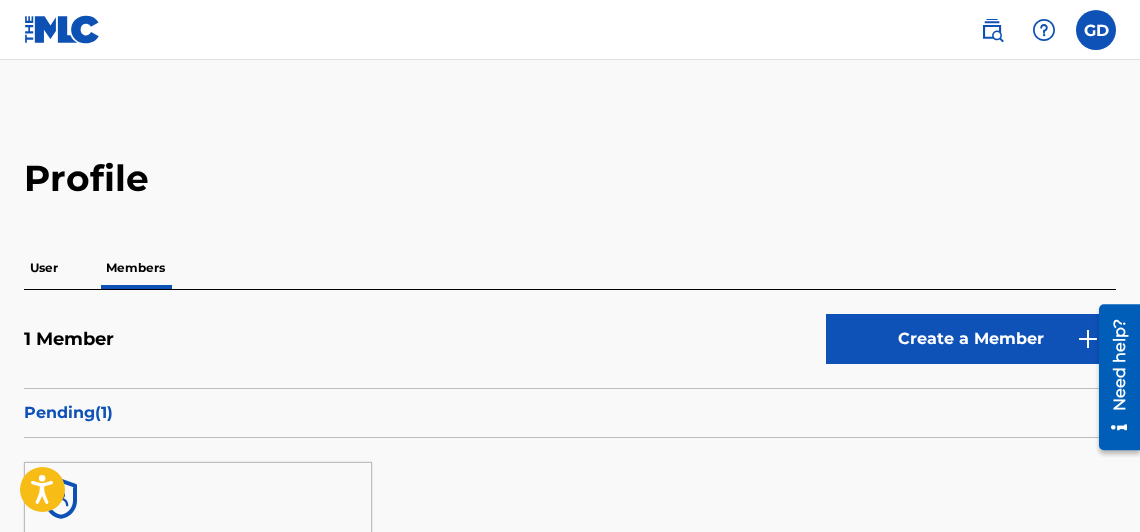 click at bounding box center (1096, 30) 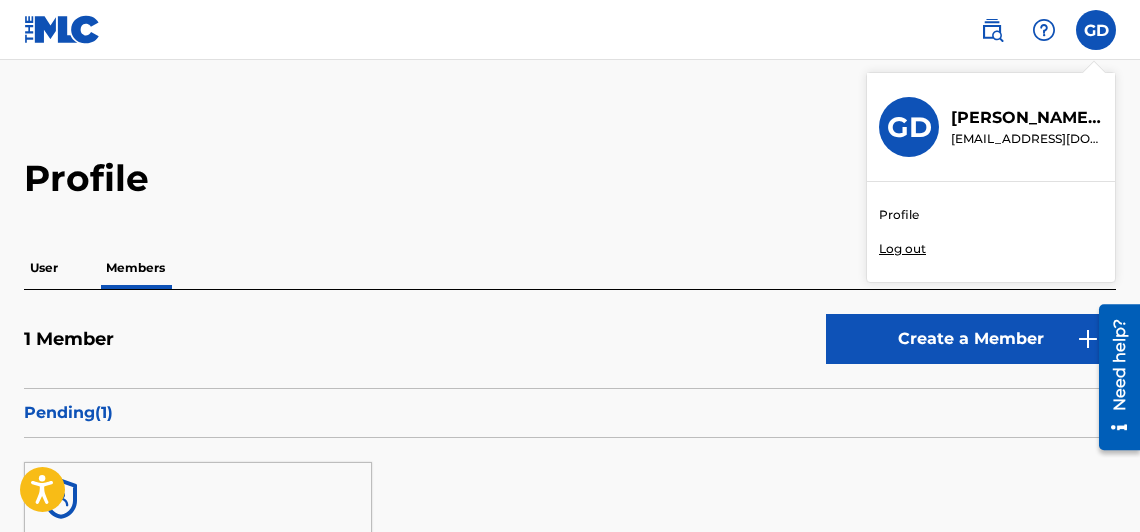 click on "Log out" at bounding box center (902, 249) 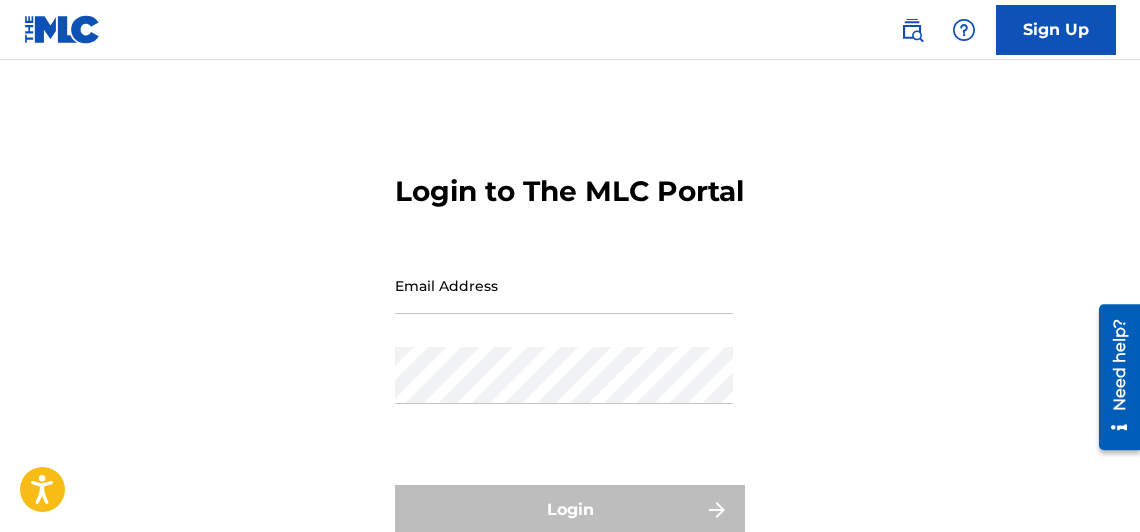 click on "Email Address" at bounding box center (564, 285) 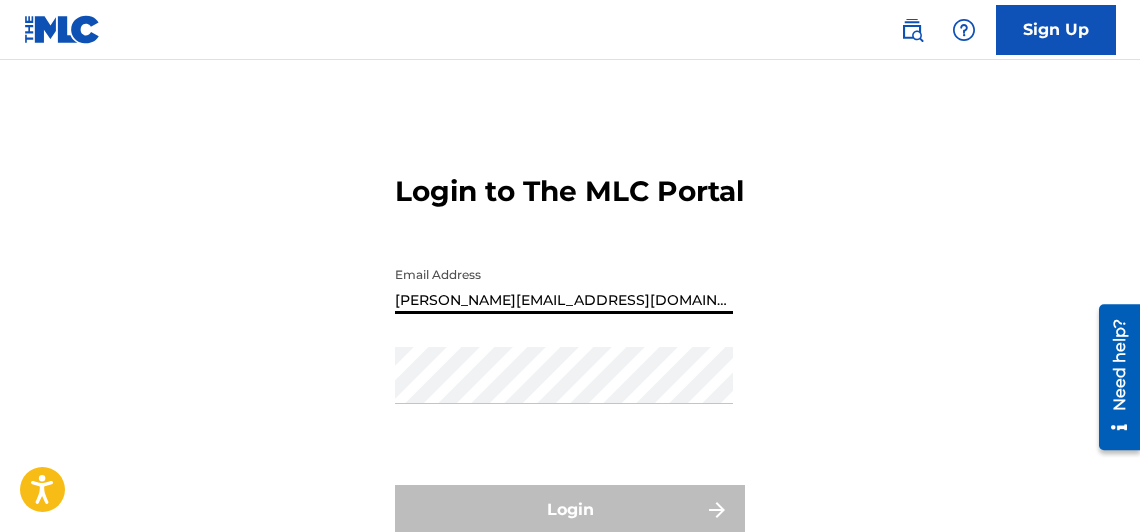 type on "[PERSON_NAME][EMAIL_ADDRESS][DOMAIN_NAME]" 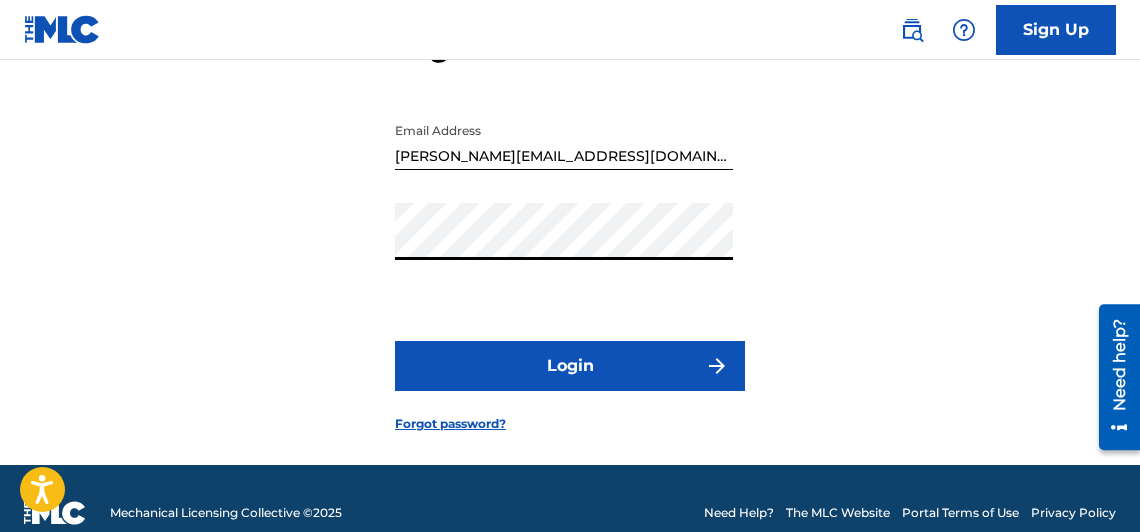 scroll, scrollTop: 190, scrollLeft: 0, axis: vertical 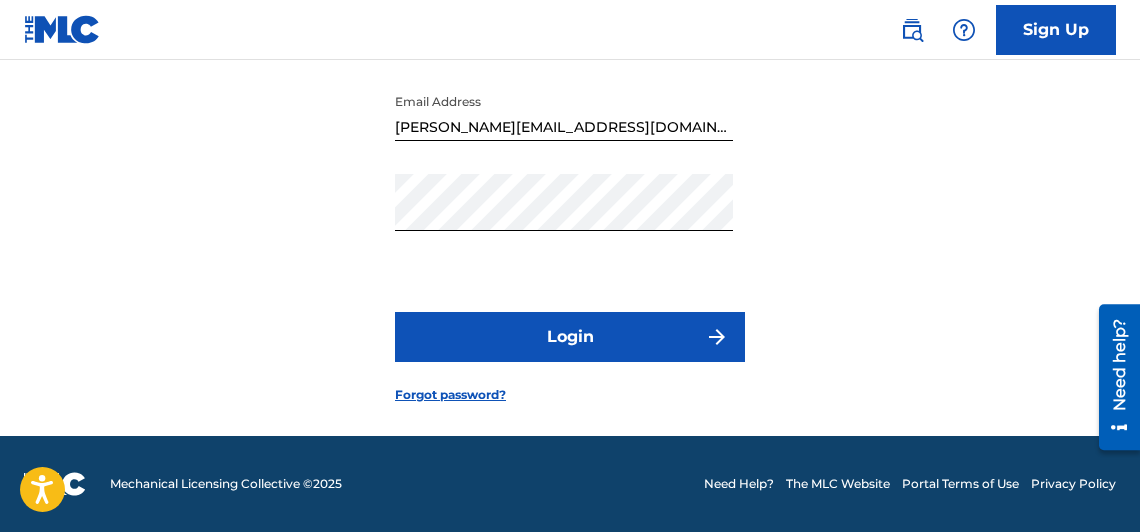 click on "Login" at bounding box center [570, 337] 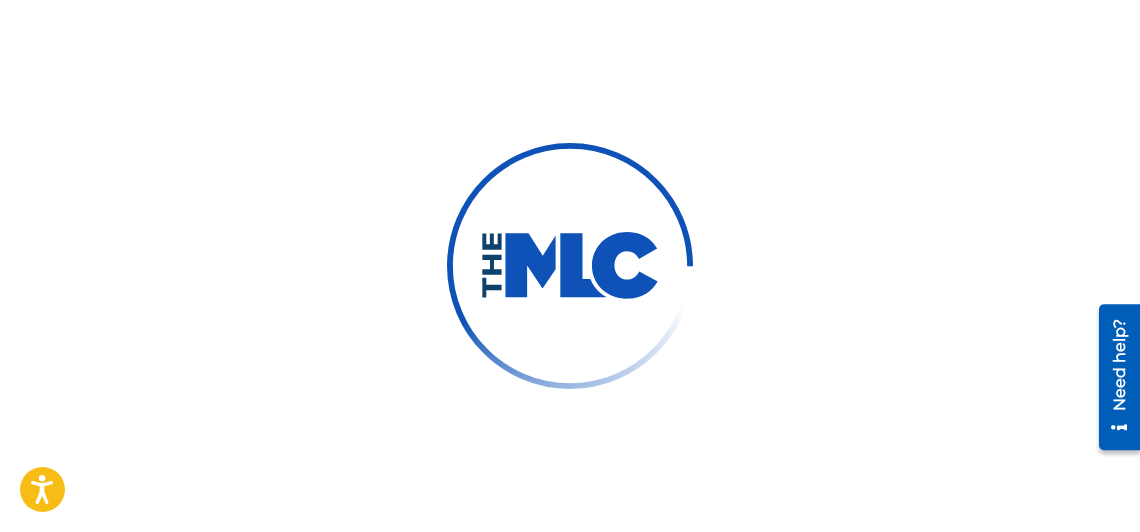 scroll, scrollTop: 0, scrollLeft: 0, axis: both 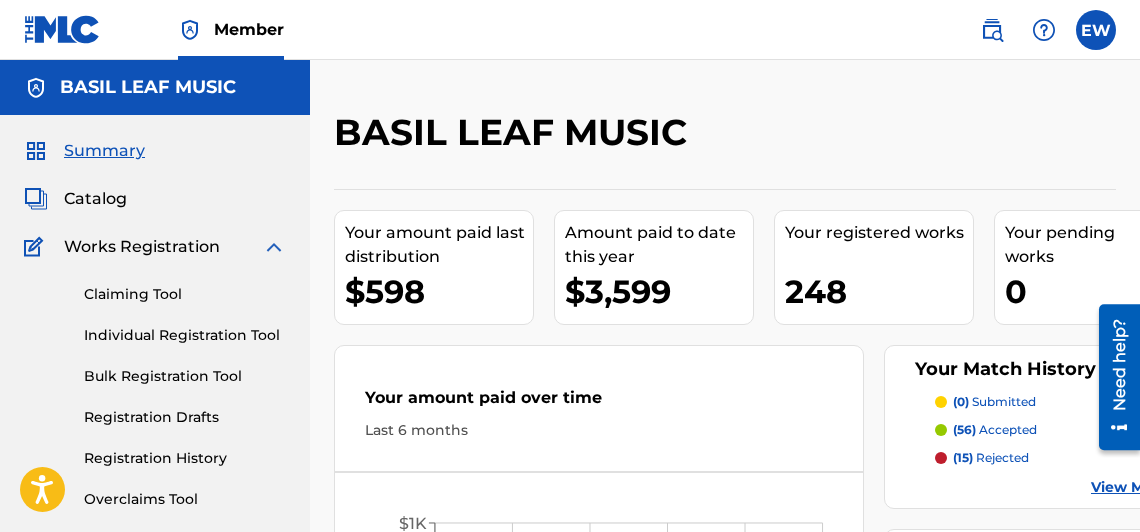 click on "Catalog" at bounding box center (95, 199) 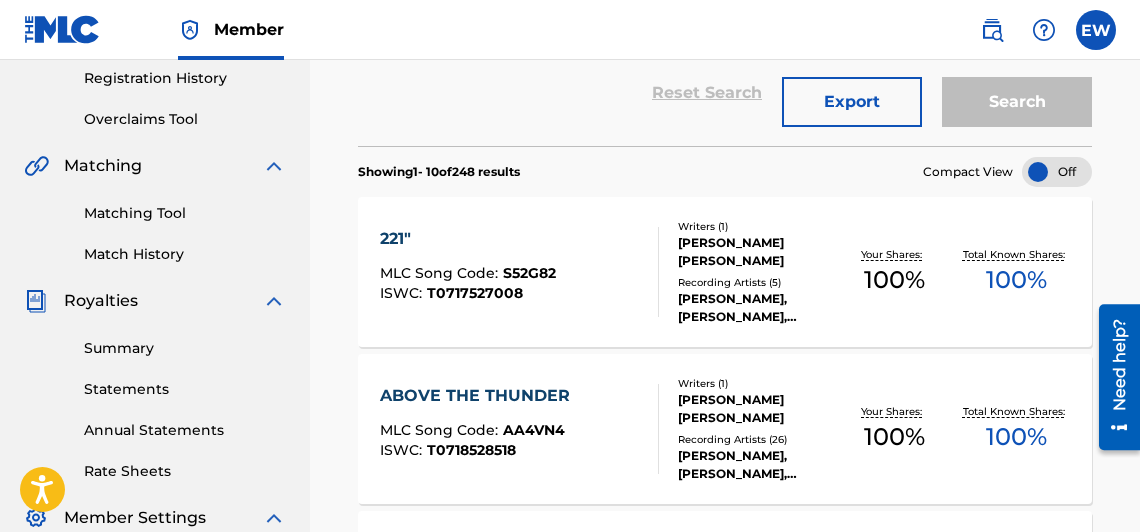 scroll, scrollTop: 371, scrollLeft: 0, axis: vertical 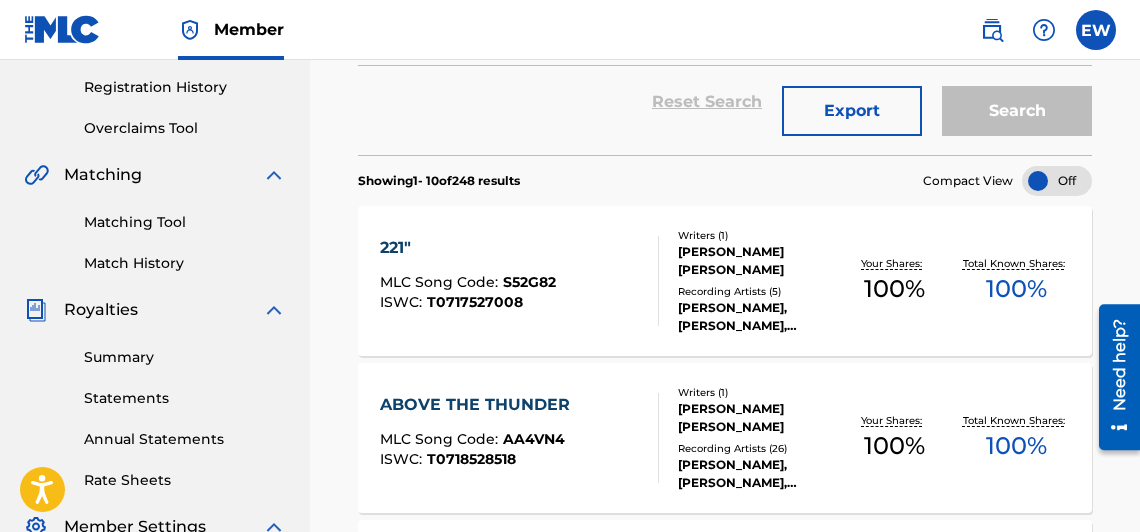 click on "Matching Tool" at bounding box center [185, 222] 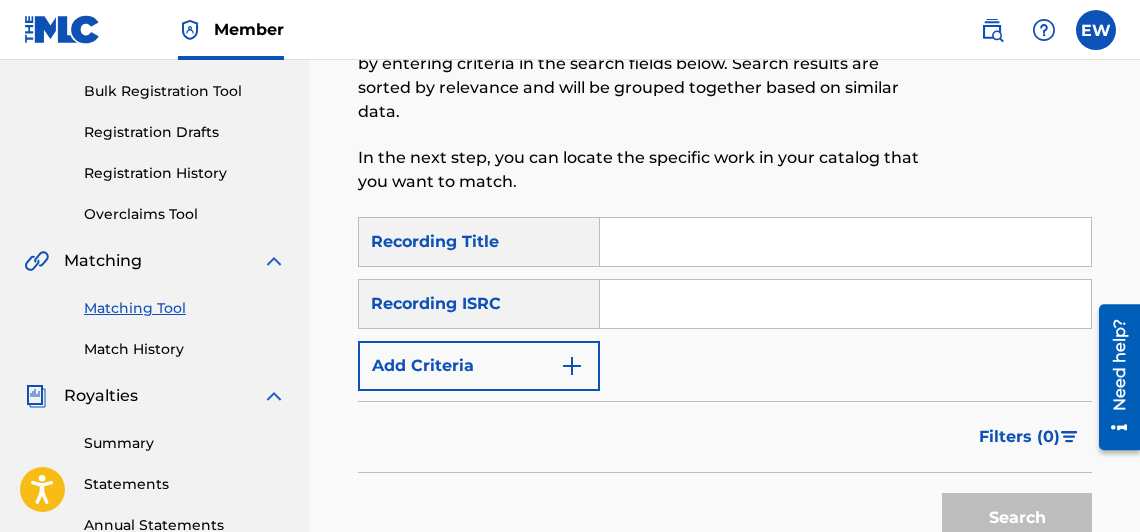 scroll, scrollTop: 289, scrollLeft: 0, axis: vertical 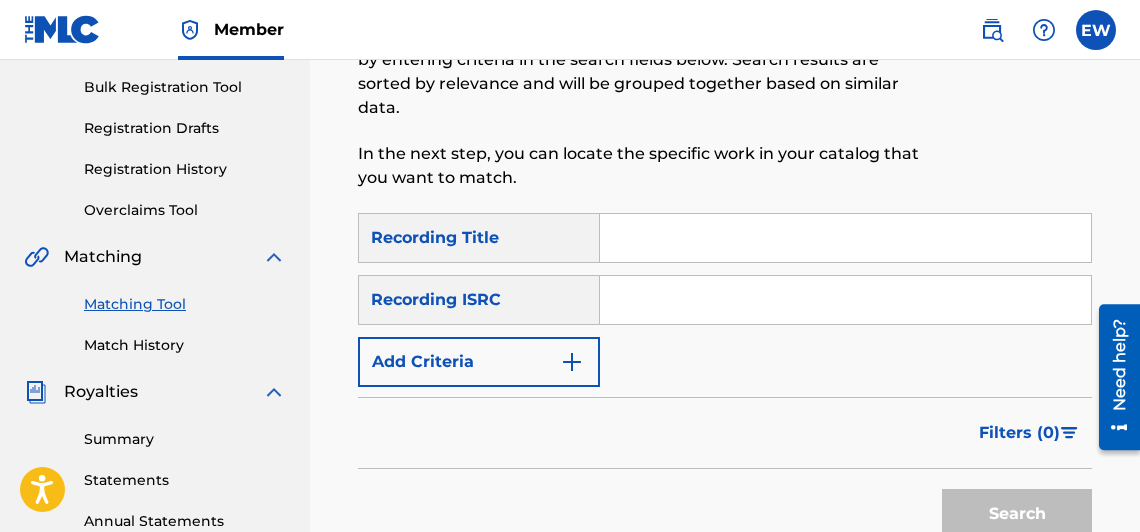 click at bounding box center (572, 362) 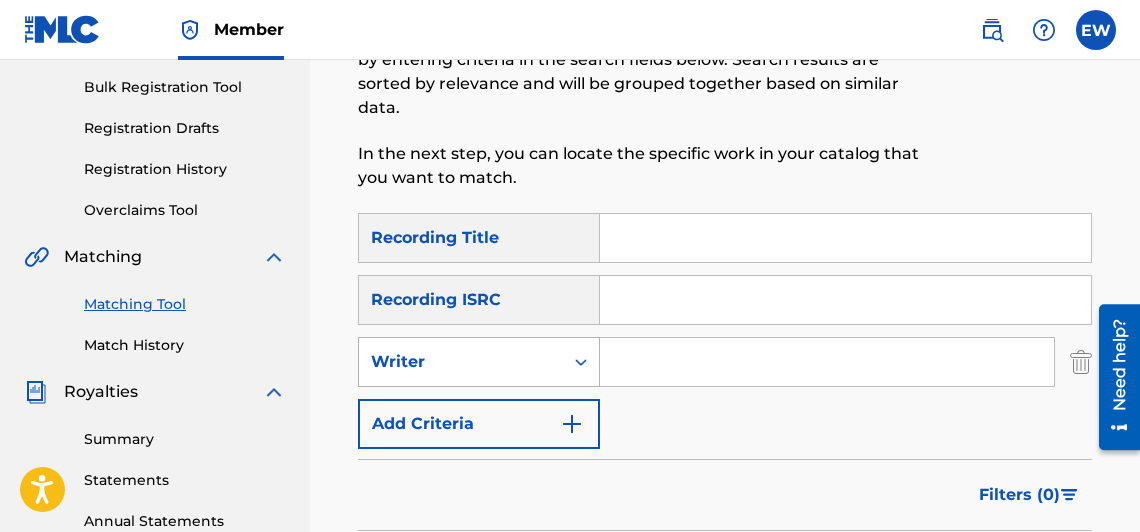 click on "Writer" at bounding box center [461, 362] 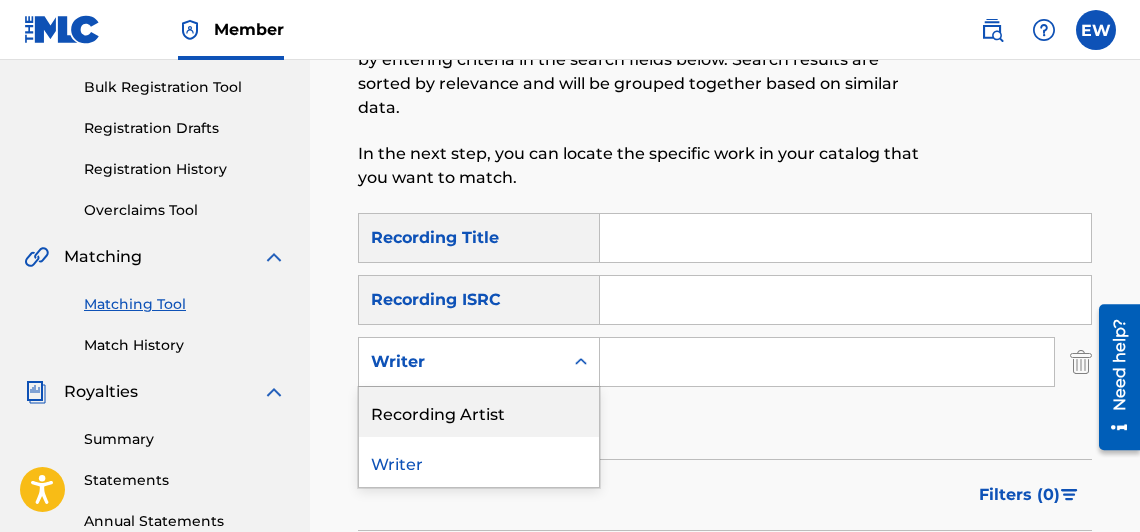 click on "Recording Artist" at bounding box center [479, 412] 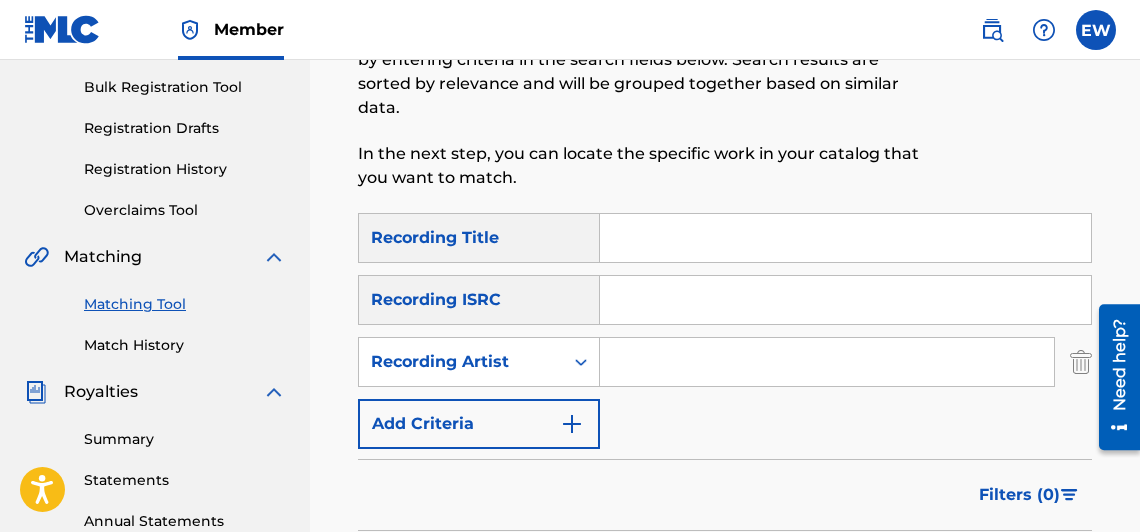 click at bounding box center [827, 362] 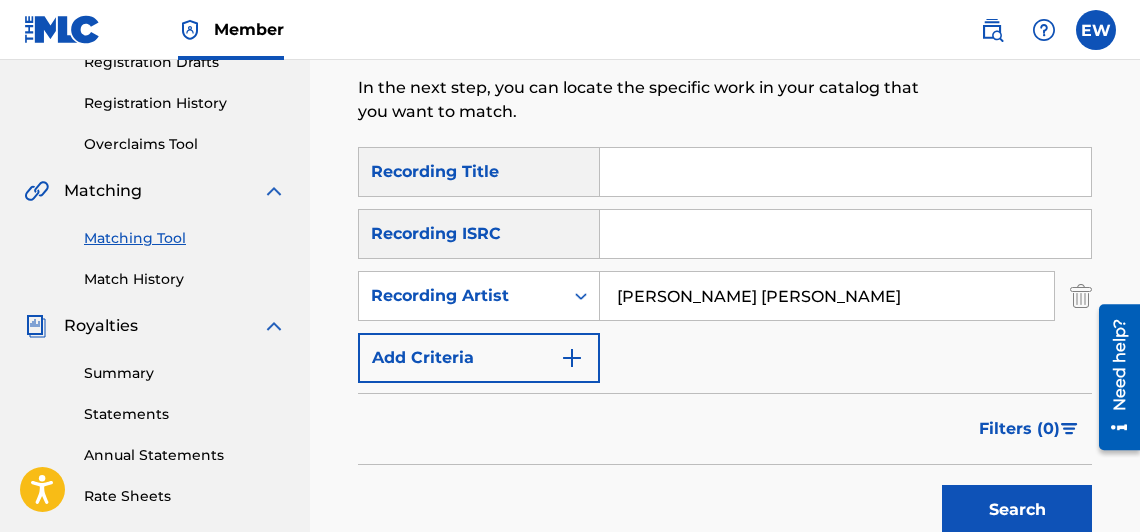scroll, scrollTop: 400, scrollLeft: 0, axis: vertical 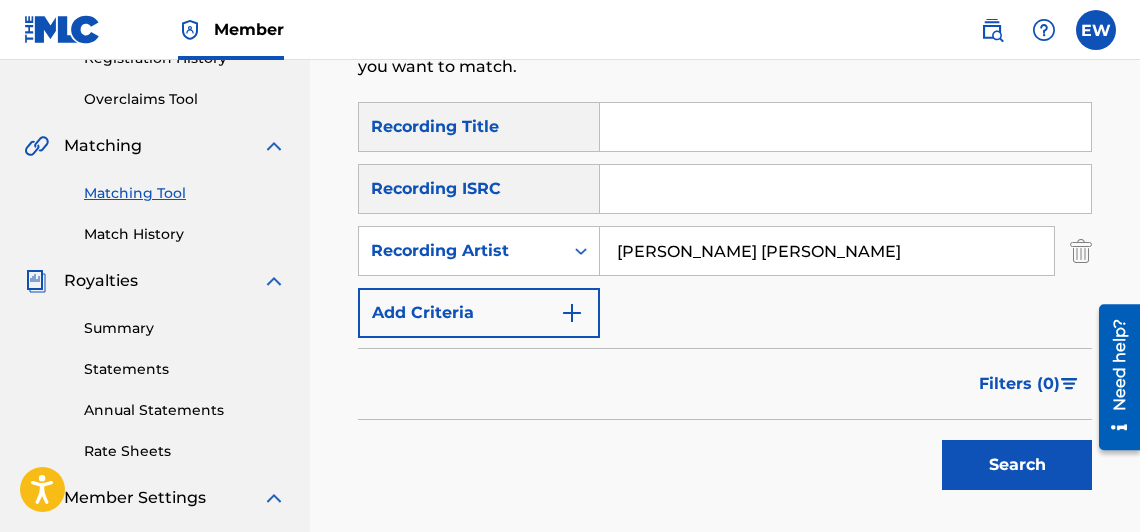type on "[PERSON_NAME] [PERSON_NAME]" 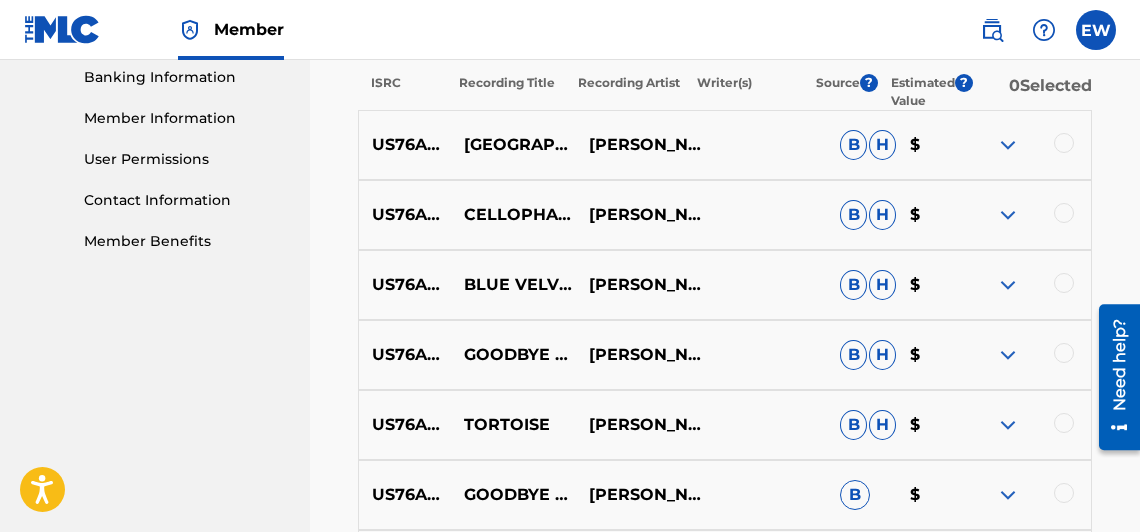 scroll, scrollTop: 752, scrollLeft: 0, axis: vertical 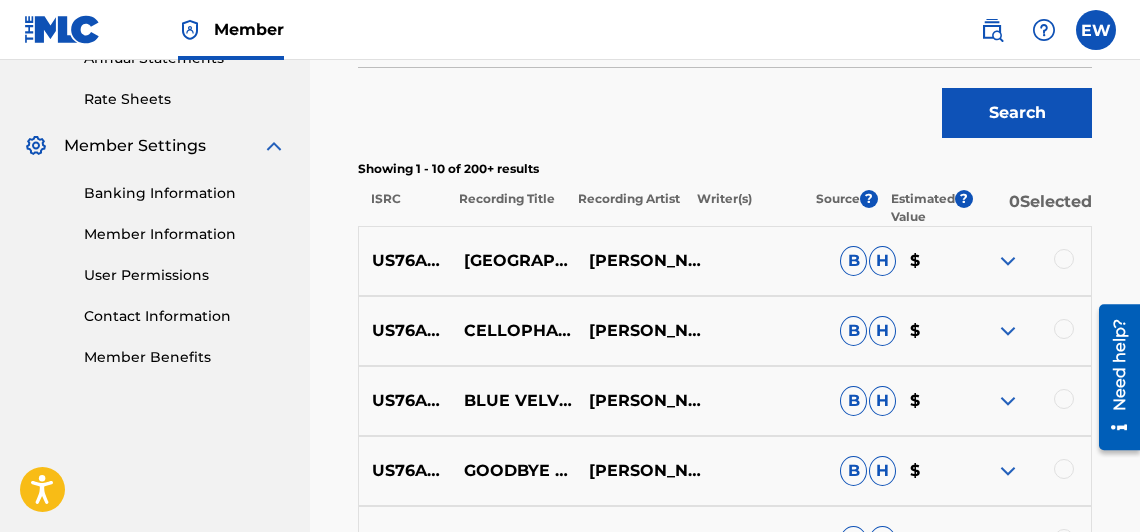 click on "Search" at bounding box center [725, 108] 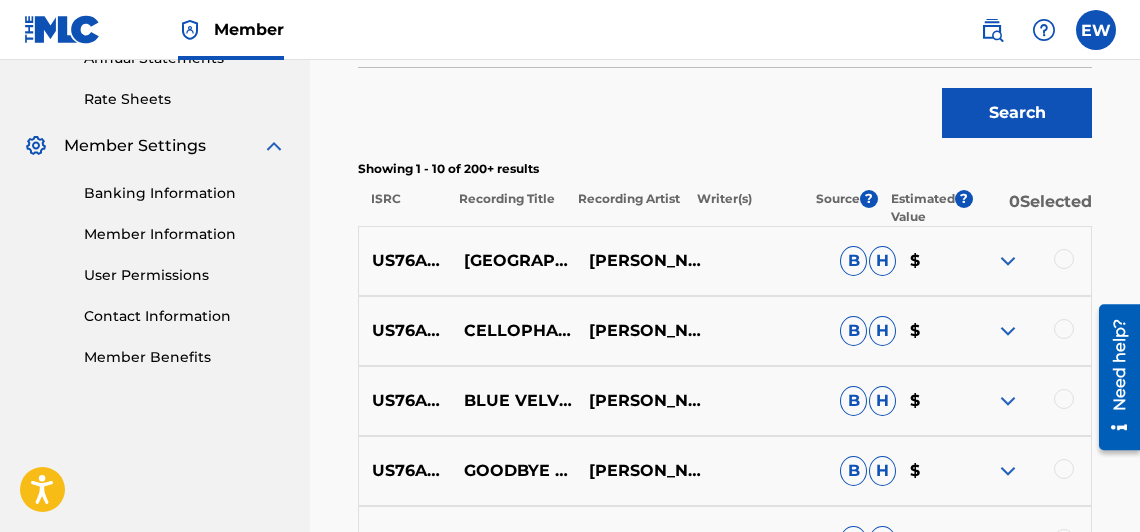 click on "[GEOGRAPHIC_DATA]" at bounding box center [513, 261] 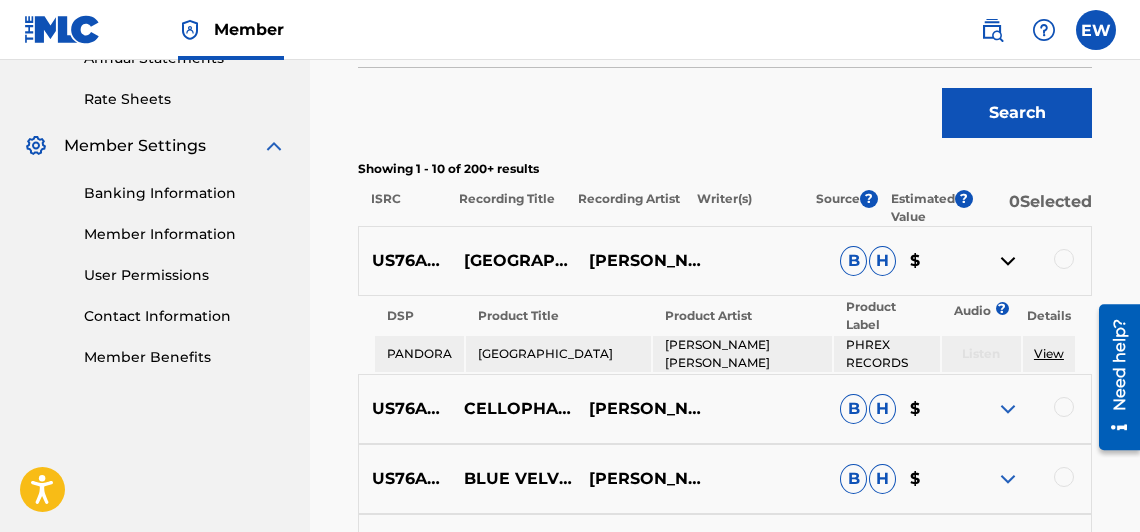 click on "View" at bounding box center [1049, 353] 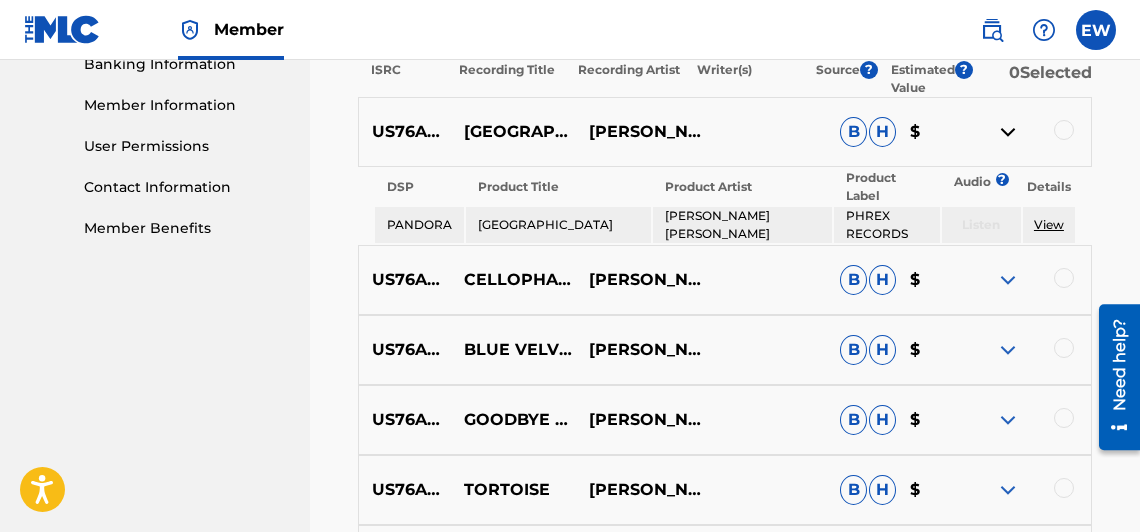 scroll, scrollTop: 891, scrollLeft: 0, axis: vertical 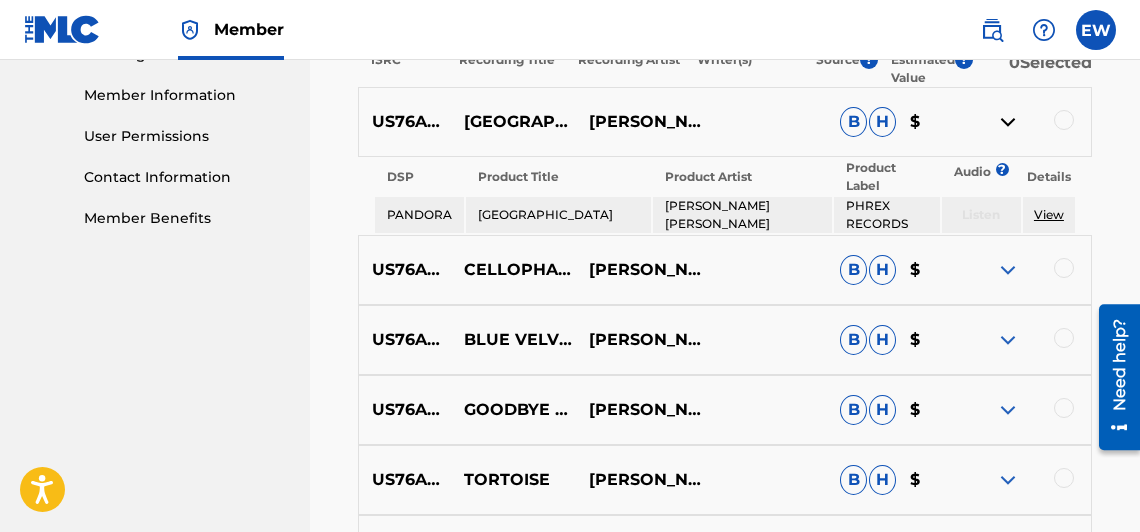 click at bounding box center (1008, 270) 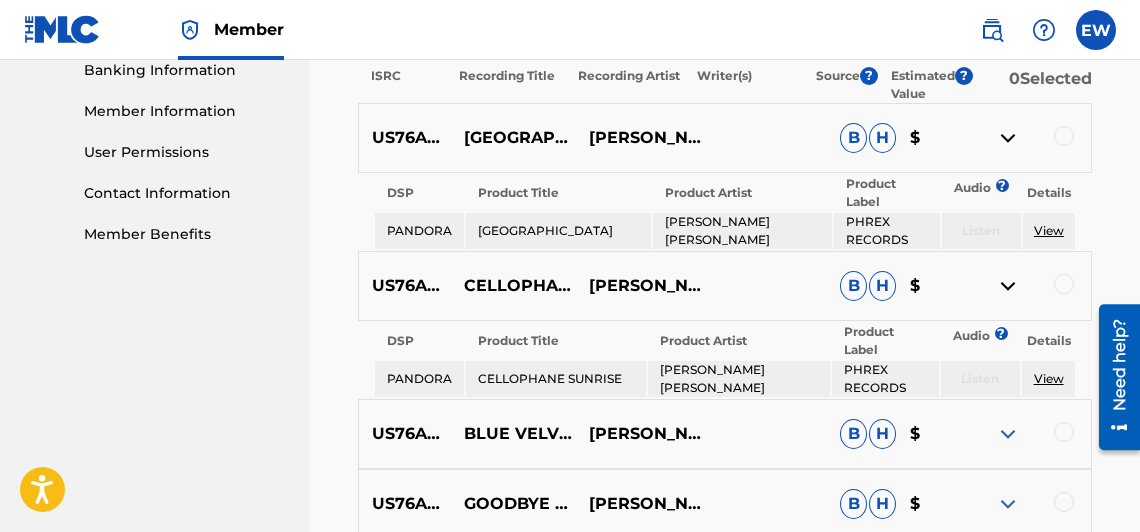 scroll, scrollTop: 871, scrollLeft: 0, axis: vertical 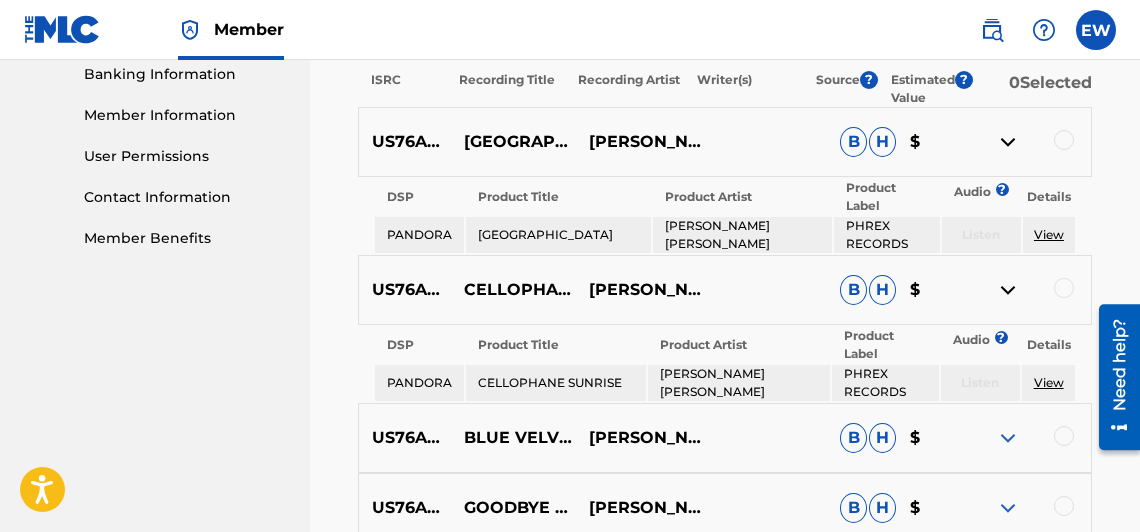 click on "View" at bounding box center (1049, 382) 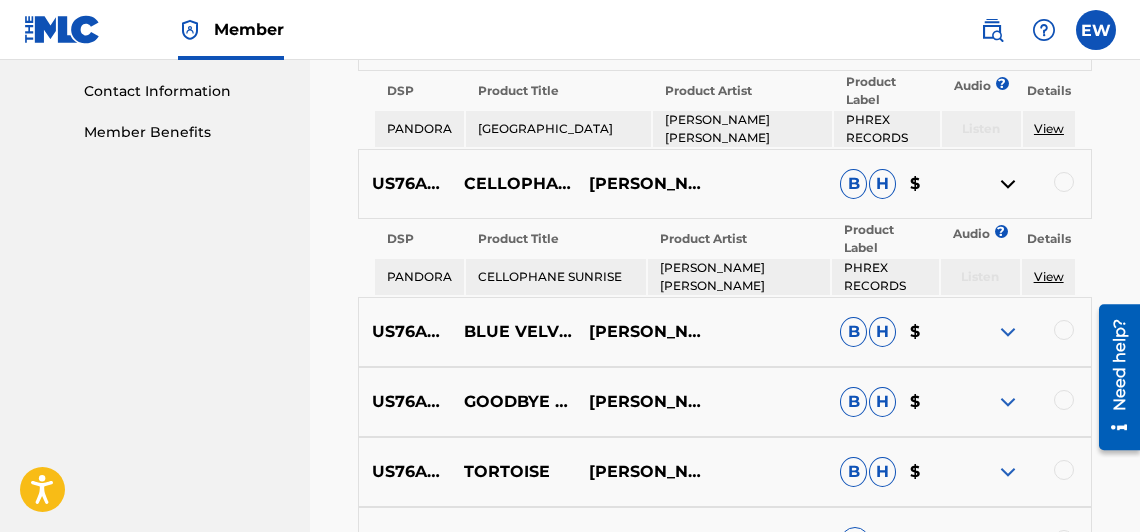 scroll, scrollTop: 1028, scrollLeft: 0, axis: vertical 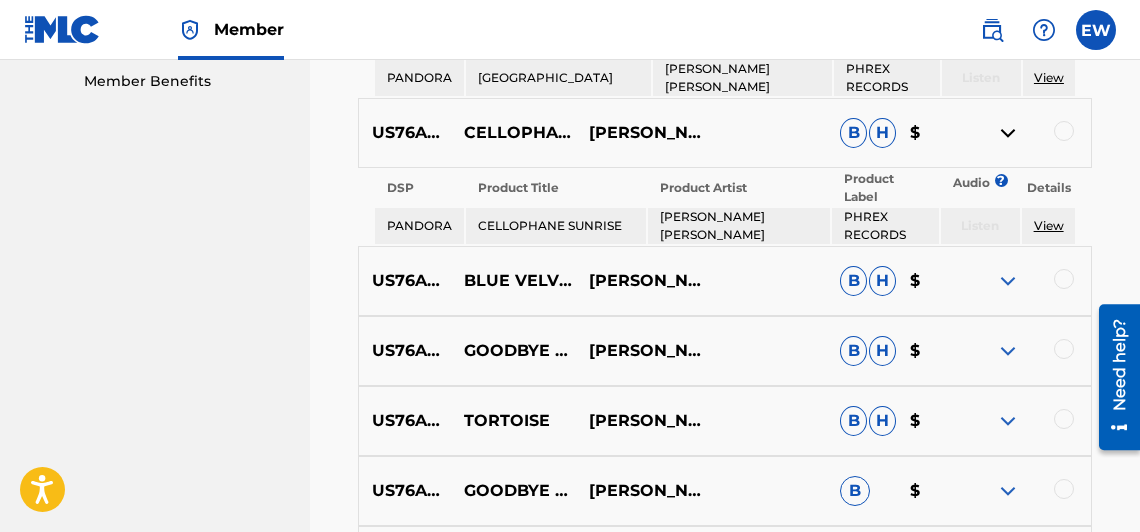 click at bounding box center [1008, 281] 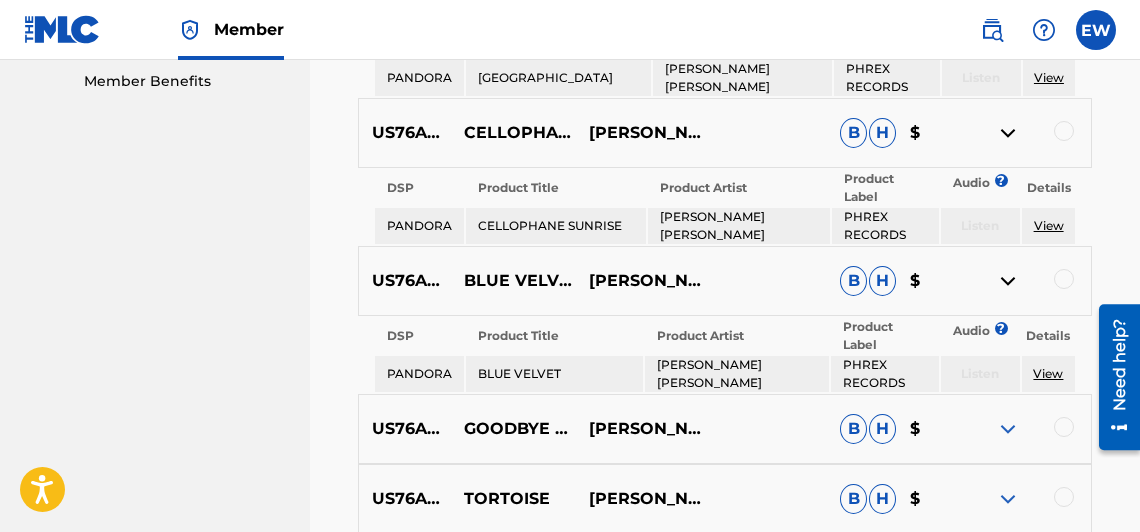 click at bounding box center [1008, 429] 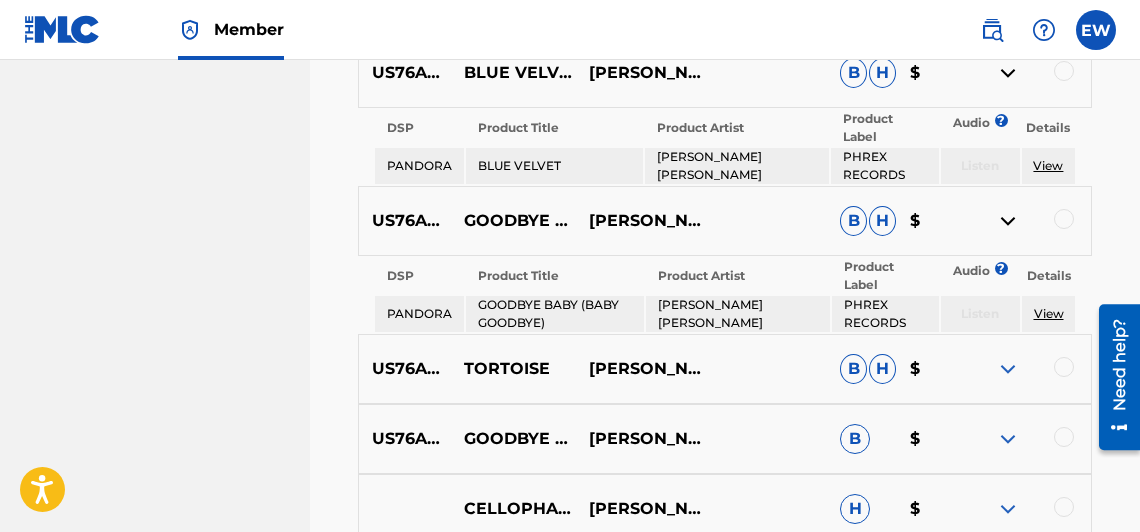 scroll, scrollTop: 1263, scrollLeft: 0, axis: vertical 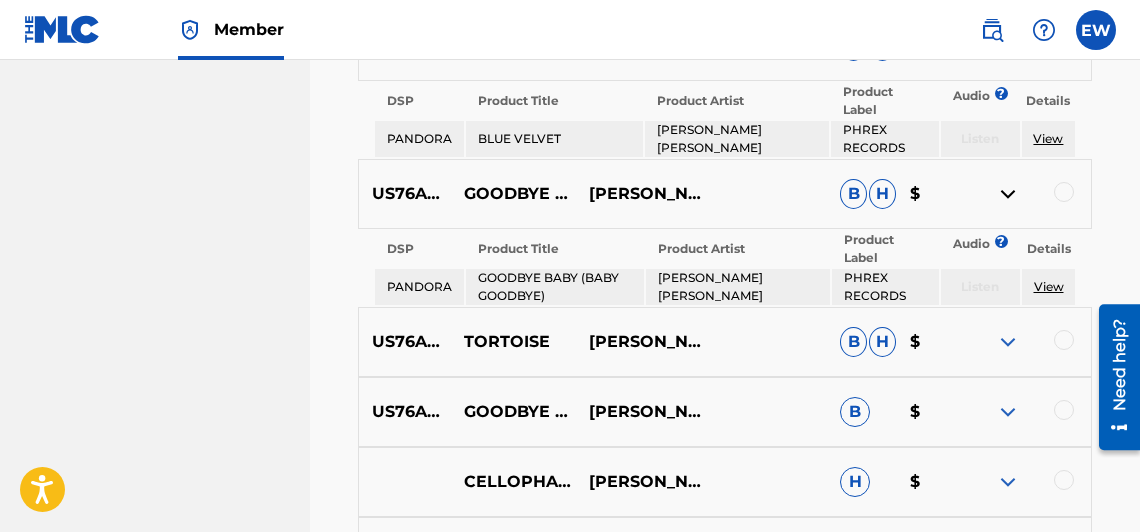 click at bounding box center [1008, 342] 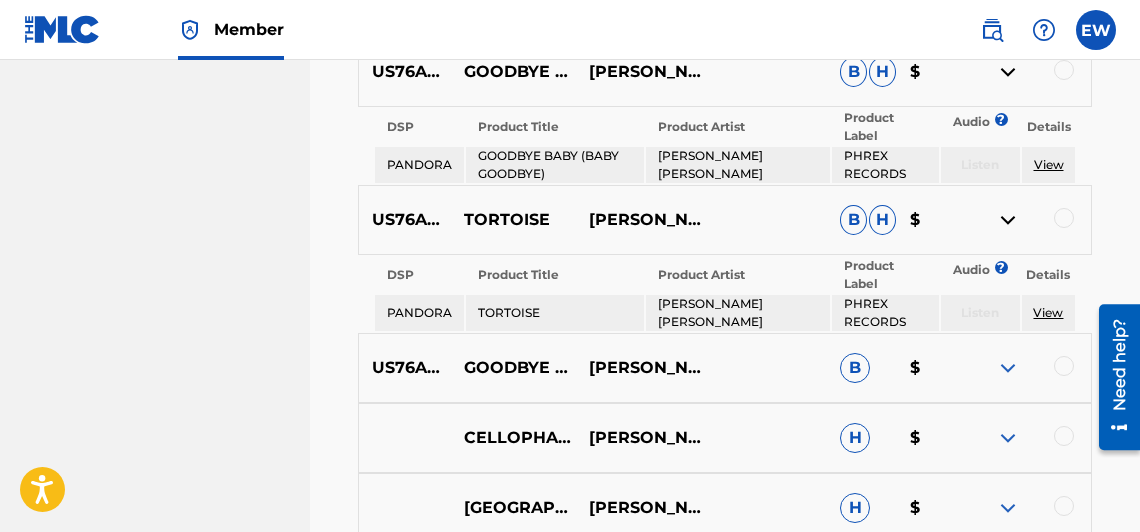 scroll, scrollTop: 1441, scrollLeft: 0, axis: vertical 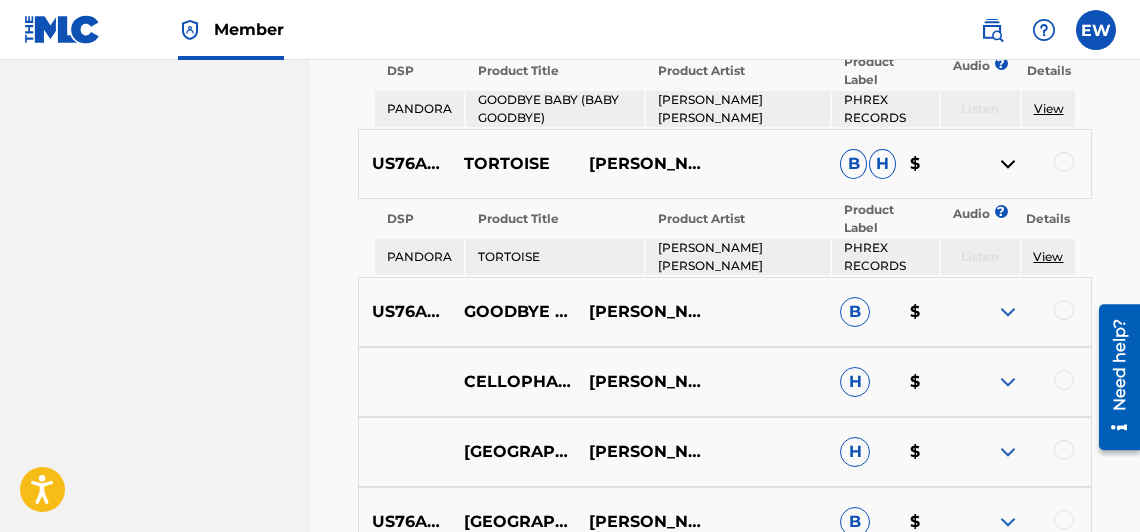 click at bounding box center (1008, 312) 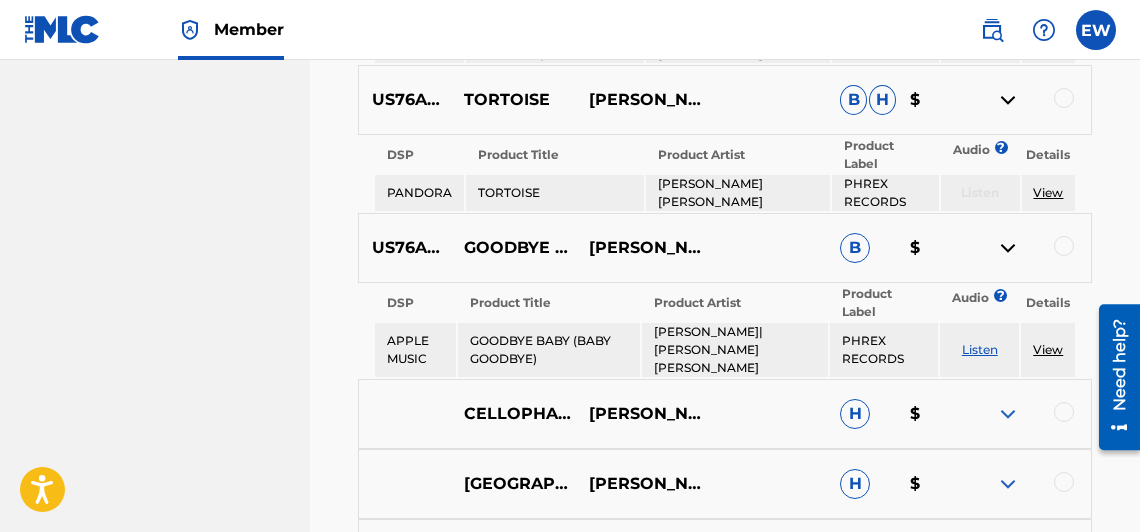 scroll, scrollTop: 1539, scrollLeft: 0, axis: vertical 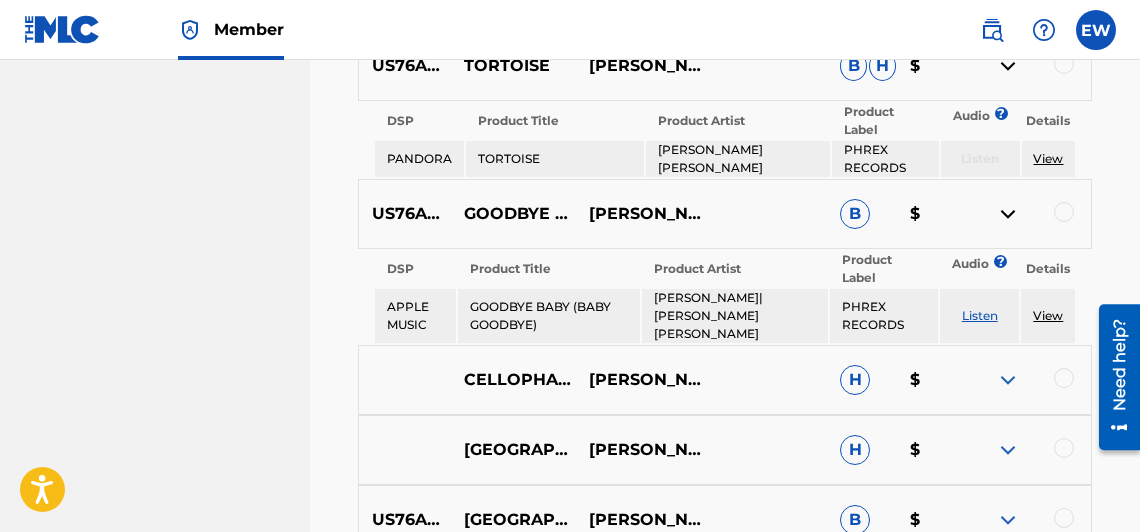 click at bounding box center (1008, 380) 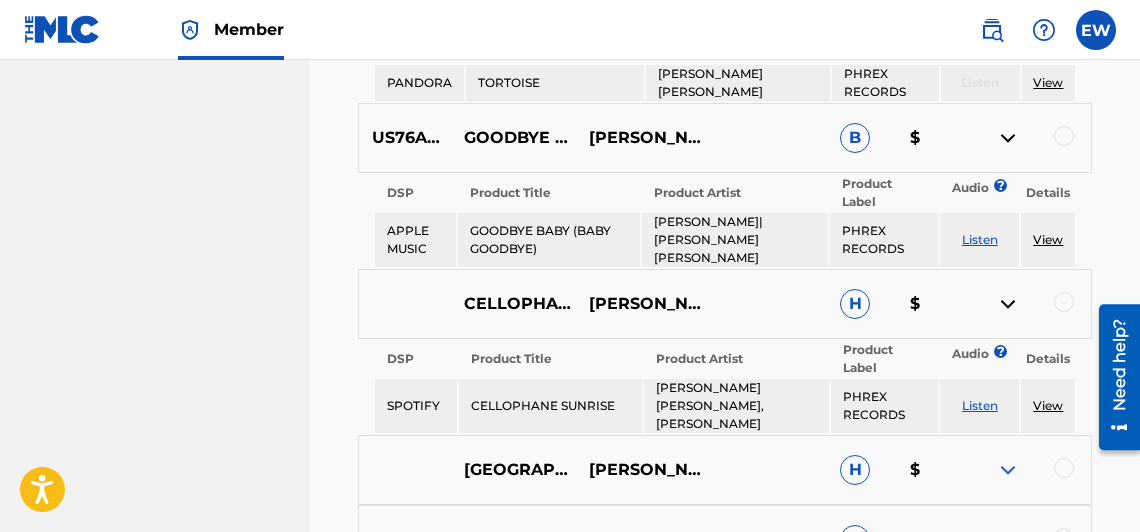 scroll, scrollTop: 1651, scrollLeft: 0, axis: vertical 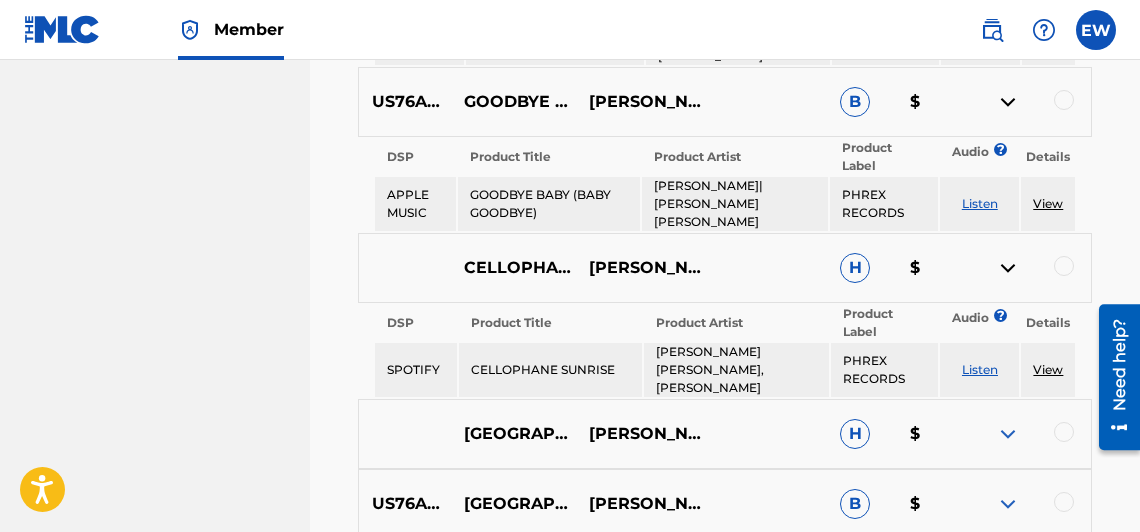 click at bounding box center [1008, 434] 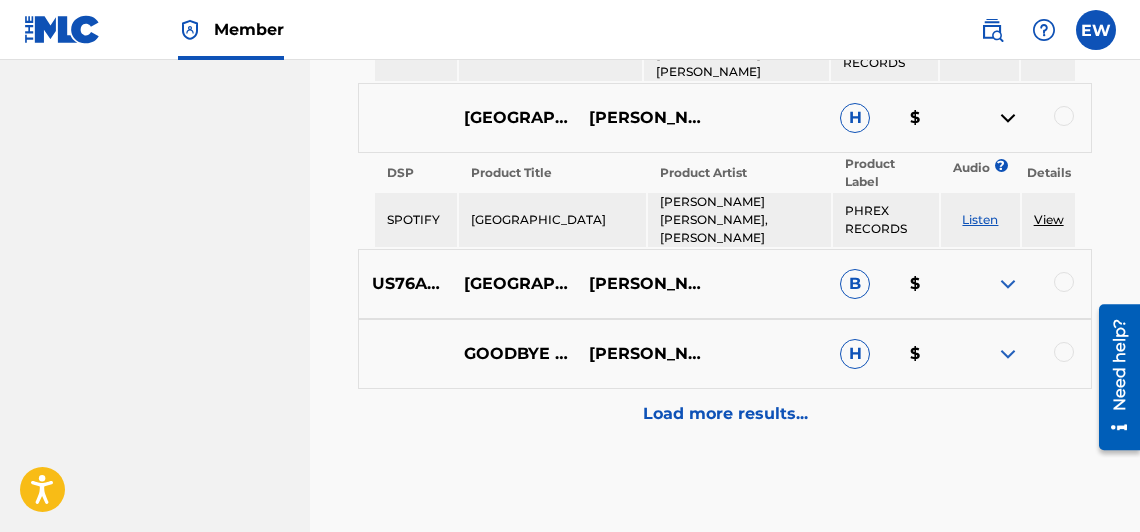 scroll, scrollTop: 1992, scrollLeft: 0, axis: vertical 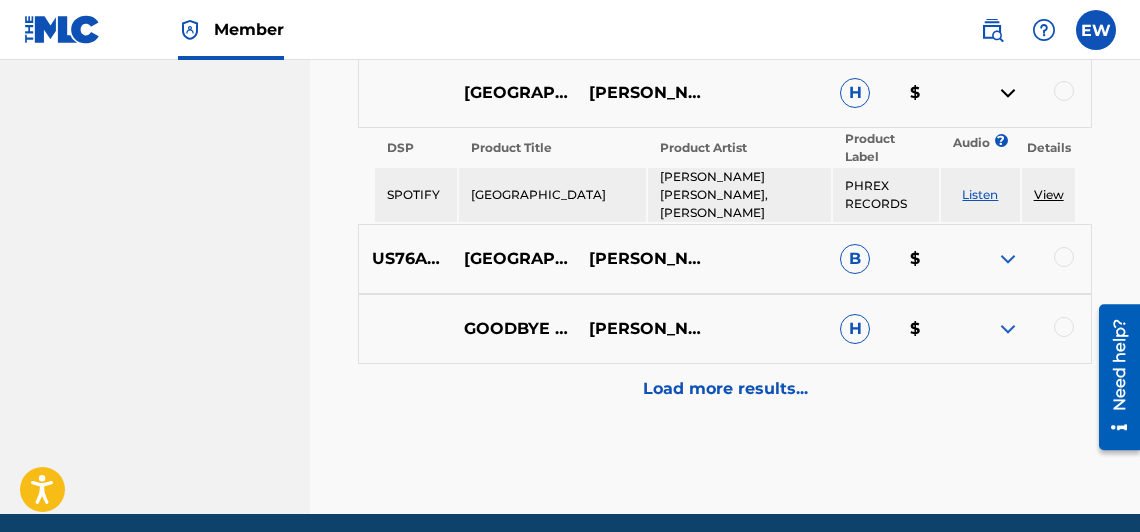click on "Load more results..." at bounding box center [725, 389] 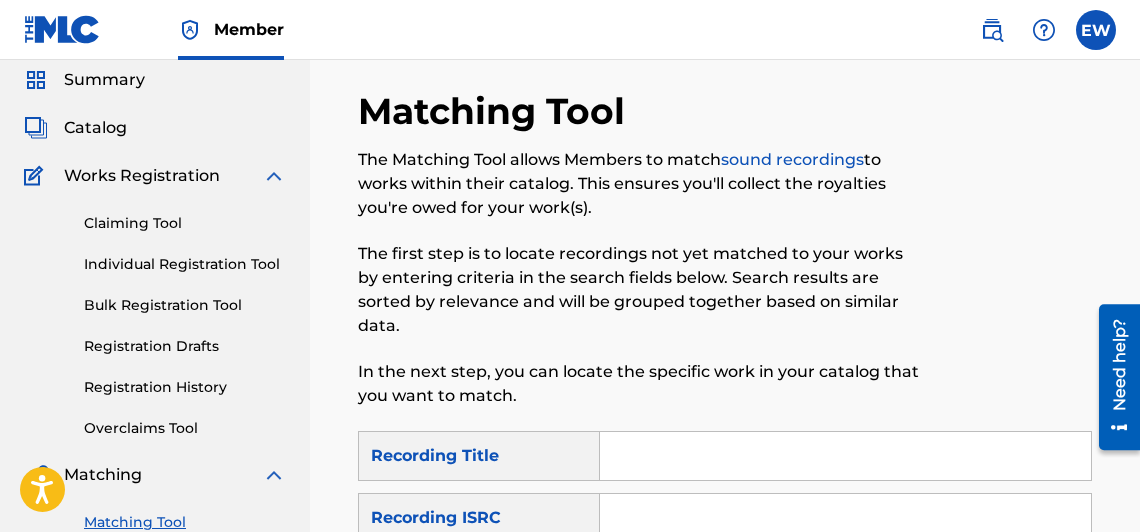 scroll, scrollTop: 51, scrollLeft: 0, axis: vertical 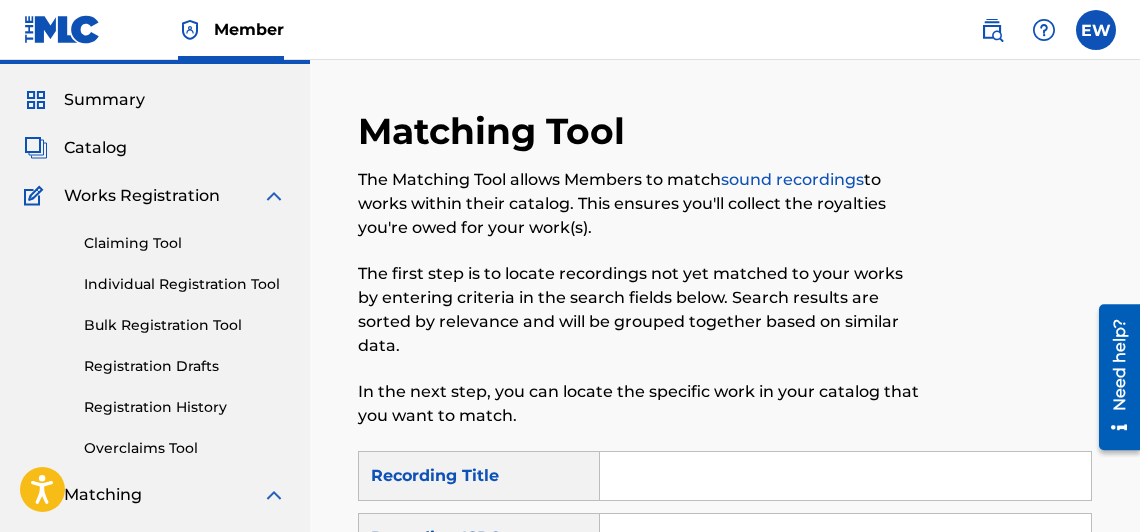 click on "Claiming Tool" at bounding box center [185, 243] 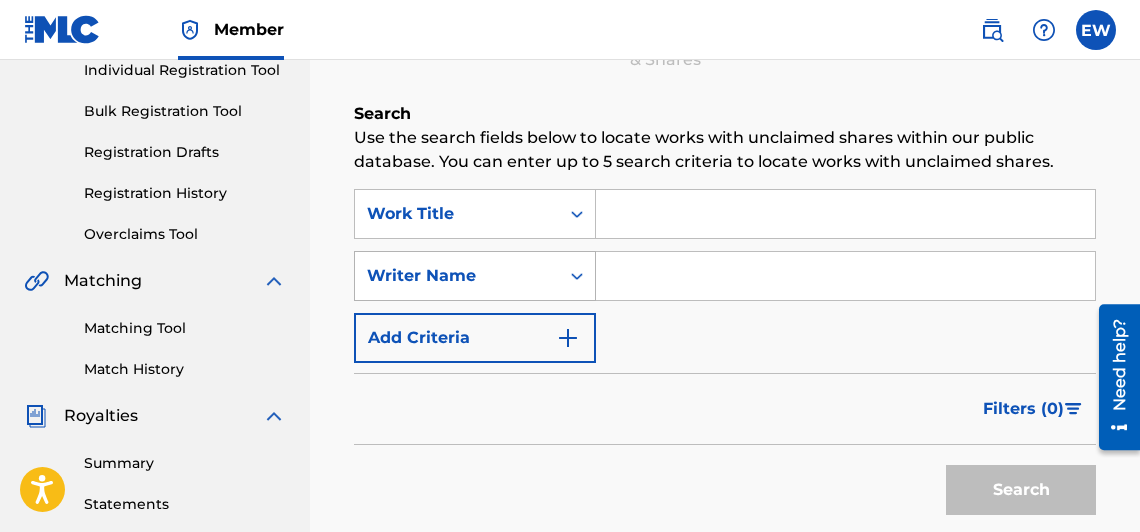 scroll, scrollTop: 269, scrollLeft: 0, axis: vertical 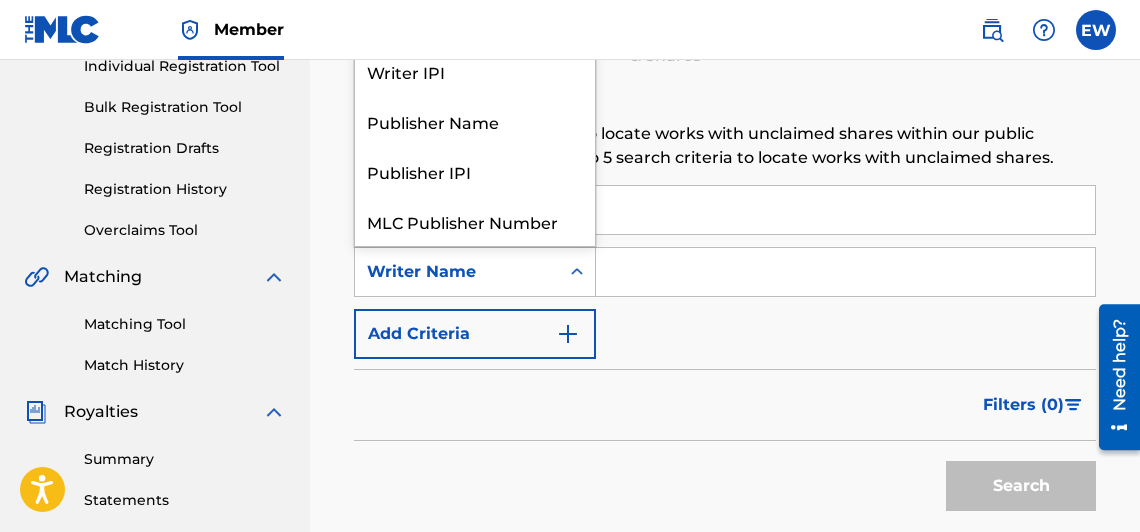 click 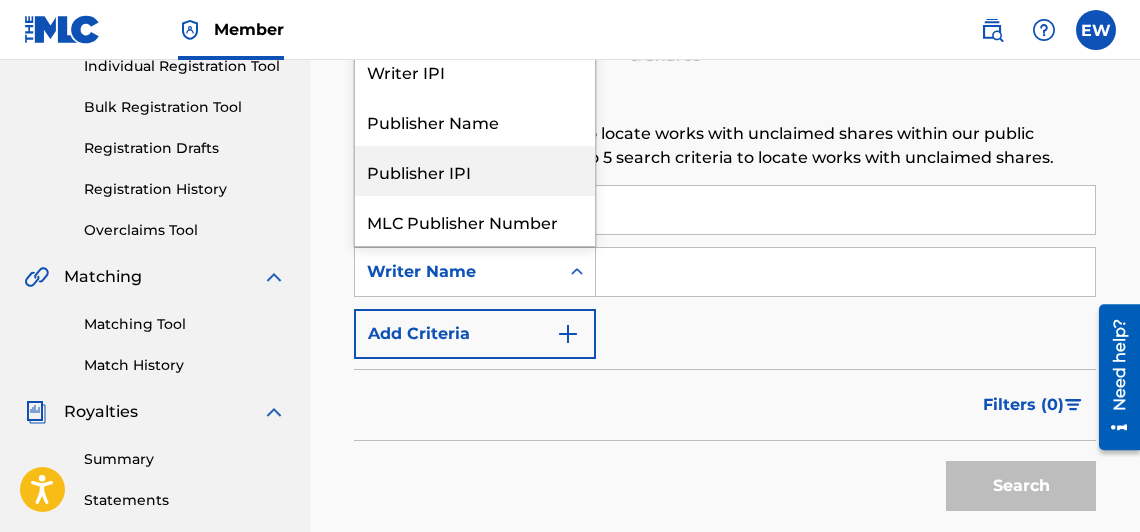 scroll, scrollTop: 50, scrollLeft: 0, axis: vertical 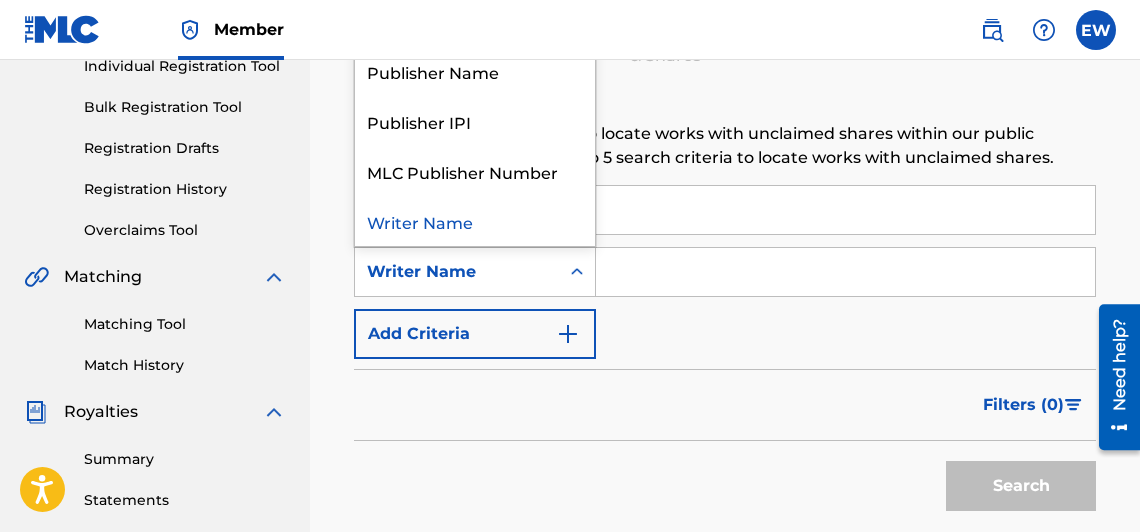 click at bounding box center [845, 272] 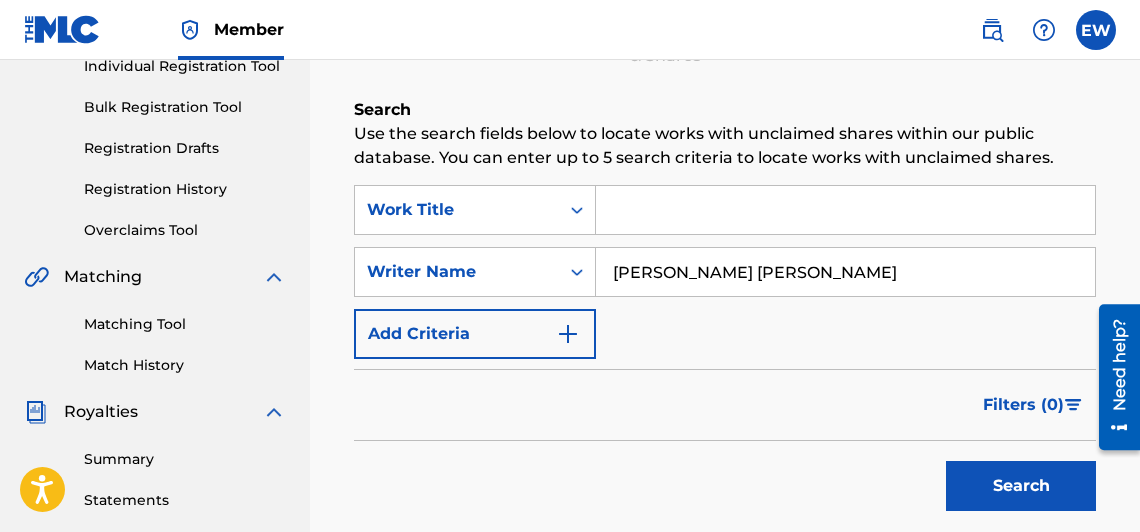 type on "[PERSON_NAME] [PERSON_NAME]" 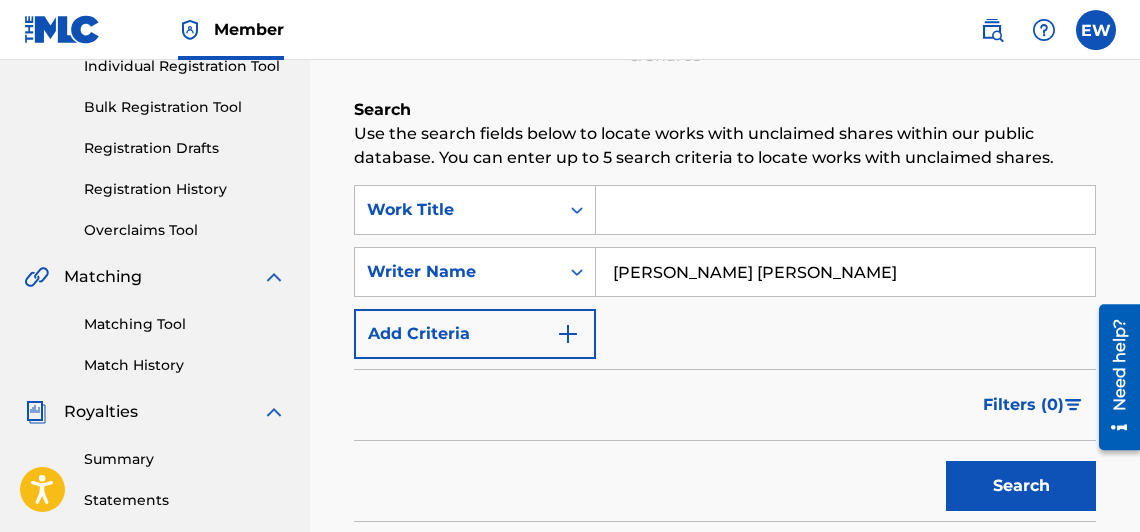 click on "Search" at bounding box center (1021, 486) 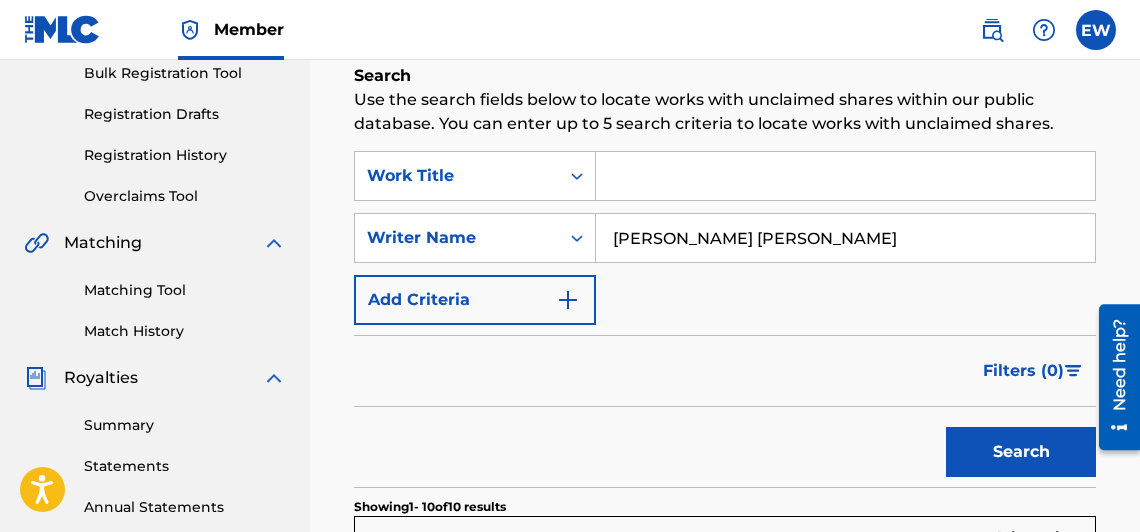 scroll, scrollTop: 308, scrollLeft: 0, axis: vertical 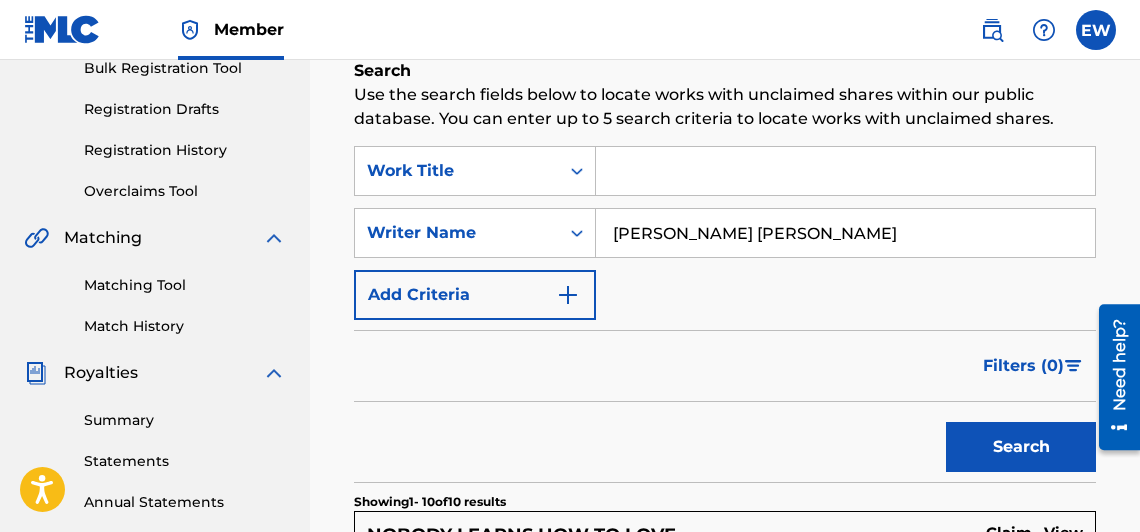 click at bounding box center [568, 295] 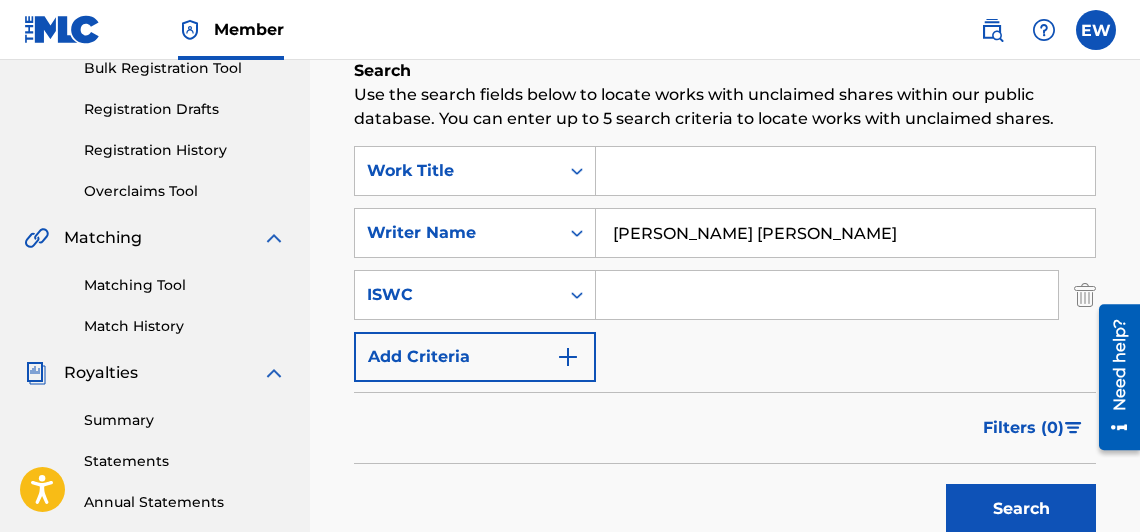 click at bounding box center (568, 357) 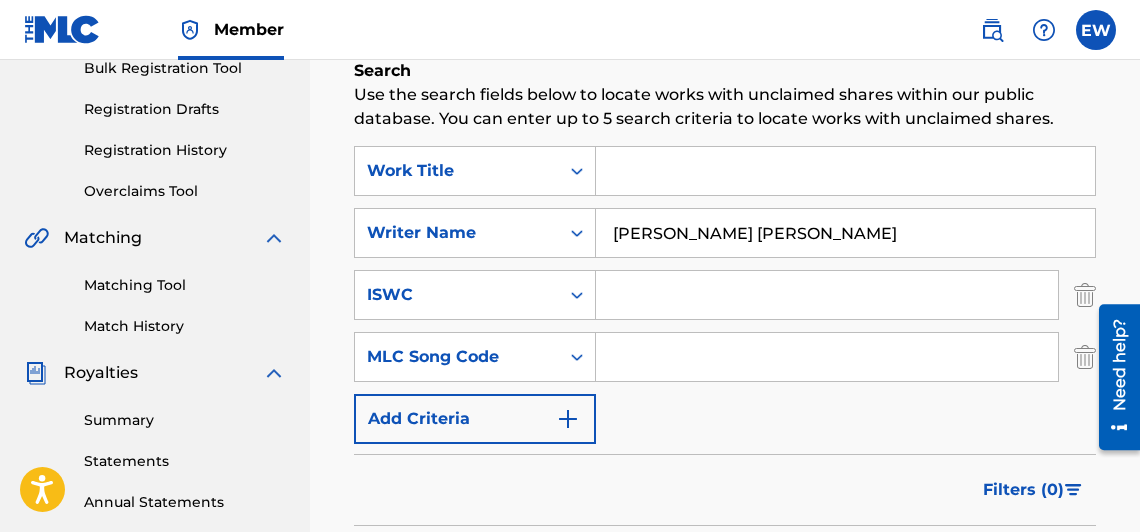 click at bounding box center [568, 419] 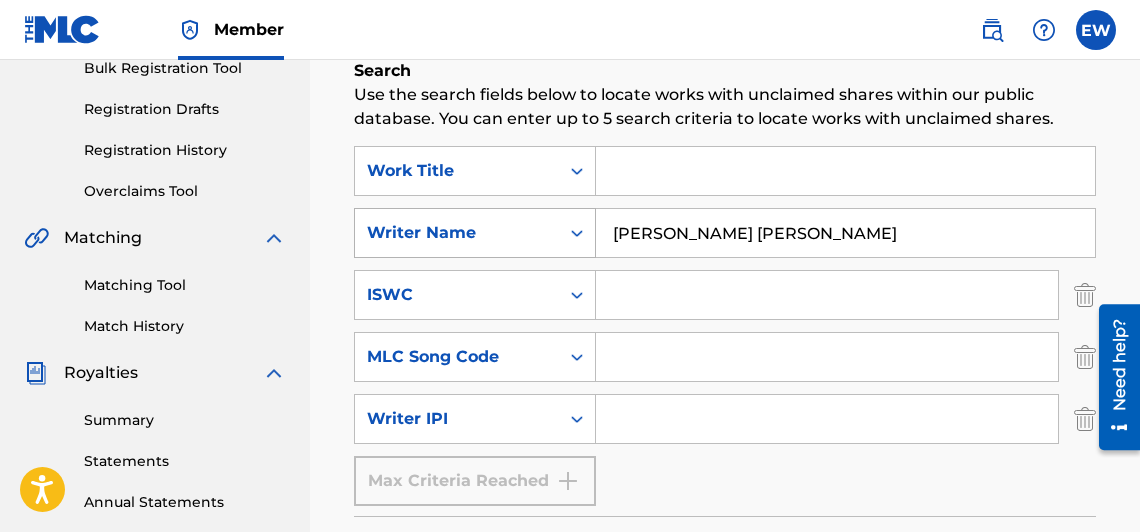 click 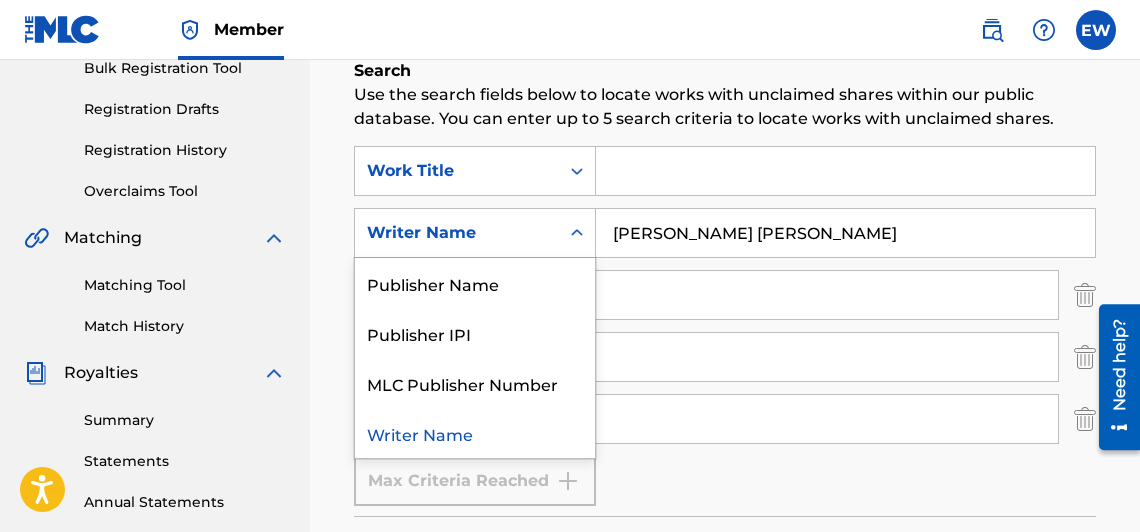 click on "Claiming Tool Search Add Publishers & Shares Review Submit Search Use the search fields below to locate works with unclaimed shares within our public database. You can enter up
to 5 search criteria to locate works with unclaimed shares. SearchWithCriteria087ade7f-35cb-4d60-a76f-6594acd7031e Work Title SearchWithCriteria794be96c-cd7e-4cdb-8e4f-8715cd5de1bd Writer Name selected, 4 of 4. 4 results available. Use Up and Down to choose options, press Enter to select the currently focused option, press Escape to exit the menu, press Tab to select the option and exit the menu. Writer Name Publisher Name Publisher IPI MLC Publisher Number Writer Name [PERSON_NAME] [PERSON_NAME] SearchWithCriteria94489dc8-f978-4a3e-85e0-7e2d18507fc2 ISWC SearchWithCriteria95c30bf0-77d6-4cae-bf5f-de97a786db30 MLC Song Code SearchWithCriteria9870acf4-0279-42a6-b0e6-aec2c5d6dae8 Writer IPI Max Criteria Reached Filter Claim Search Filters Include works claimed by my Member   Remove Filters Apply Filters Filters ( 0 ) Search Showing  1  -   10 10" at bounding box center [725, 1254] 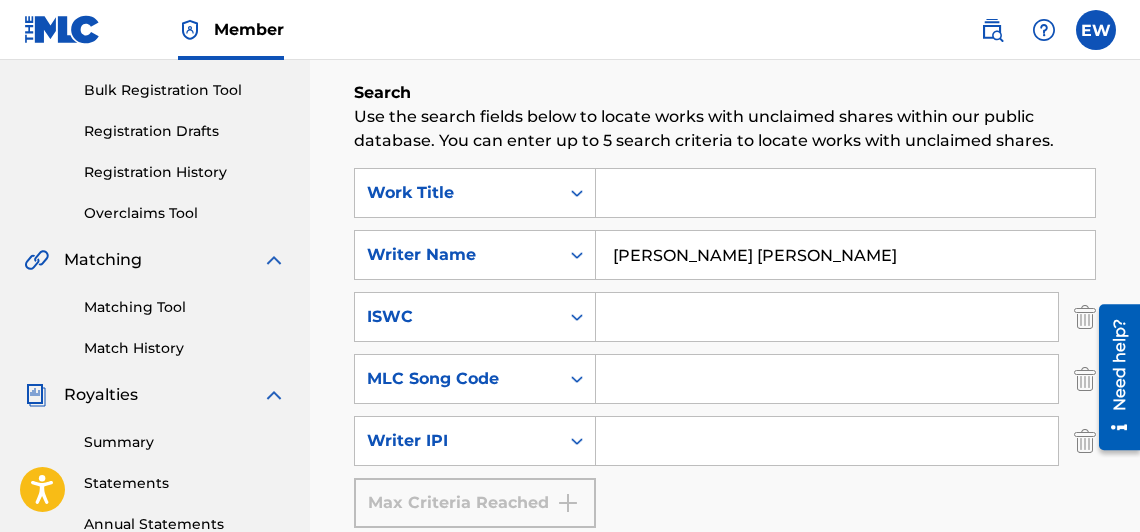 scroll, scrollTop: 326, scrollLeft: 0, axis: vertical 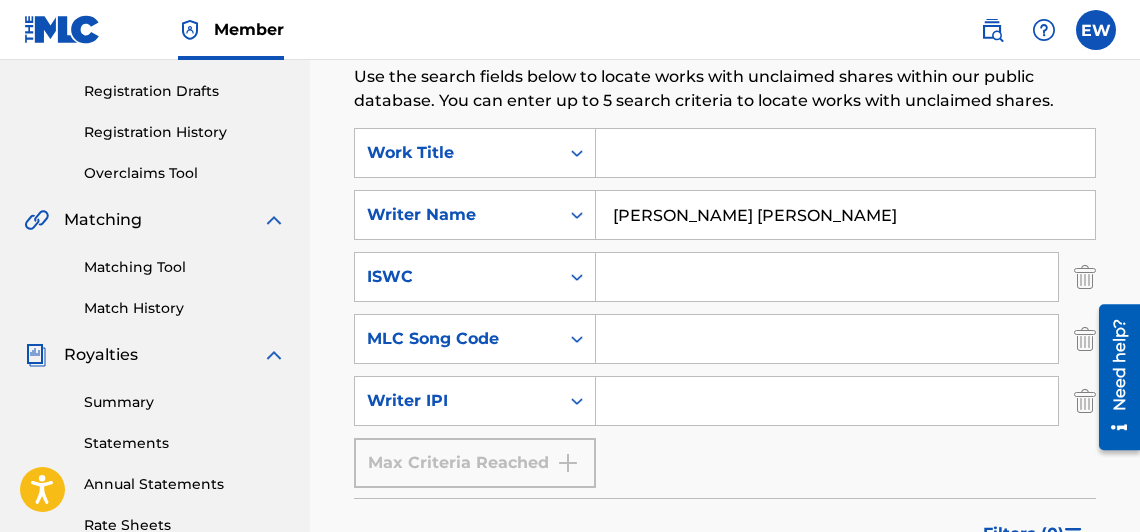 click on "[PERSON_NAME] [PERSON_NAME]" at bounding box center [845, 215] 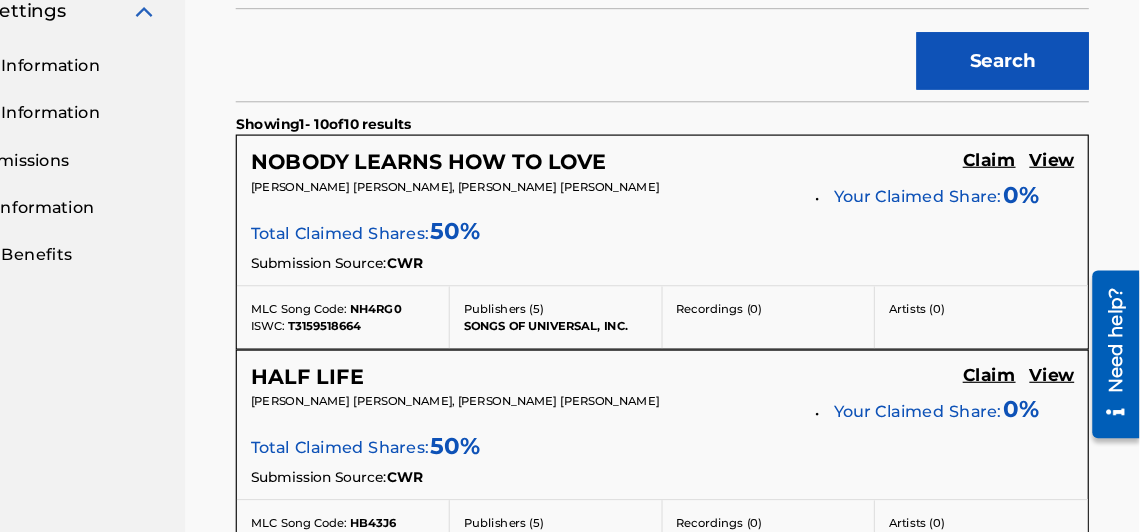 scroll, scrollTop: 833, scrollLeft: 0, axis: vertical 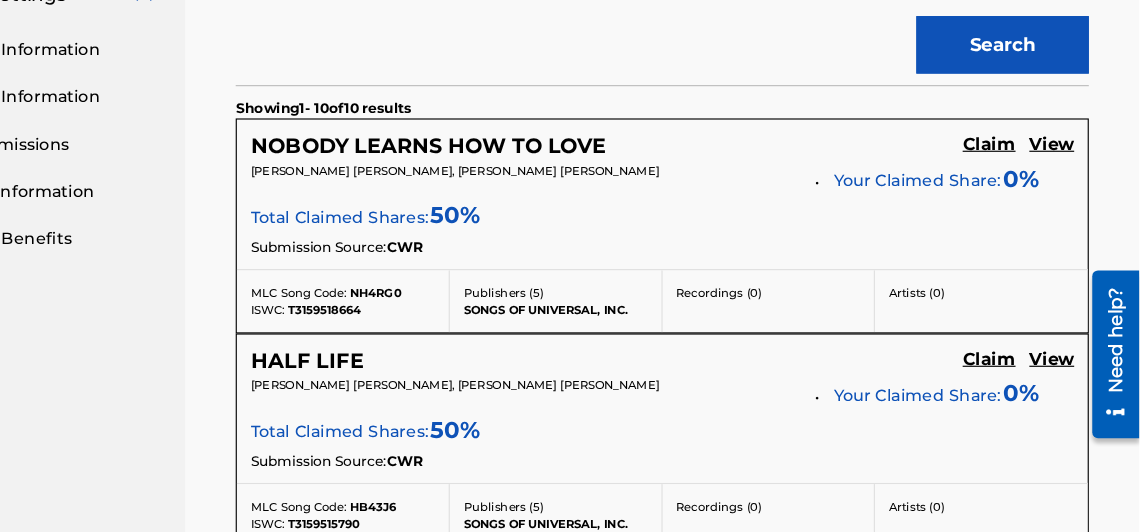 click on "Claim" at bounding box center [1009, 194] 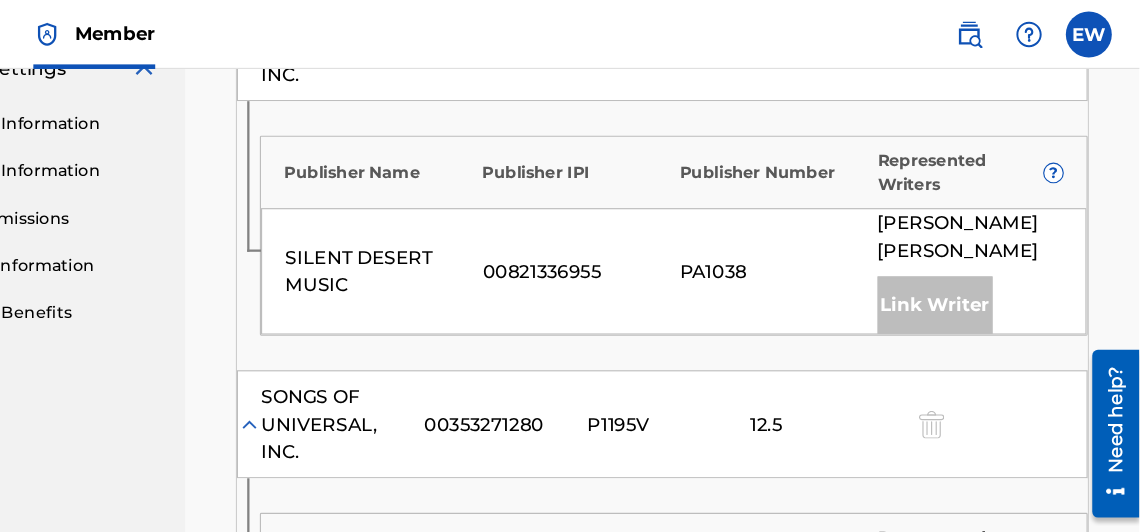 scroll, scrollTop: 823, scrollLeft: 0, axis: vertical 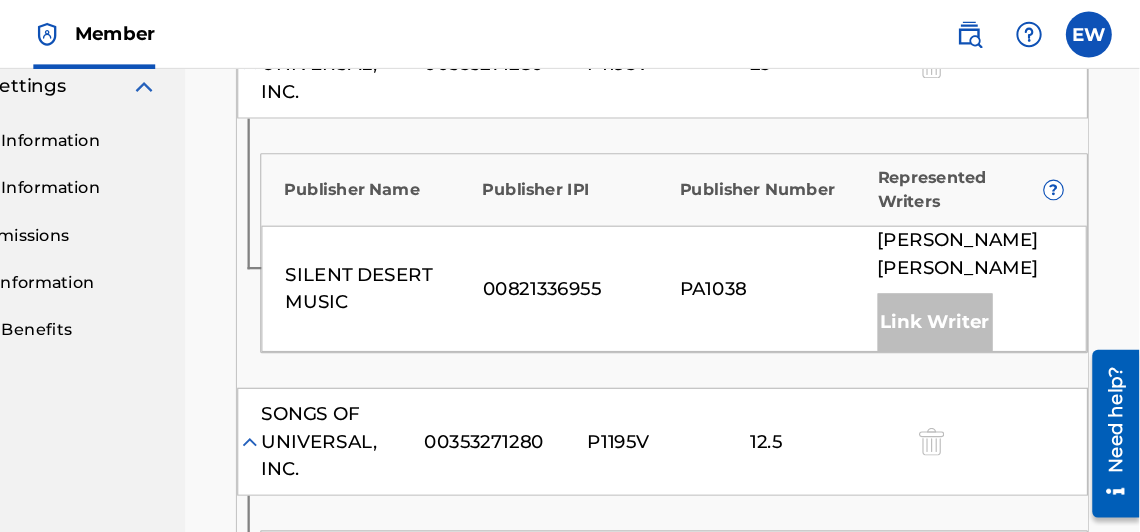 click on "Link Writer" at bounding box center (962, 280) 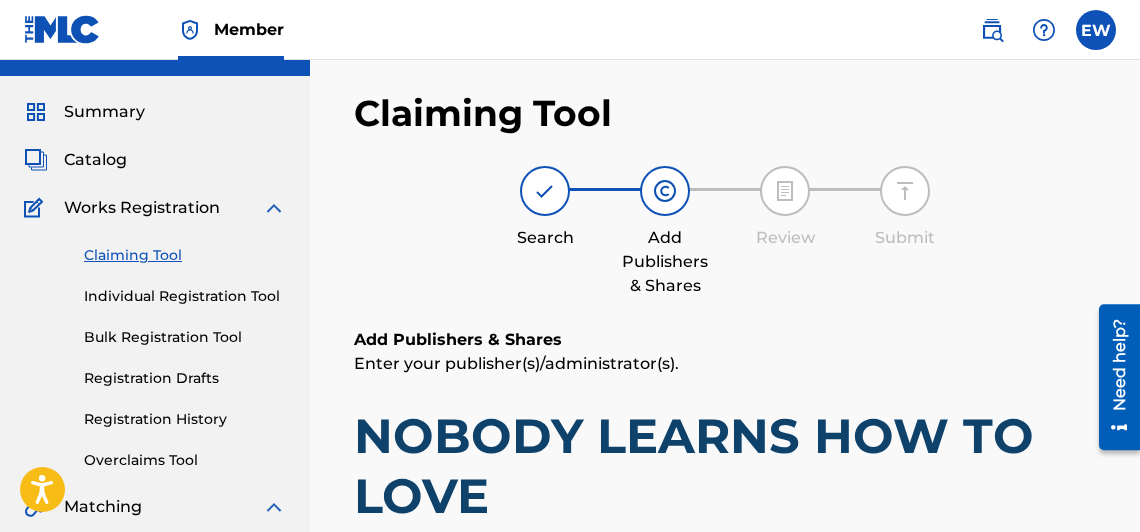 scroll, scrollTop: 36, scrollLeft: 0, axis: vertical 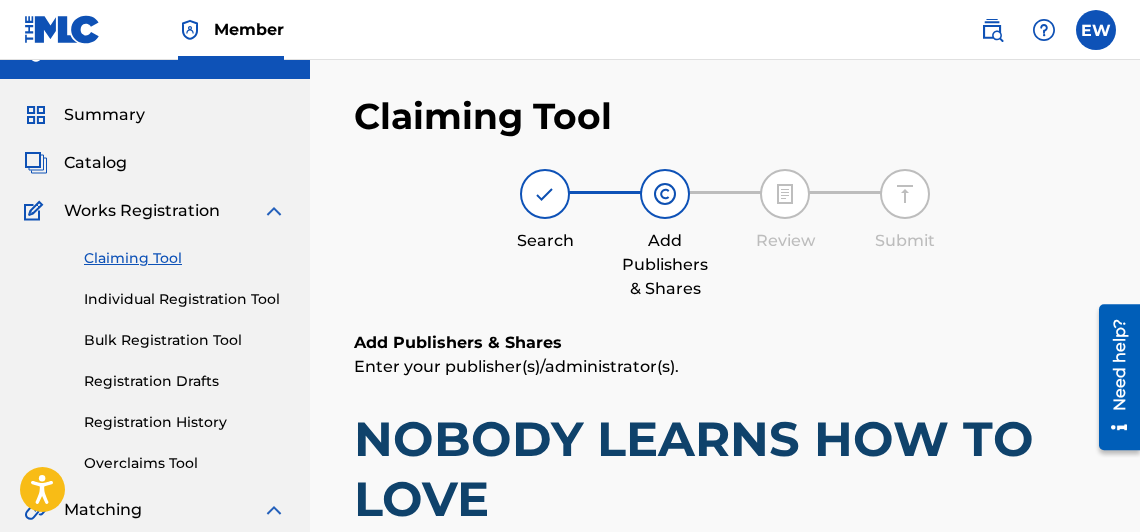 click on "Claiming Tool" at bounding box center [185, 258] 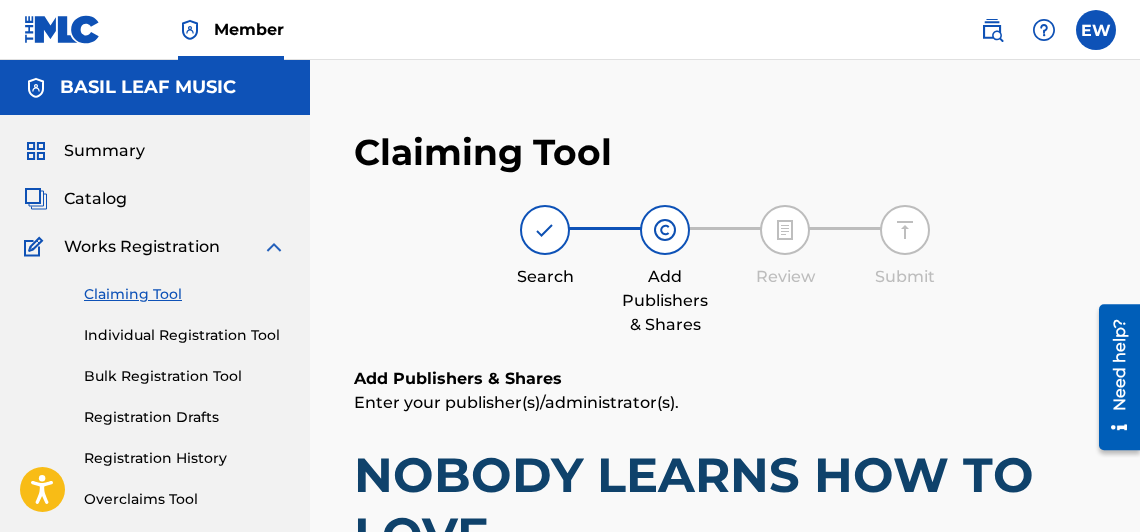 scroll, scrollTop: 3, scrollLeft: 0, axis: vertical 